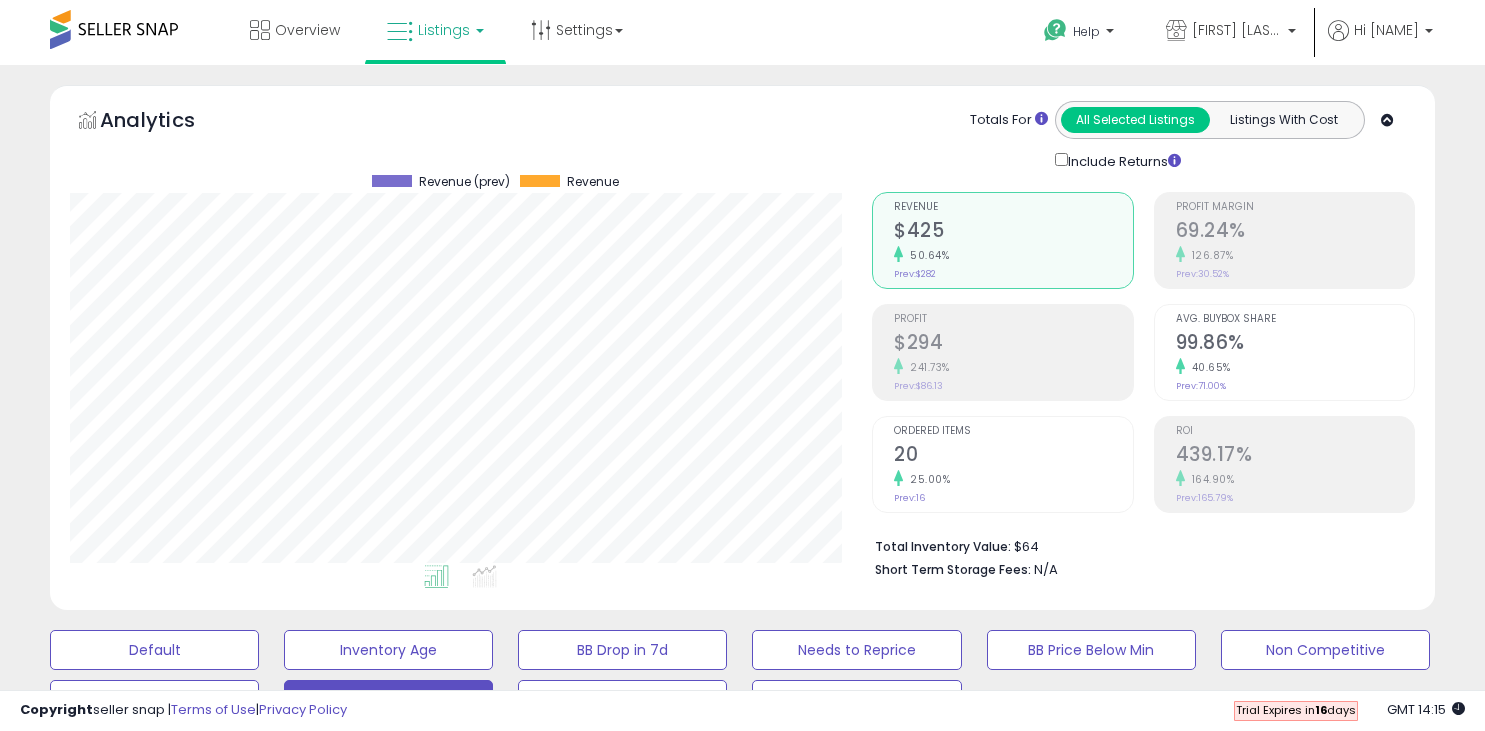 select on "**" 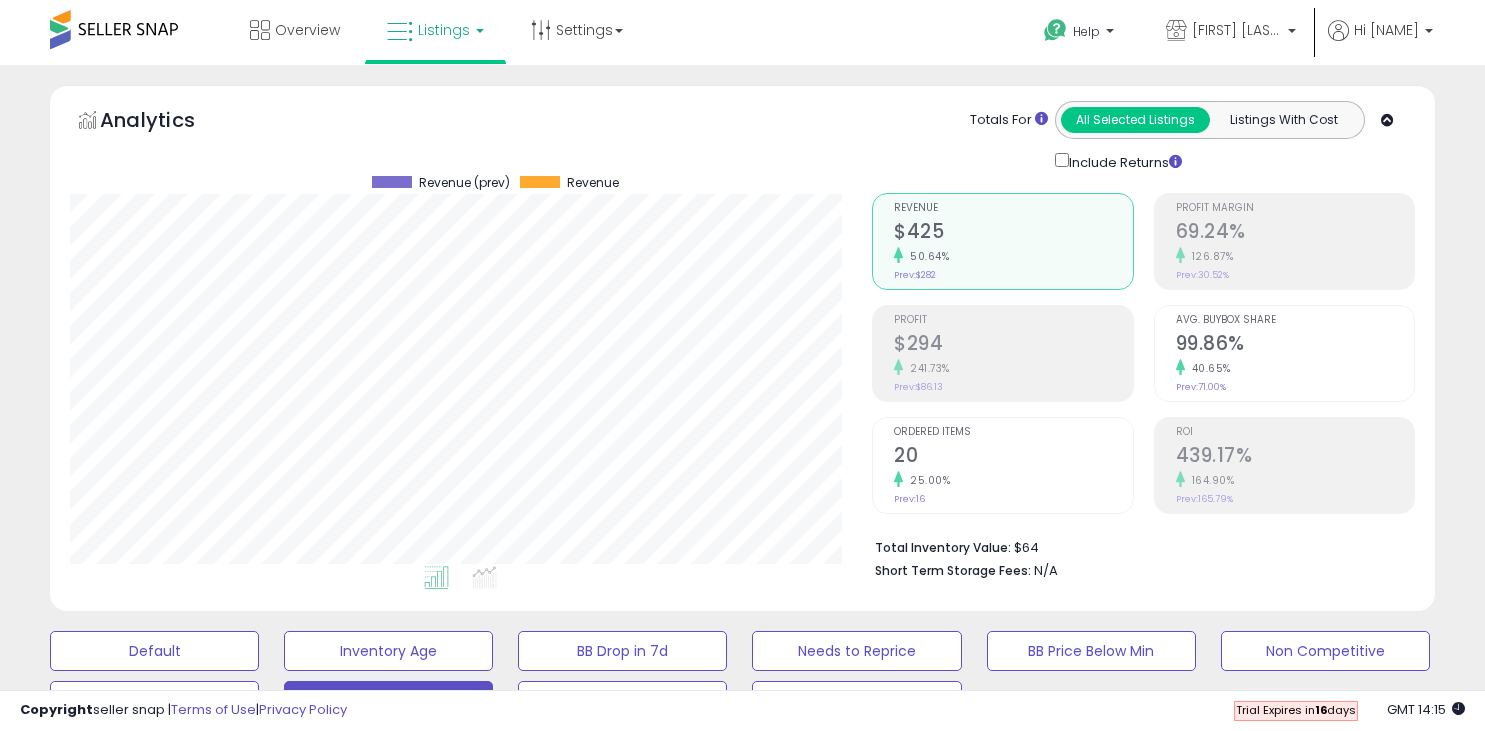 scroll, scrollTop: 0, scrollLeft: 0, axis: both 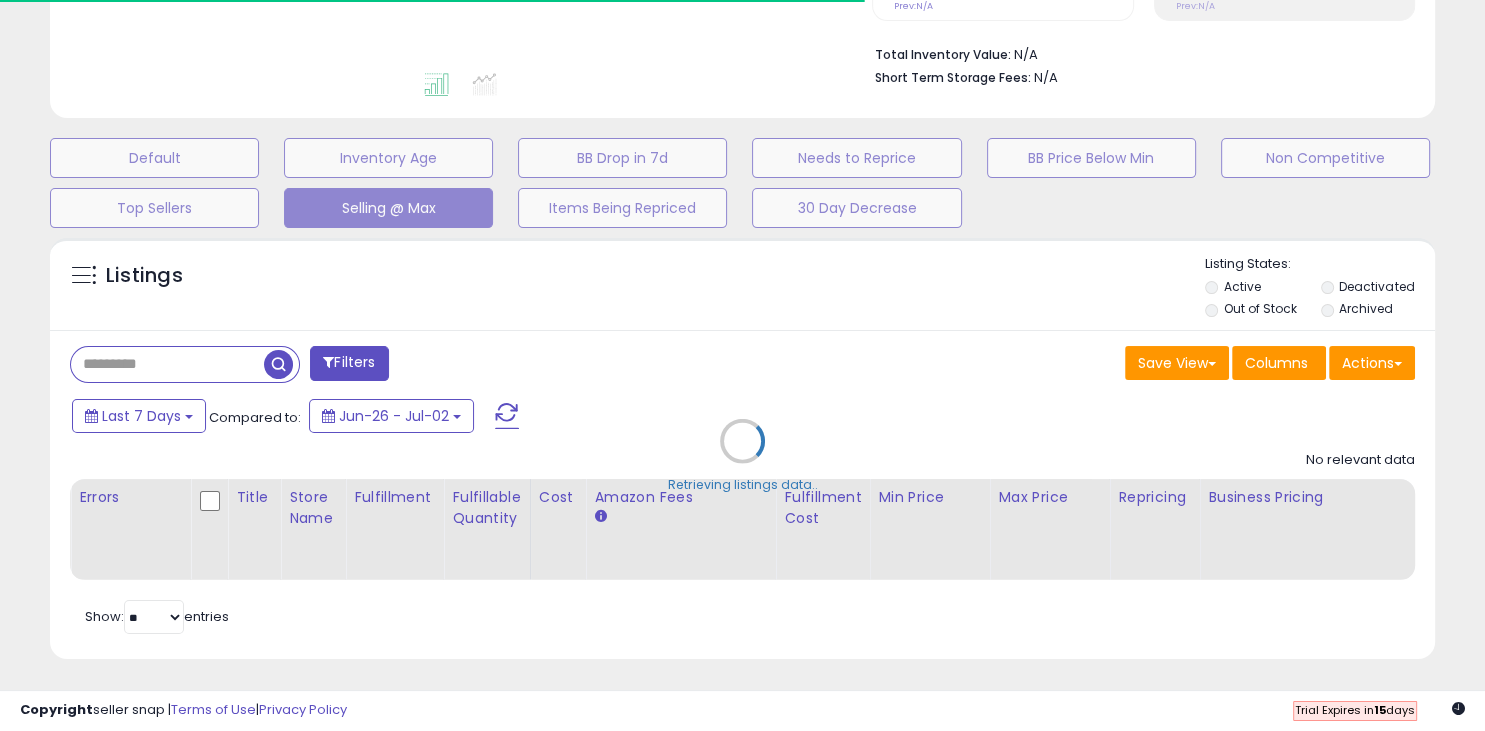 select on "**" 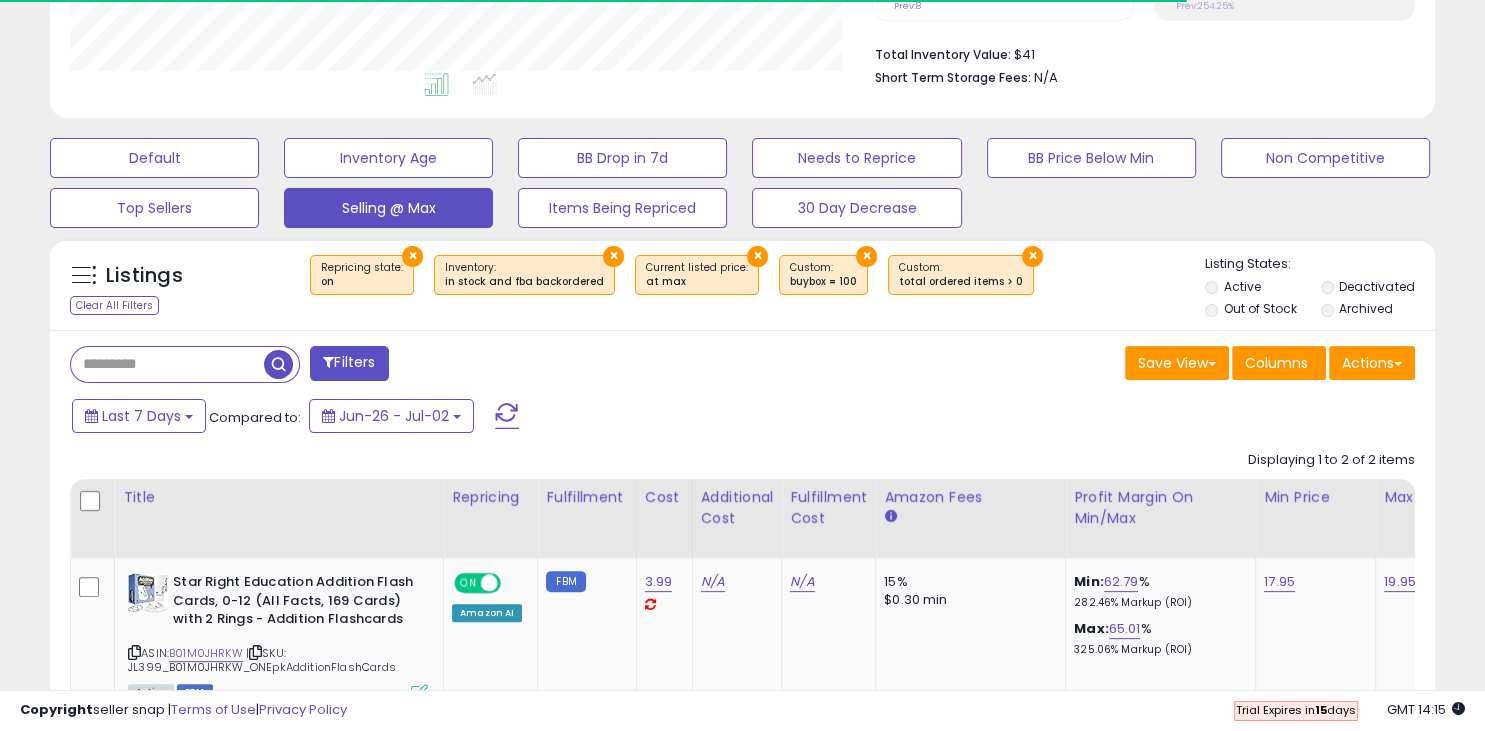 scroll, scrollTop: 999590, scrollLeft: 999198, axis: both 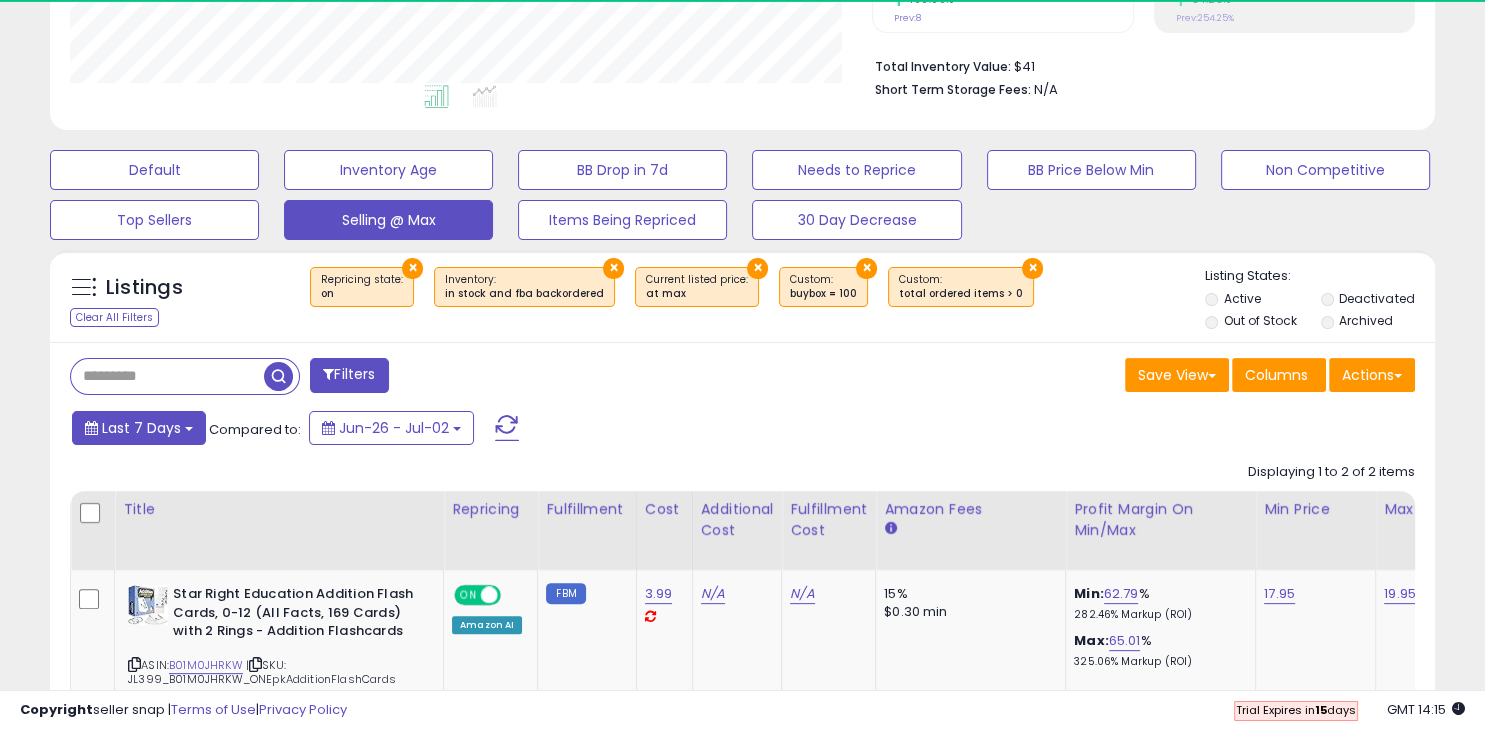 click on "Last 7 Days" at bounding box center (139, 428) 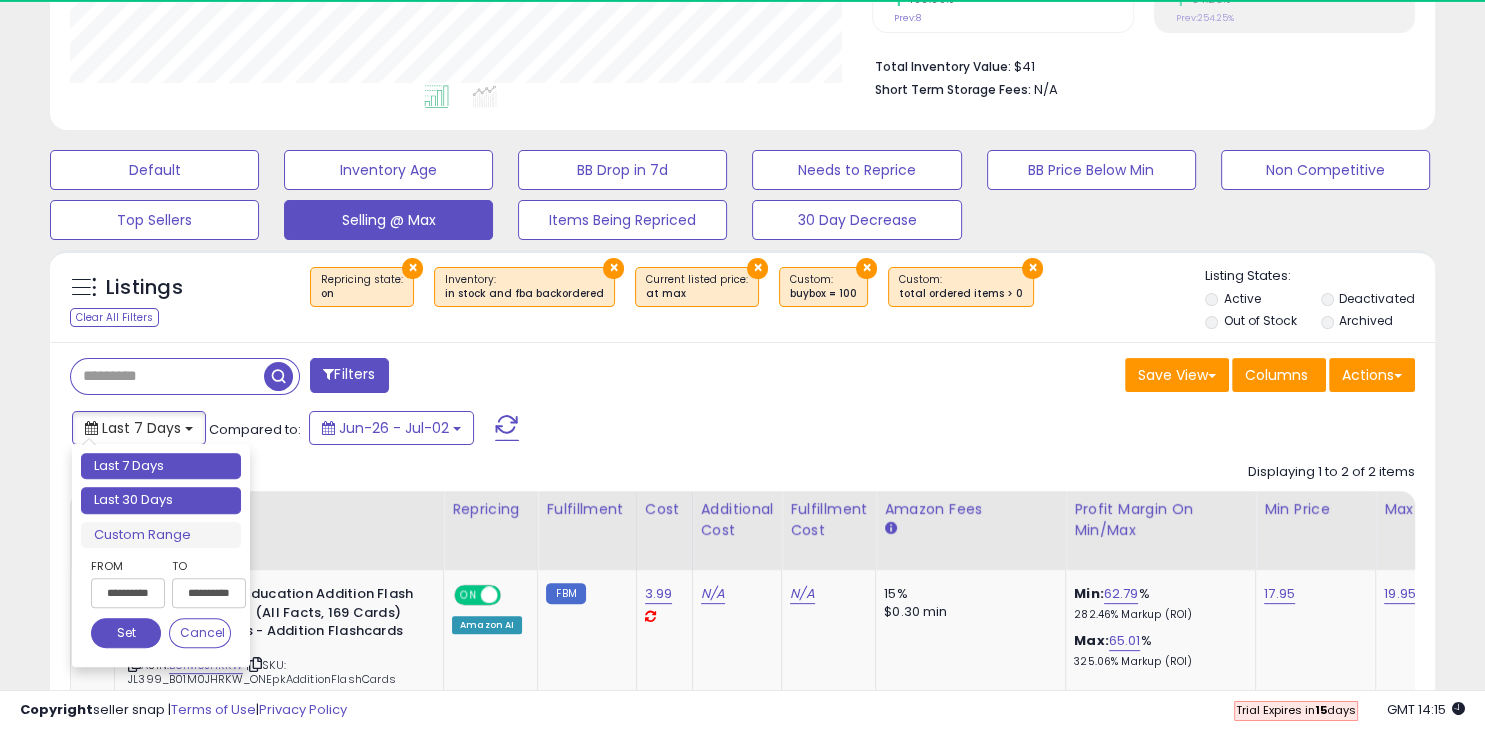 type on "**********" 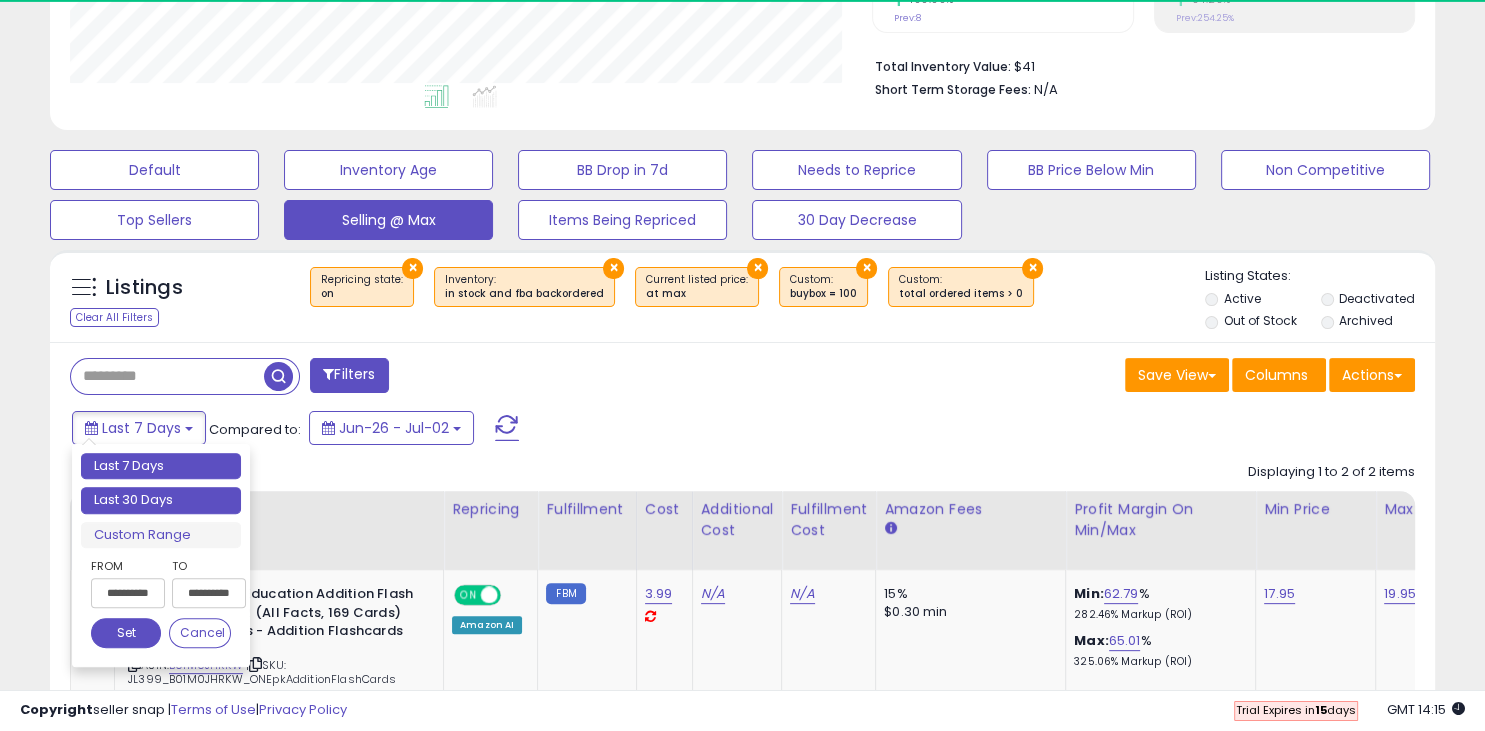 click on "Last 30 Days" at bounding box center (161, 500) 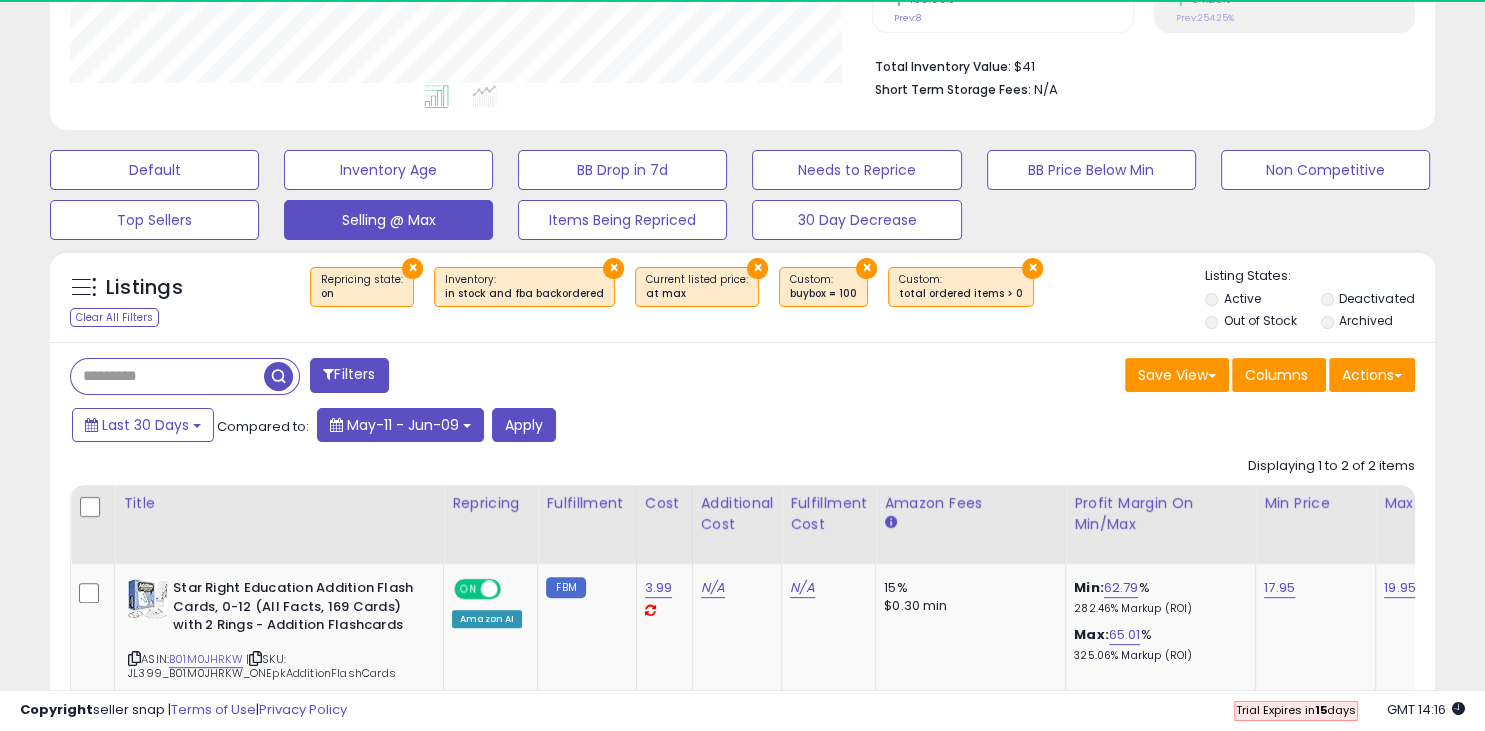 click on "May-11 - Jun-09" at bounding box center (400, 425) 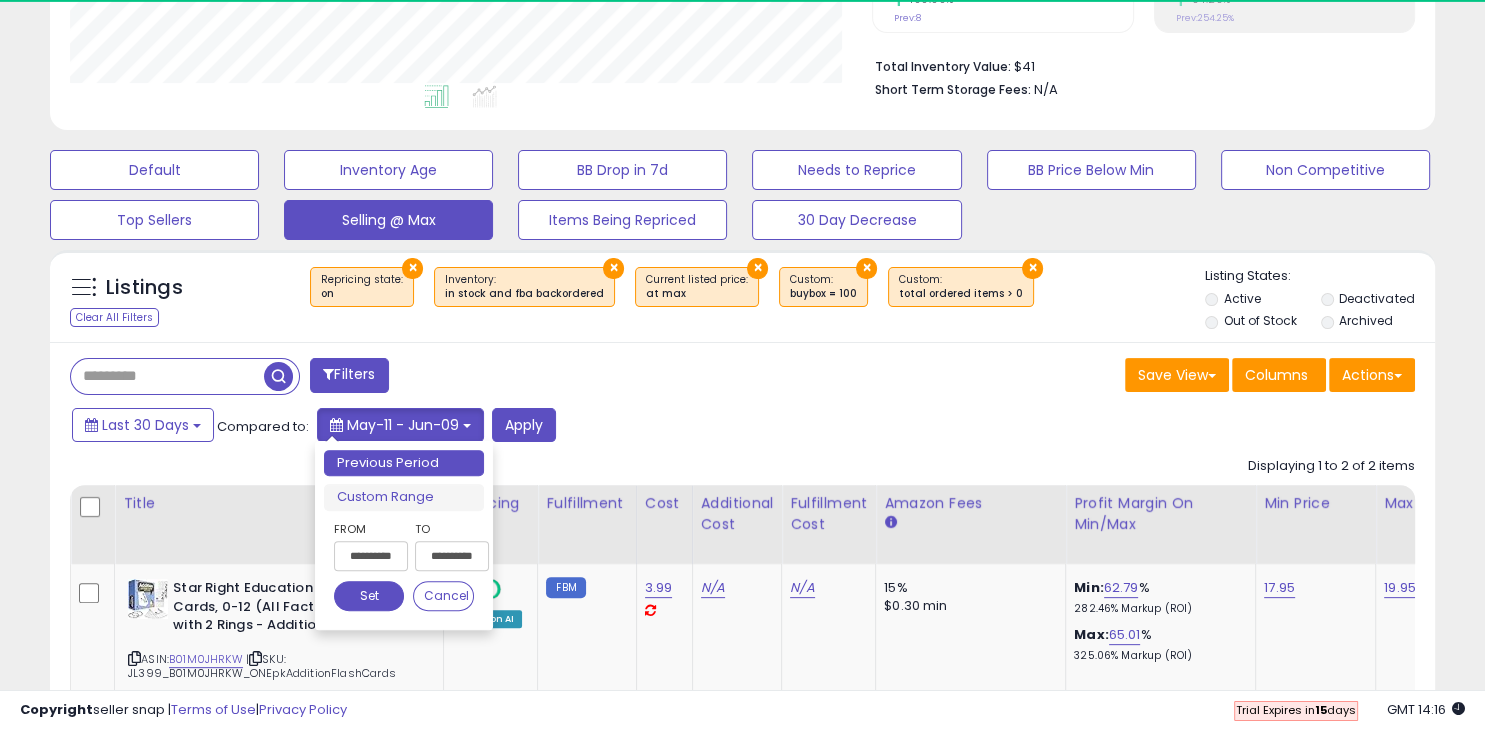 click on "May-11 - Jun-09" at bounding box center (400, 425) 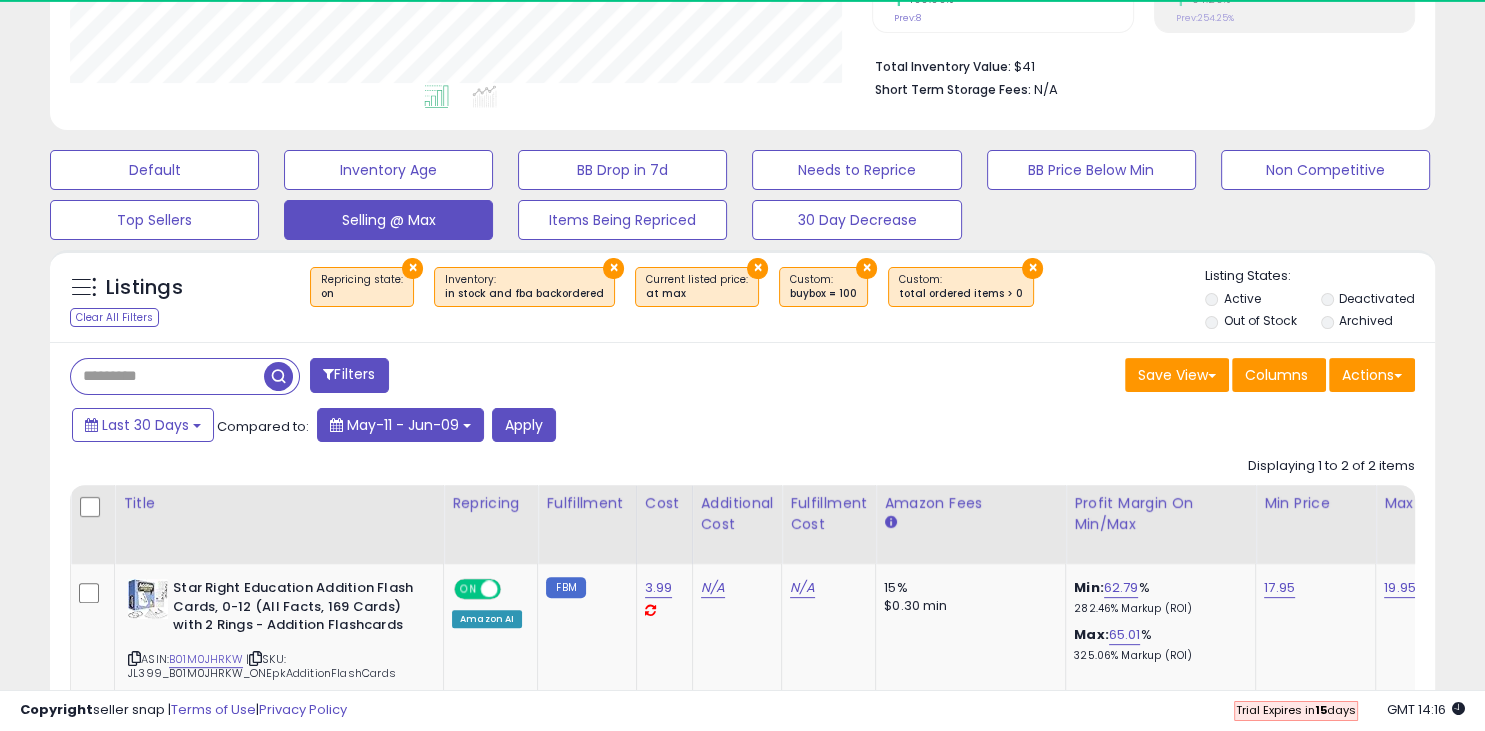 click on "May-11 - Jun-09" at bounding box center [400, 425] 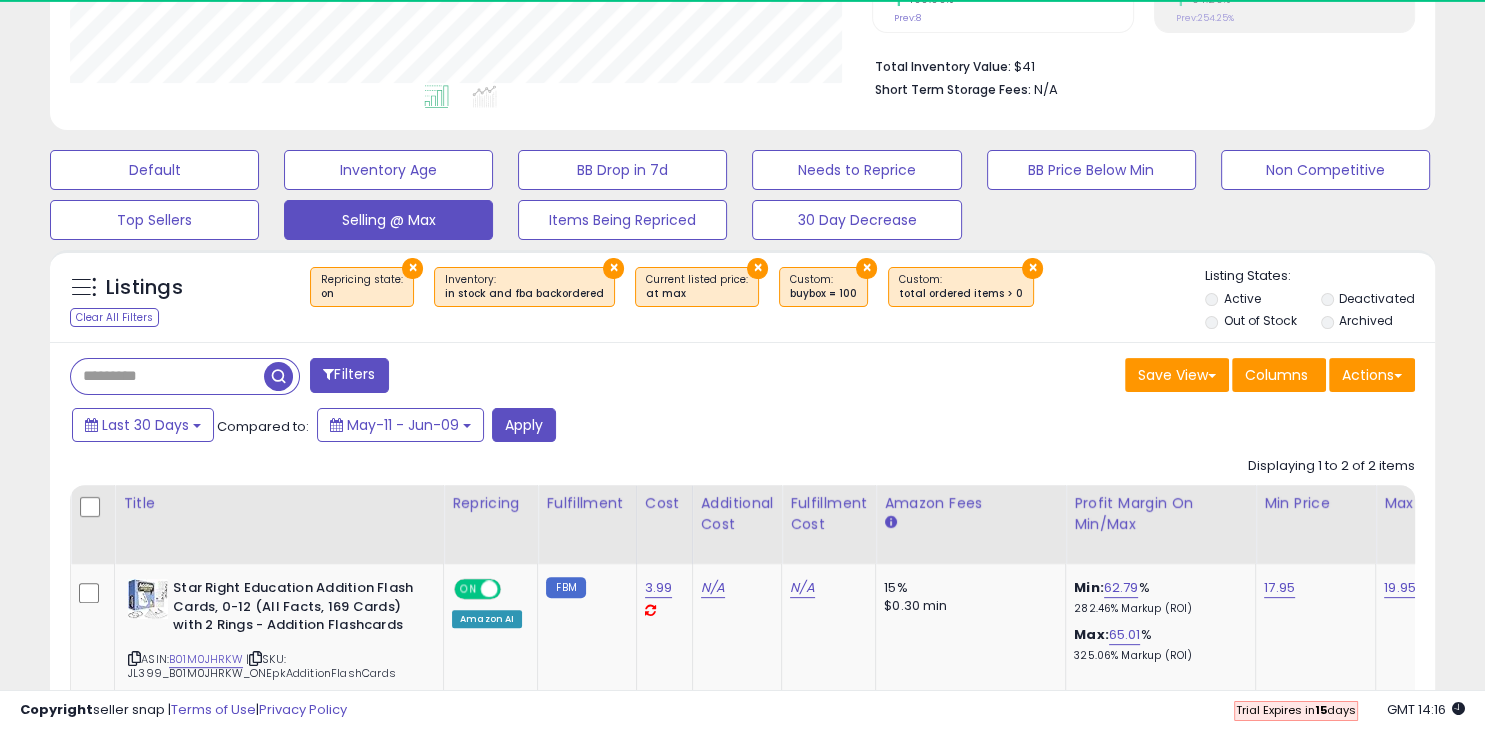 click on "Filters
Save View
Save As New View
Update Current View
Columns" at bounding box center [742, 639] 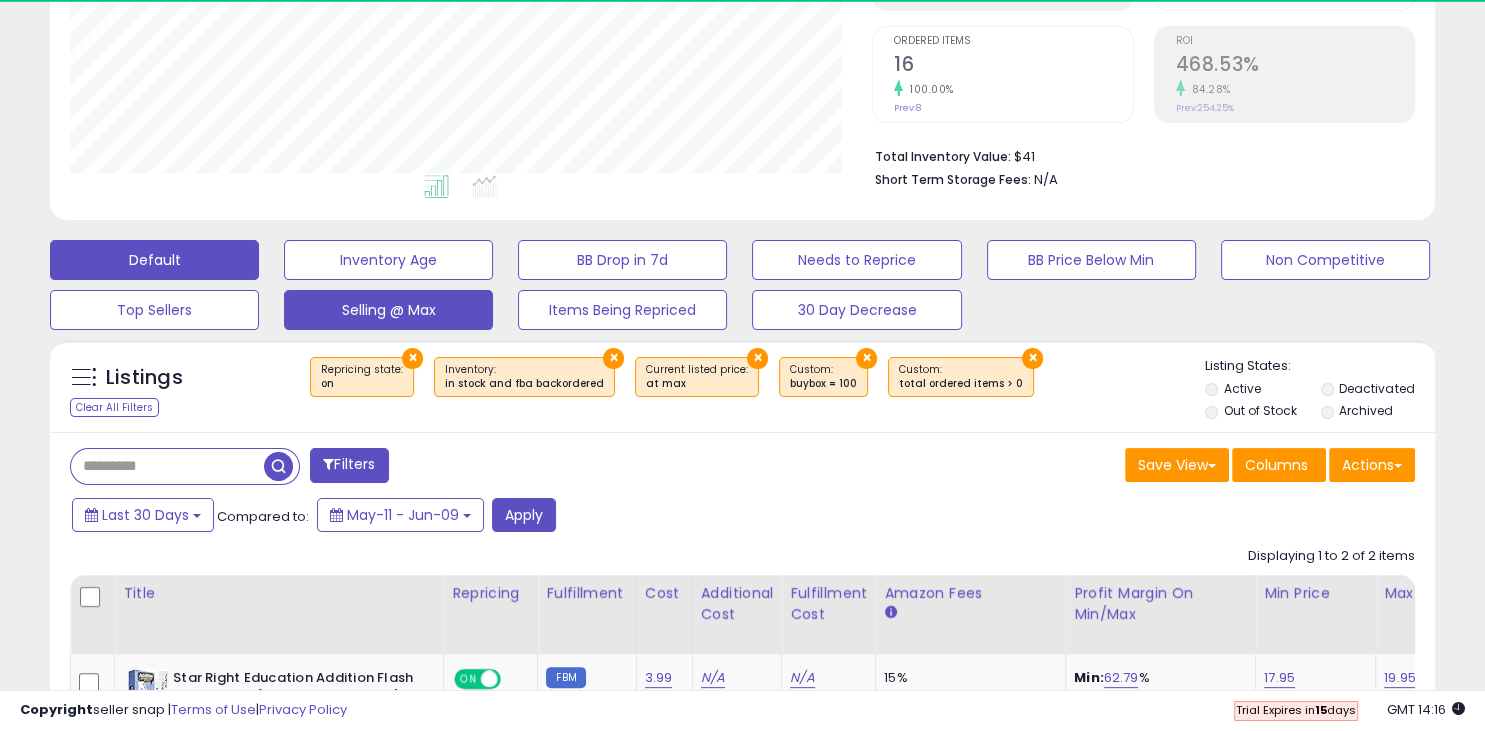click on "Default" at bounding box center (154, 260) 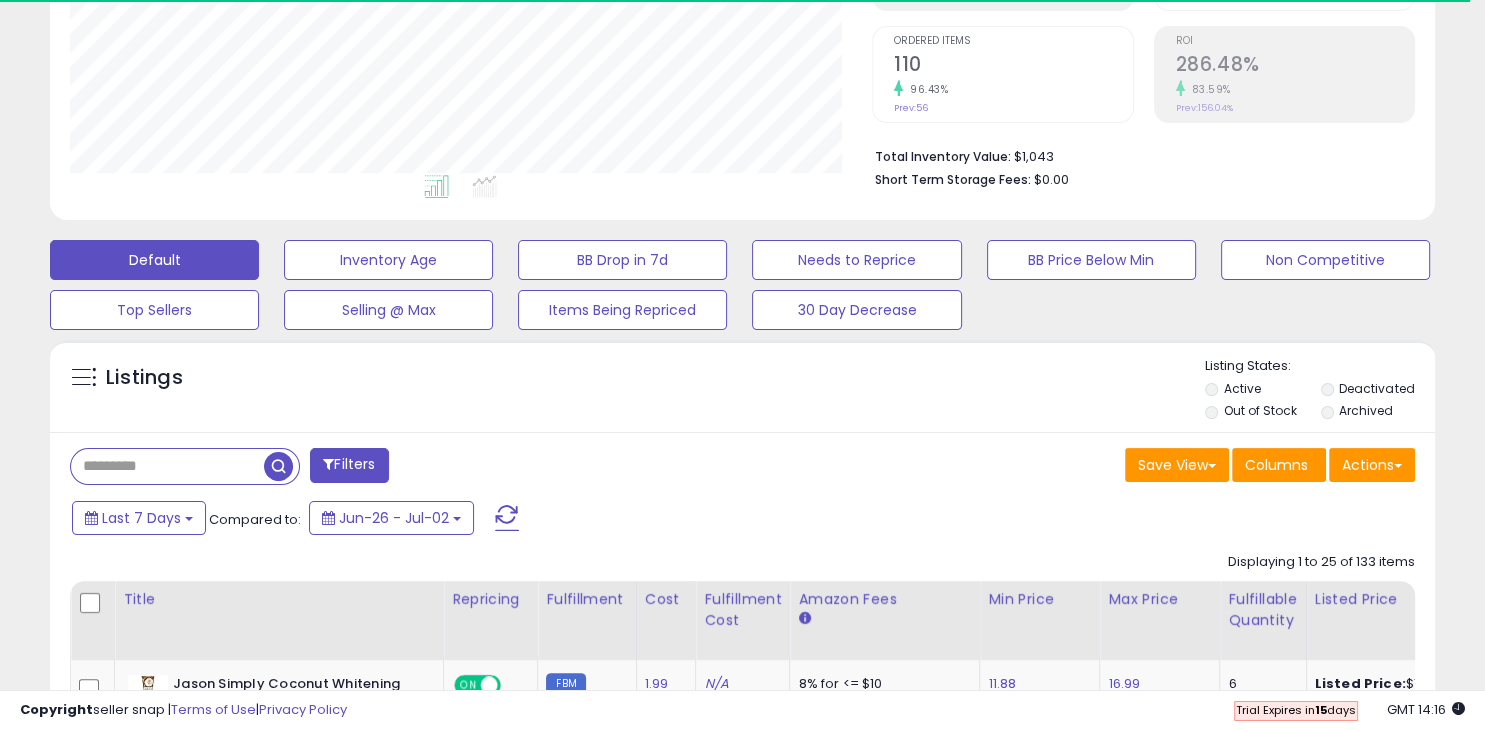 scroll, scrollTop: 999590, scrollLeft: 999198, axis: both 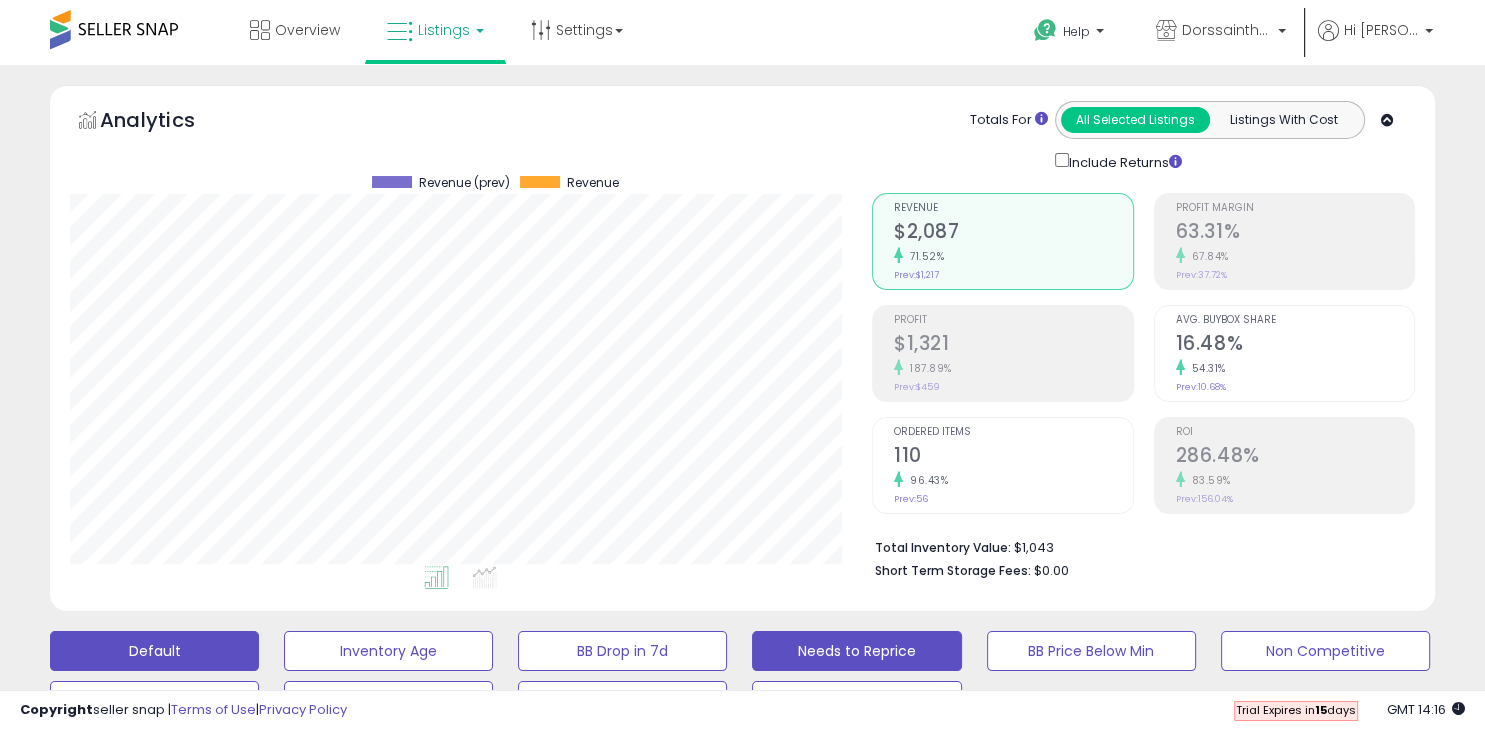 click on "Needs to Reprice" at bounding box center (388, 651) 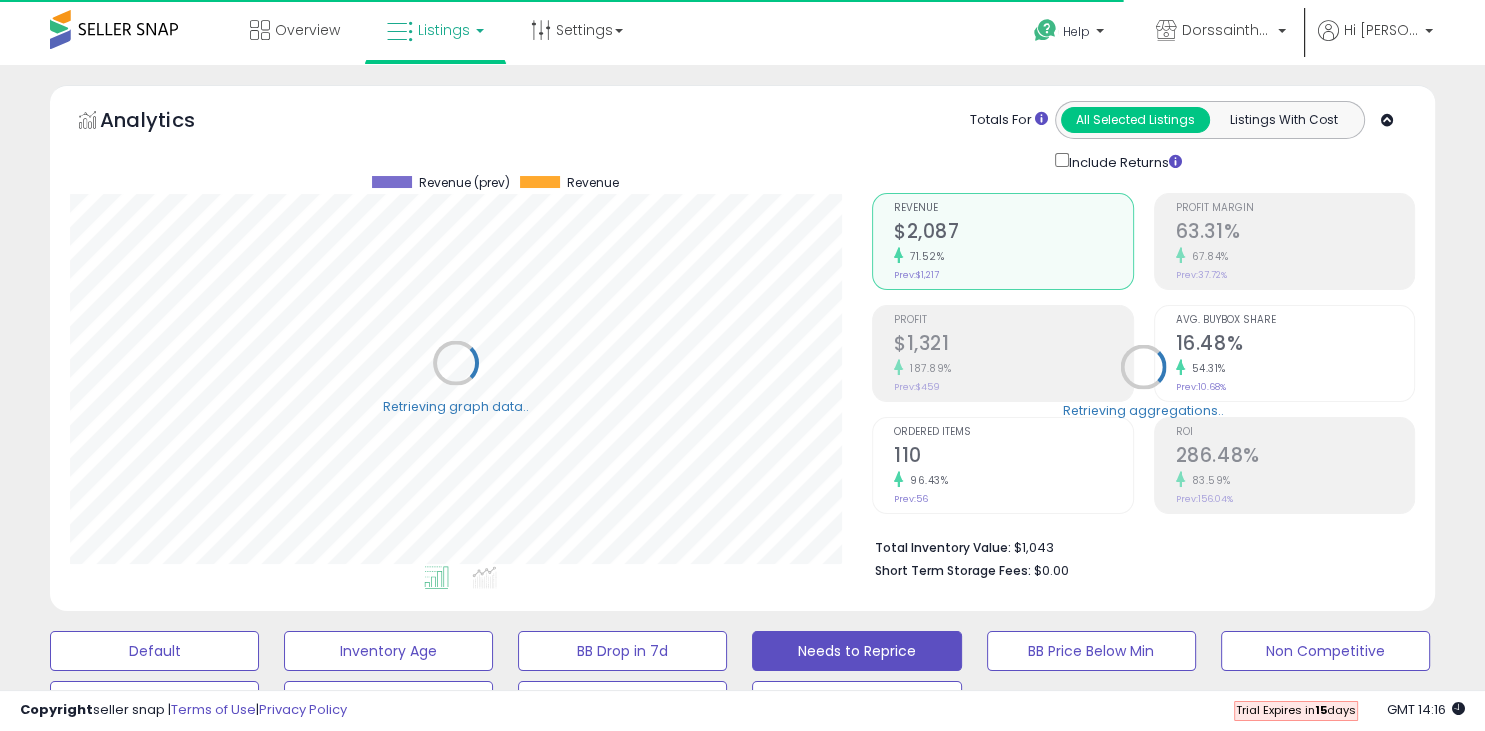 select on "**" 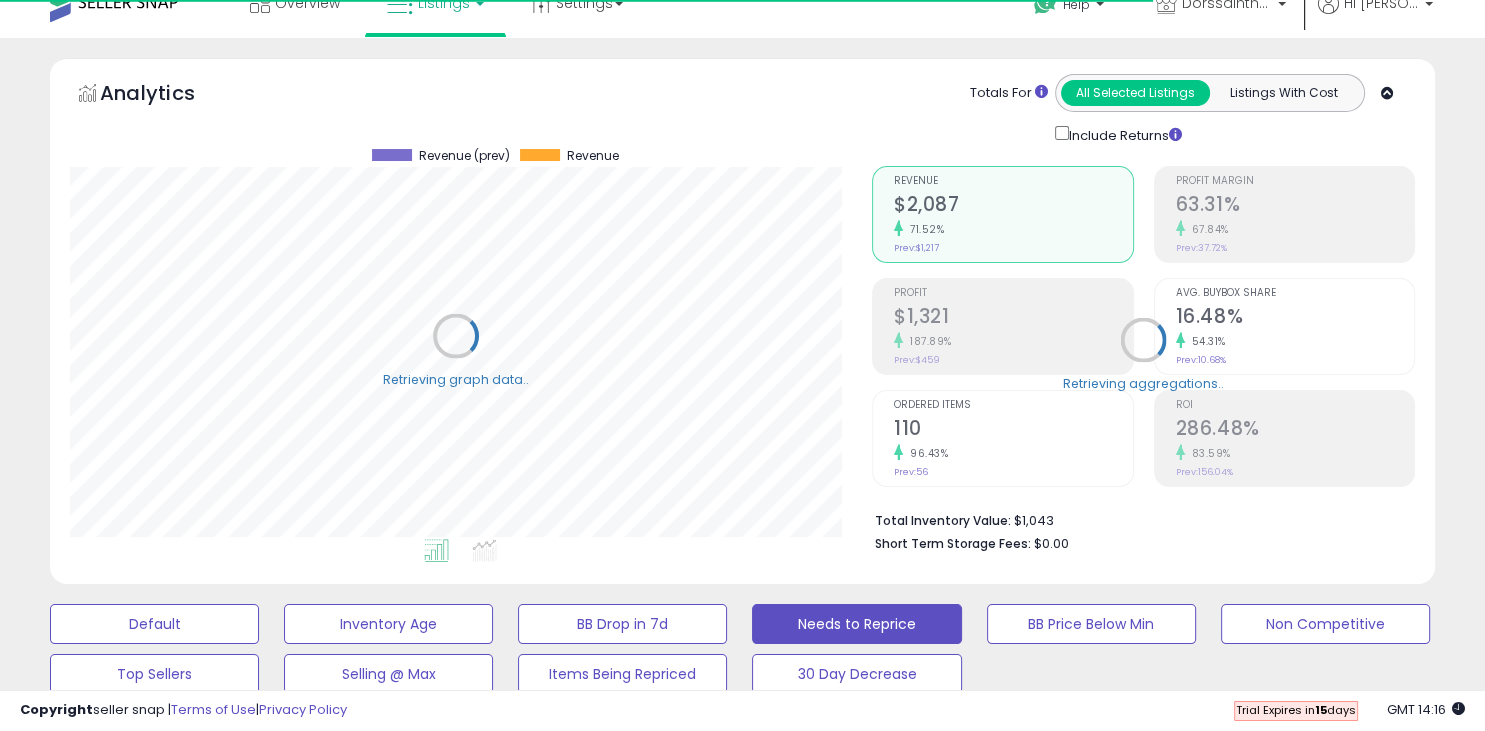 scroll, scrollTop: 28, scrollLeft: 0, axis: vertical 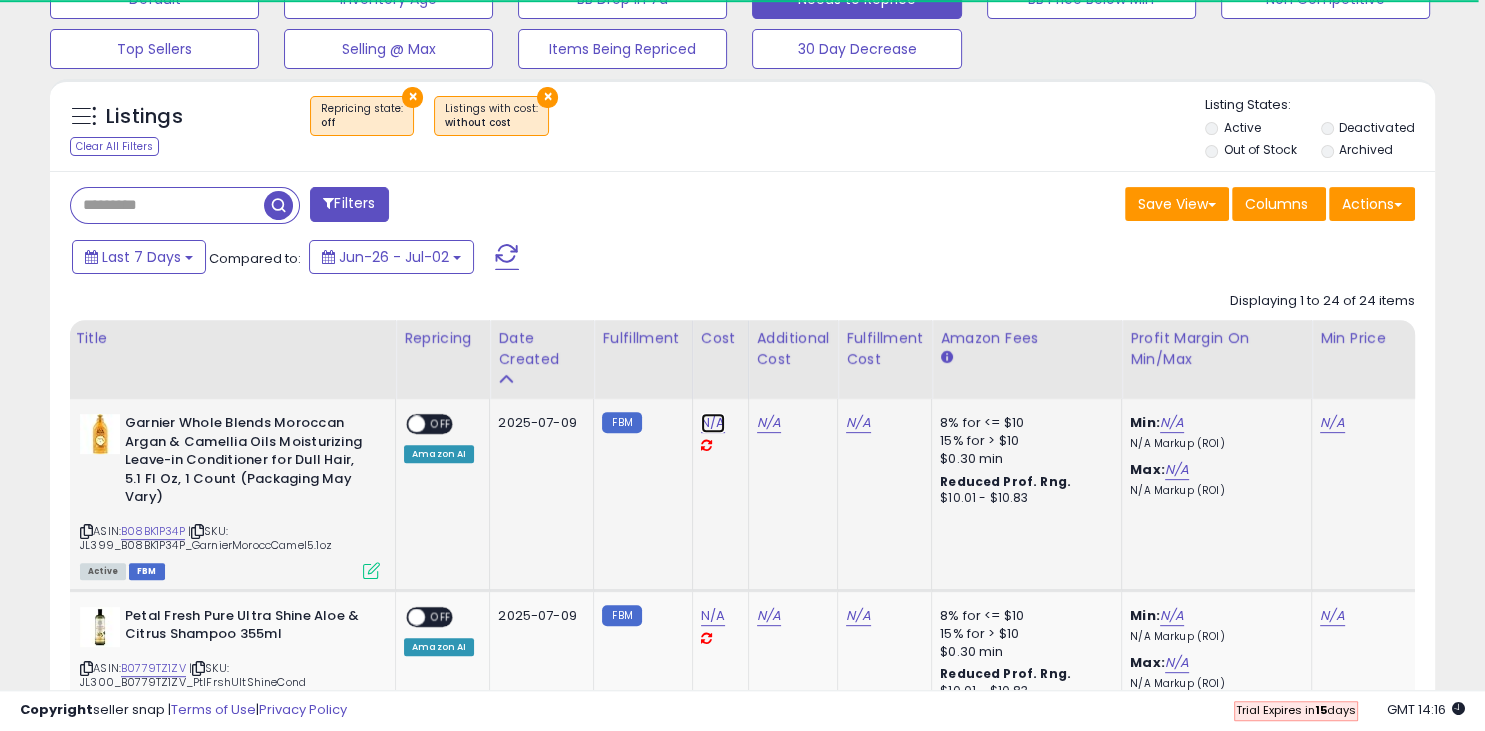 click on "N/A" at bounding box center [713, 423] 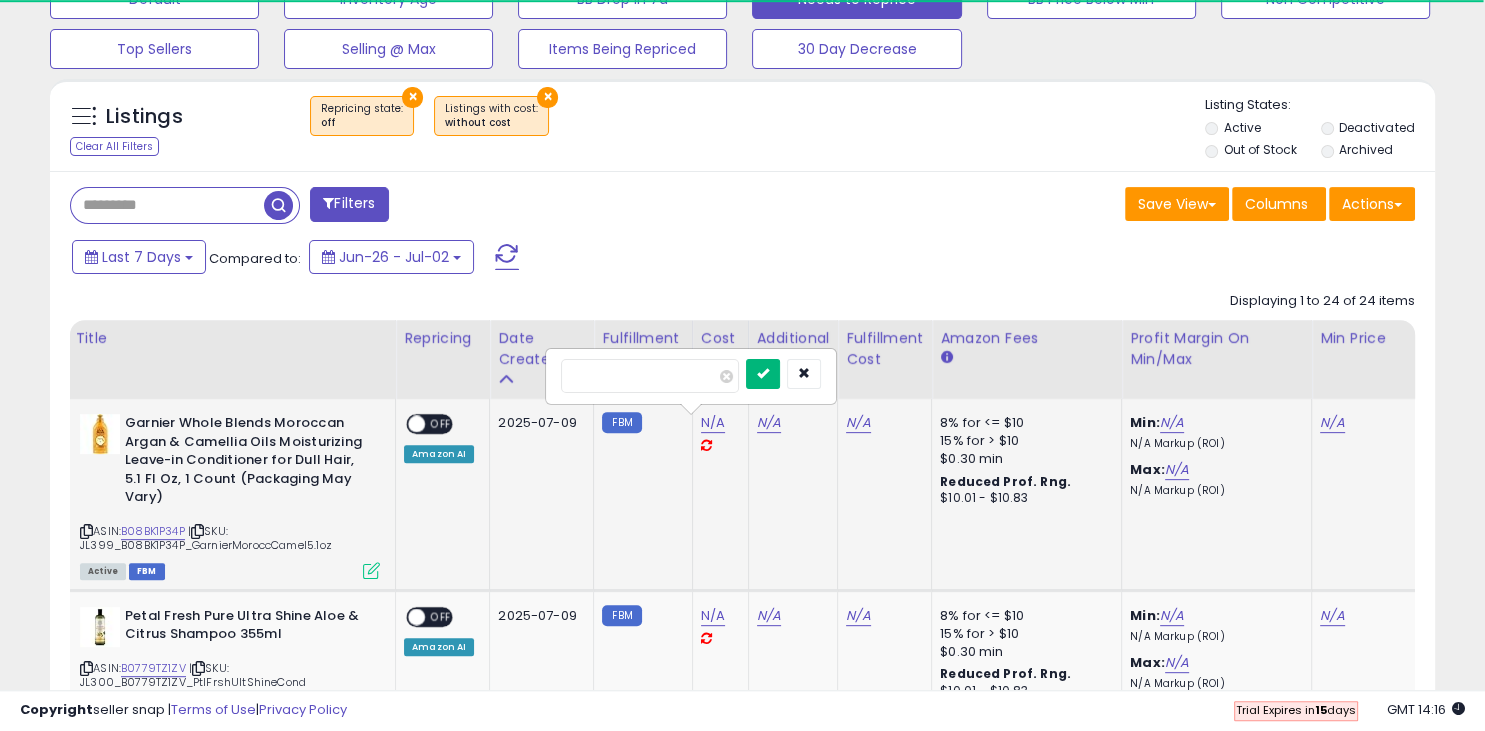 type on "****" 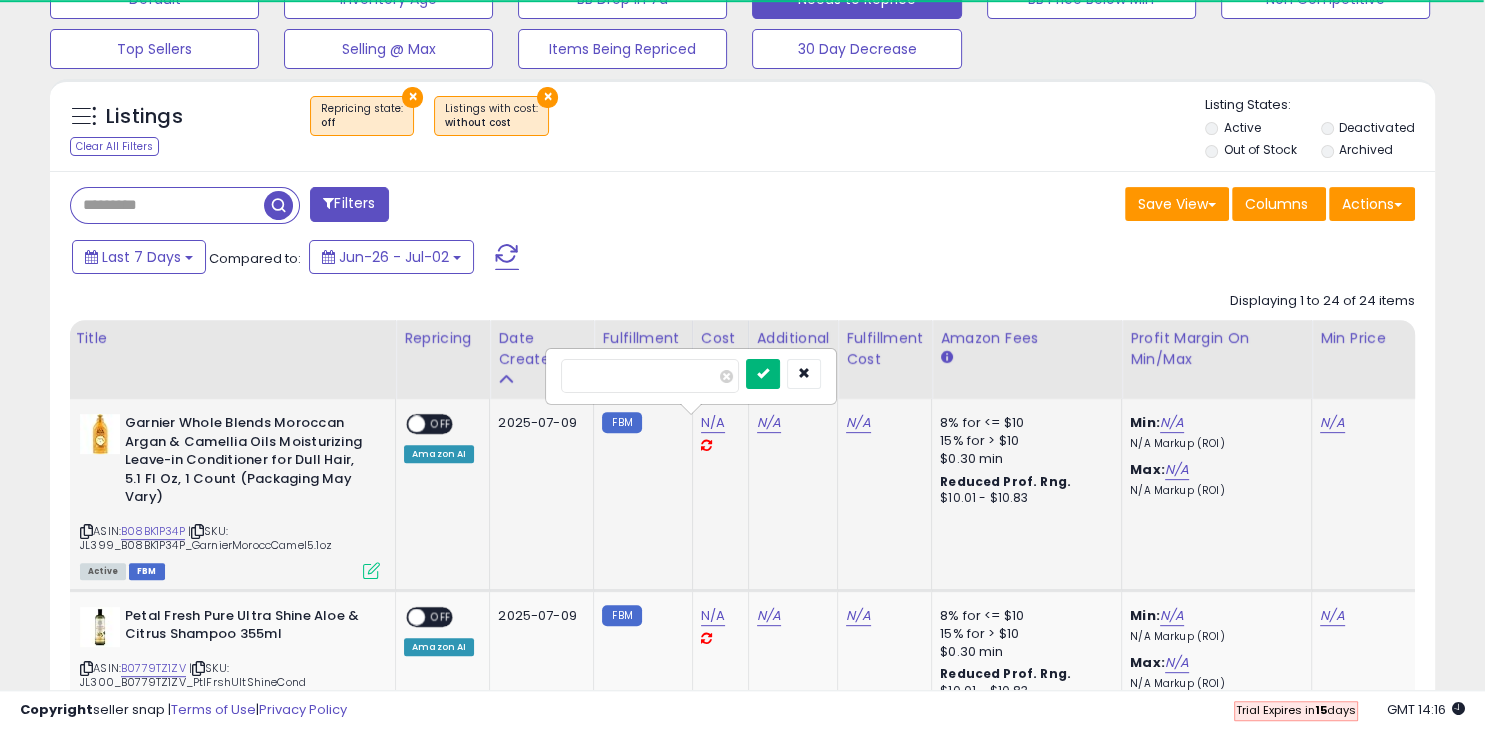 click at bounding box center (763, 374) 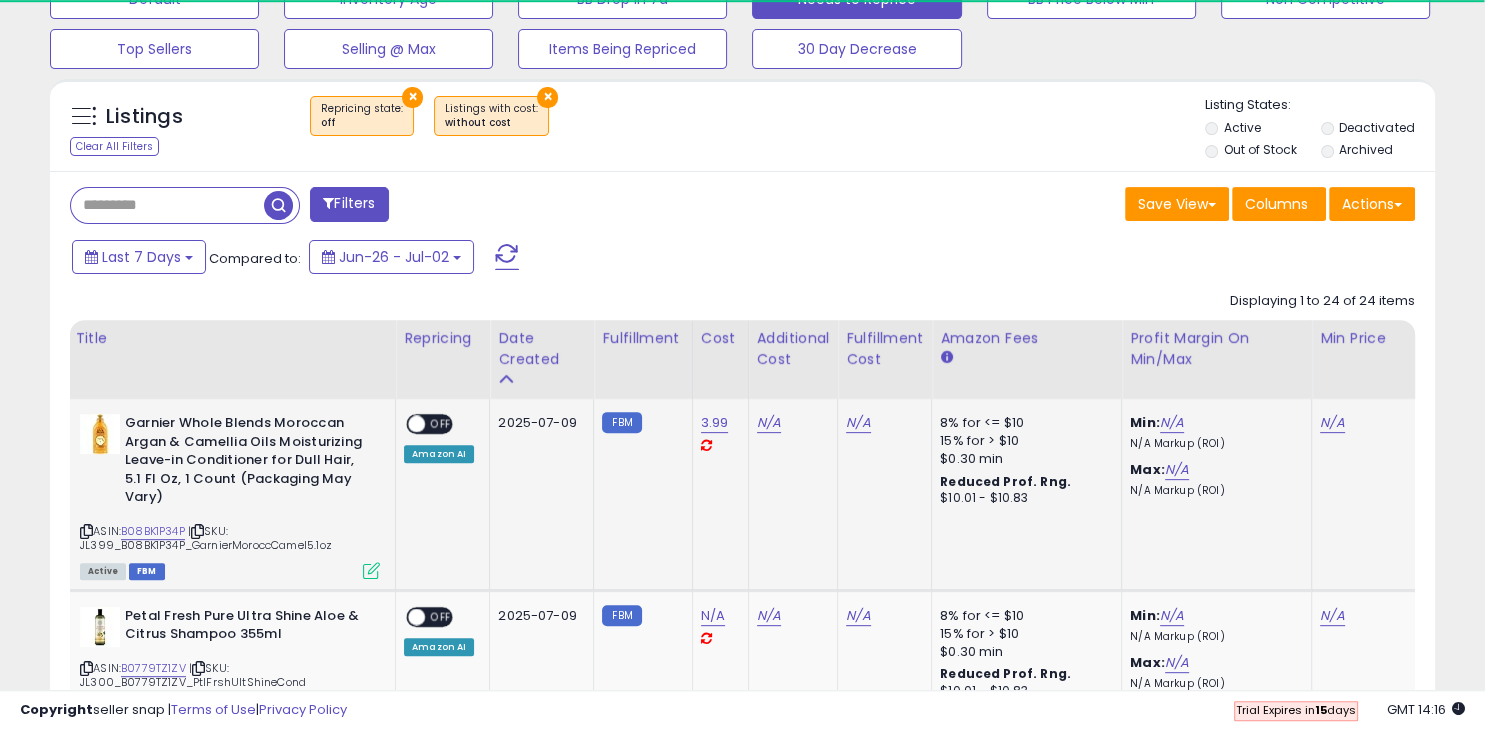 scroll, scrollTop: 0, scrollLeft: 72, axis: horizontal 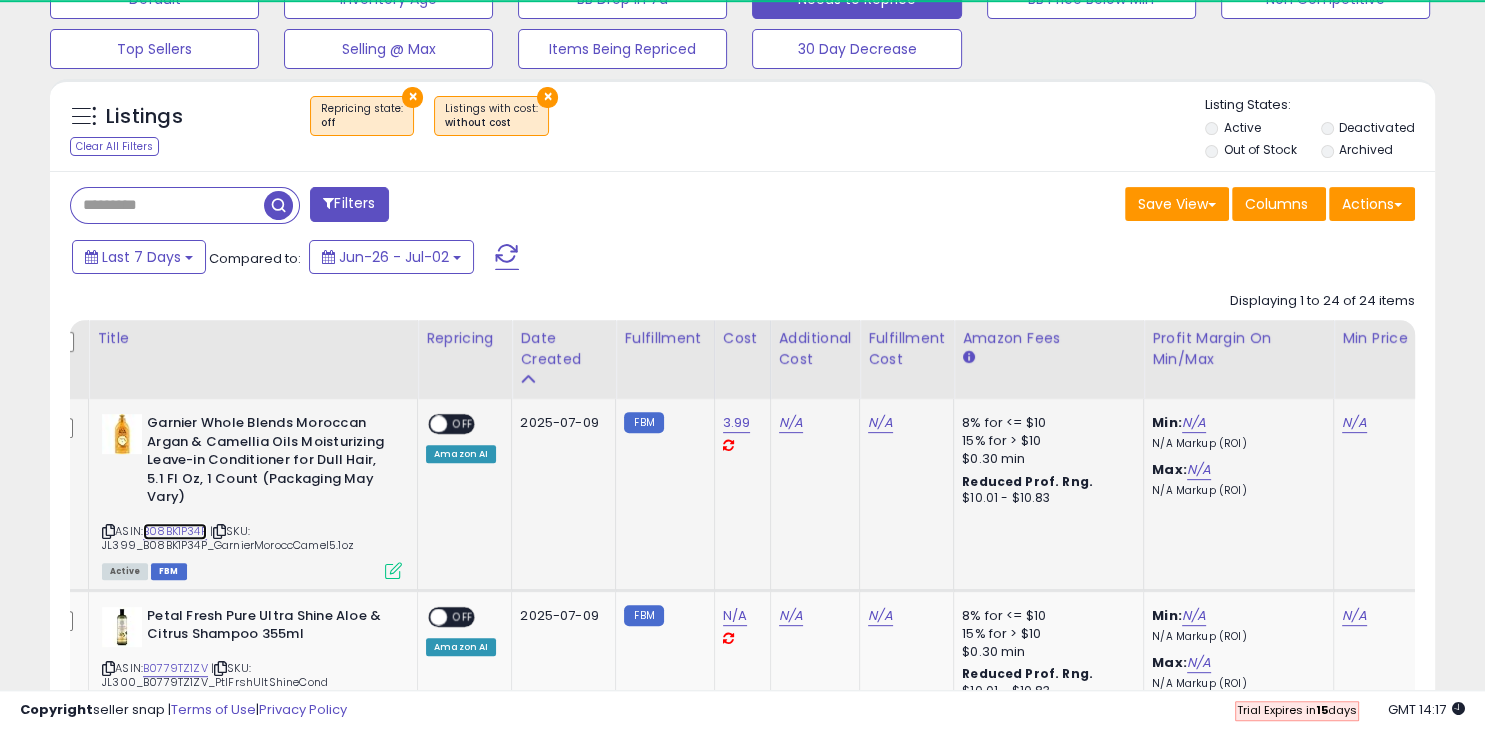 click on "B08BK1P34P" at bounding box center [175, 531] 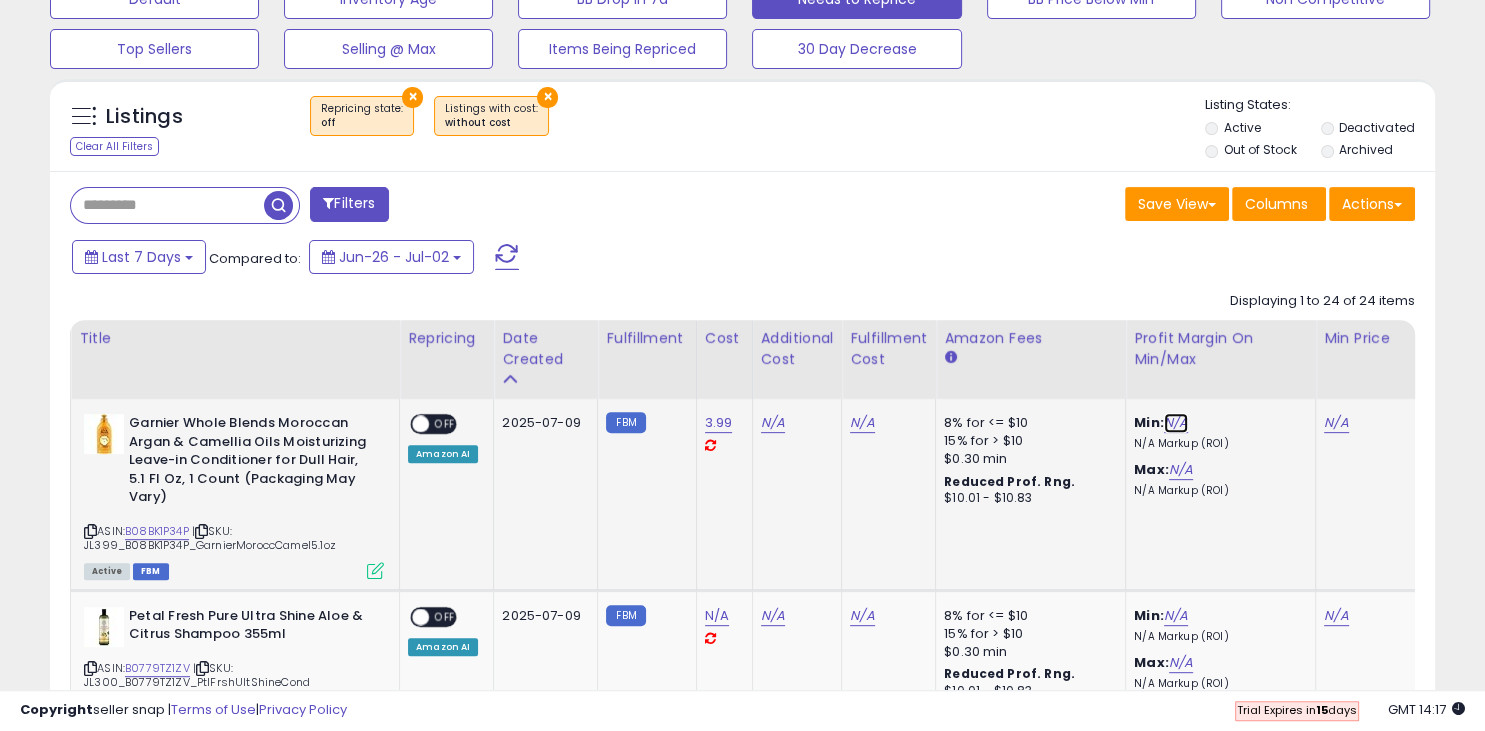 click on "N/A" at bounding box center [1176, 423] 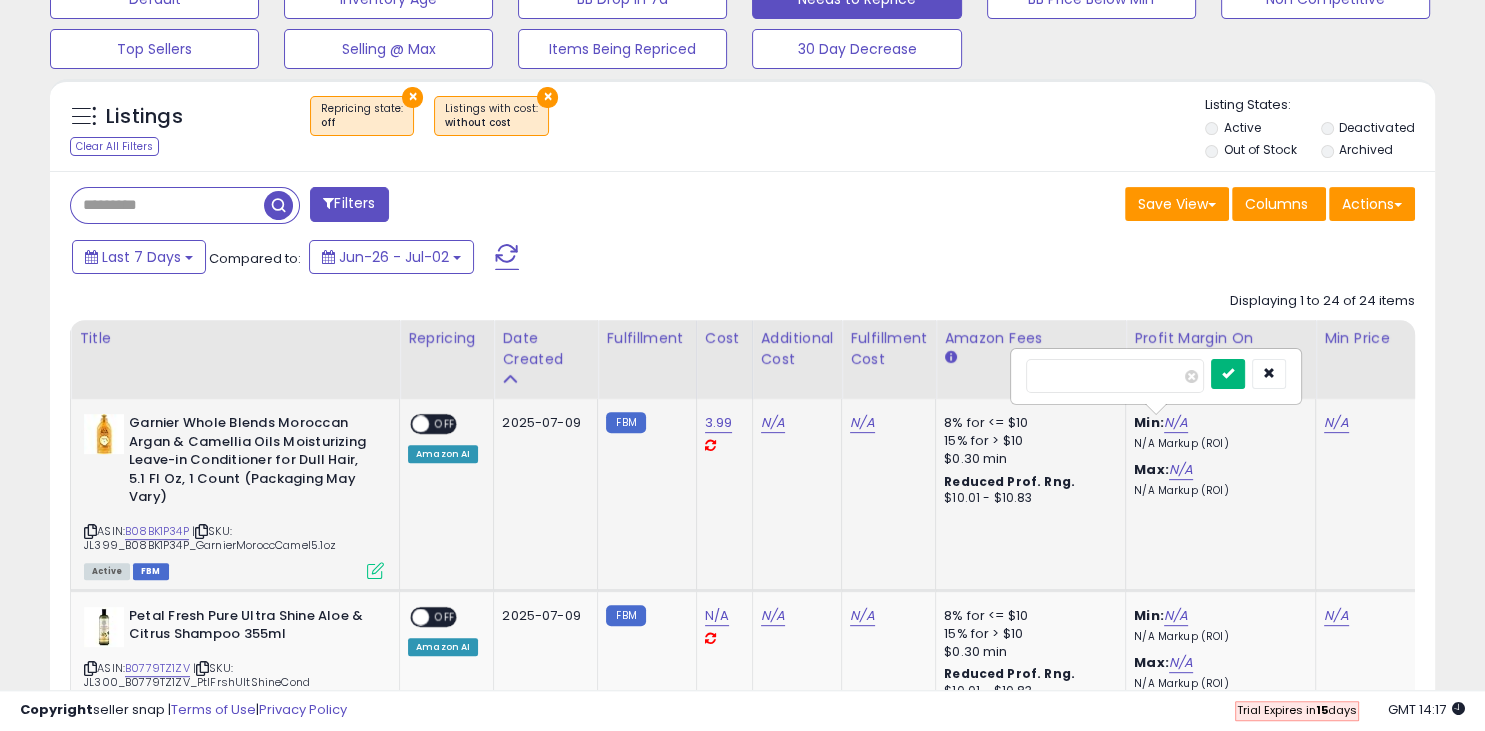 type on "*****" 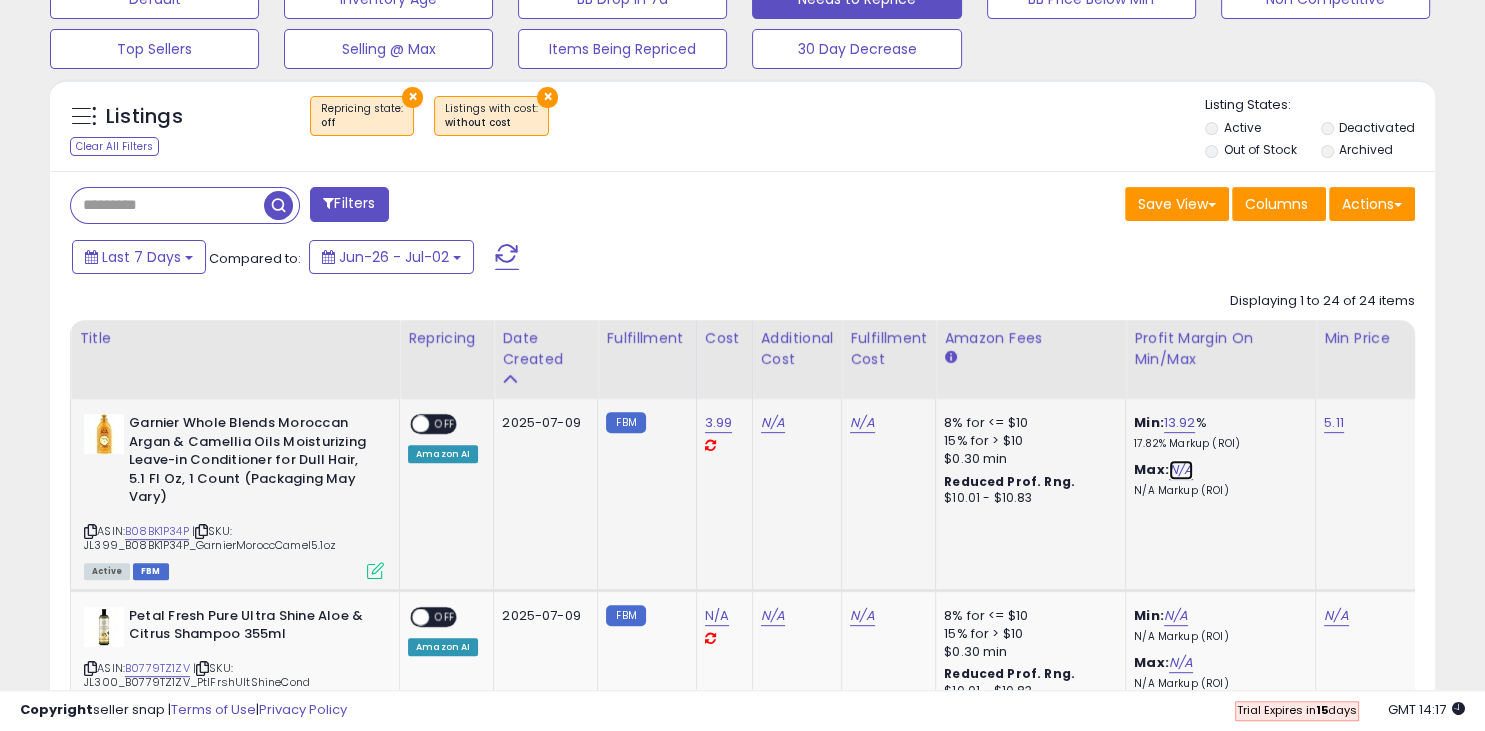 click on "N/A" at bounding box center [1181, 470] 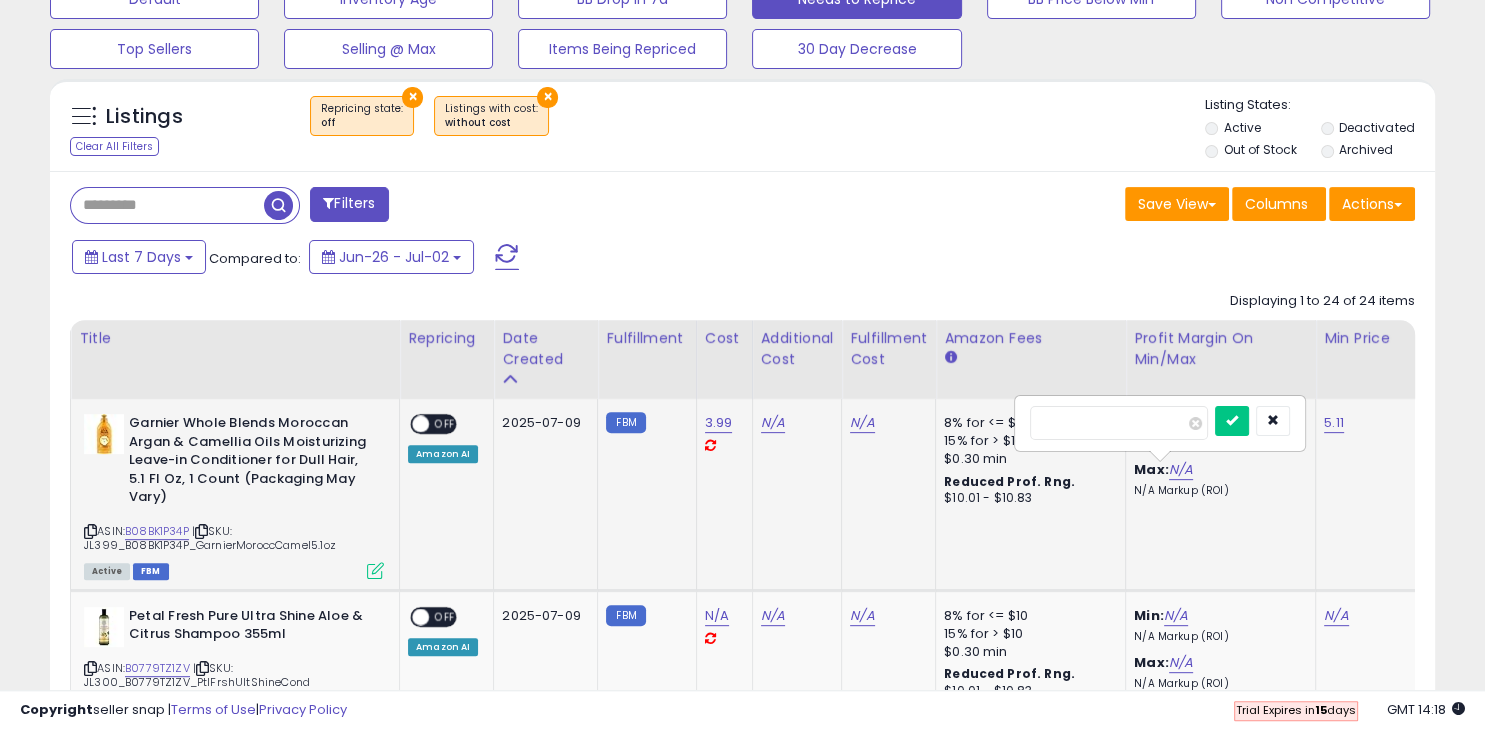type on "*****" 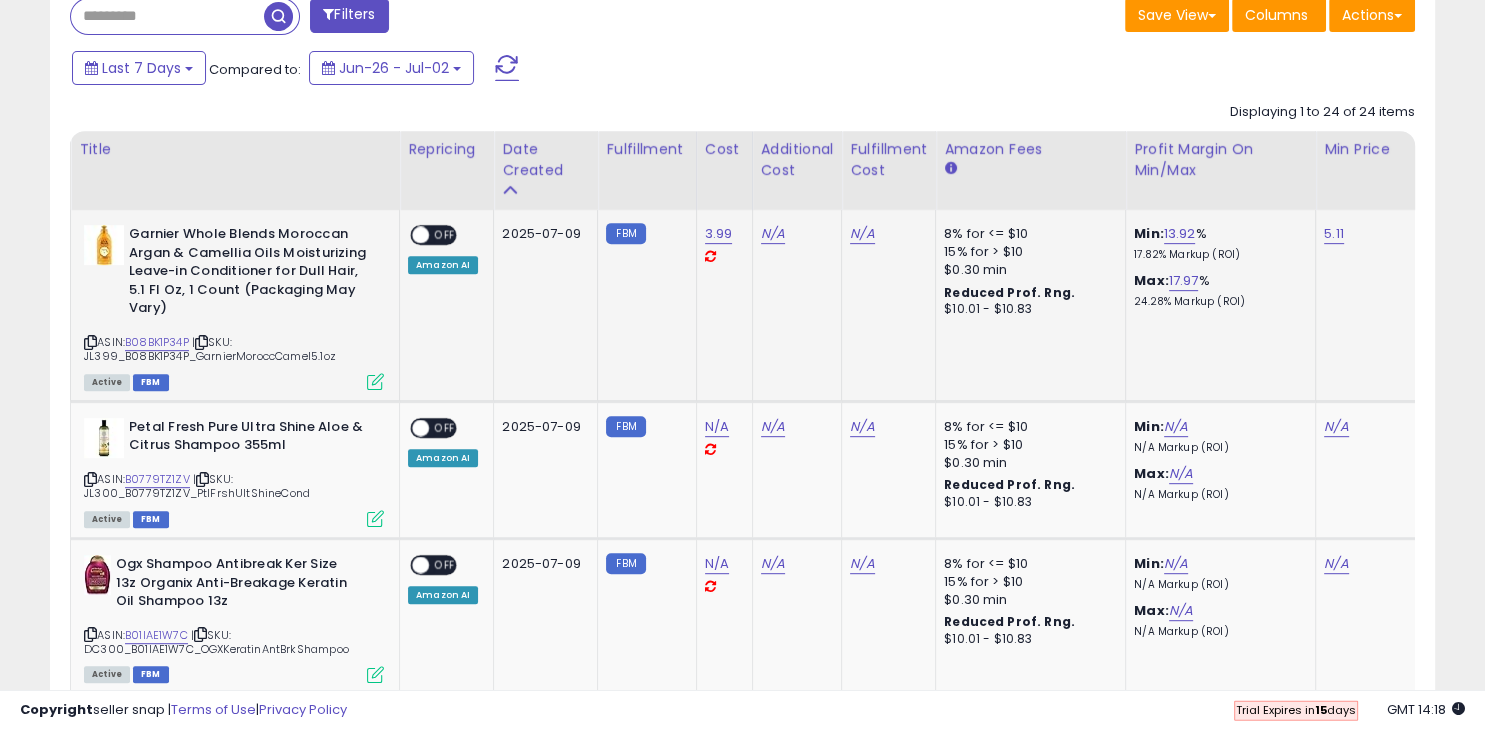 click on "OFF" at bounding box center [445, 235] 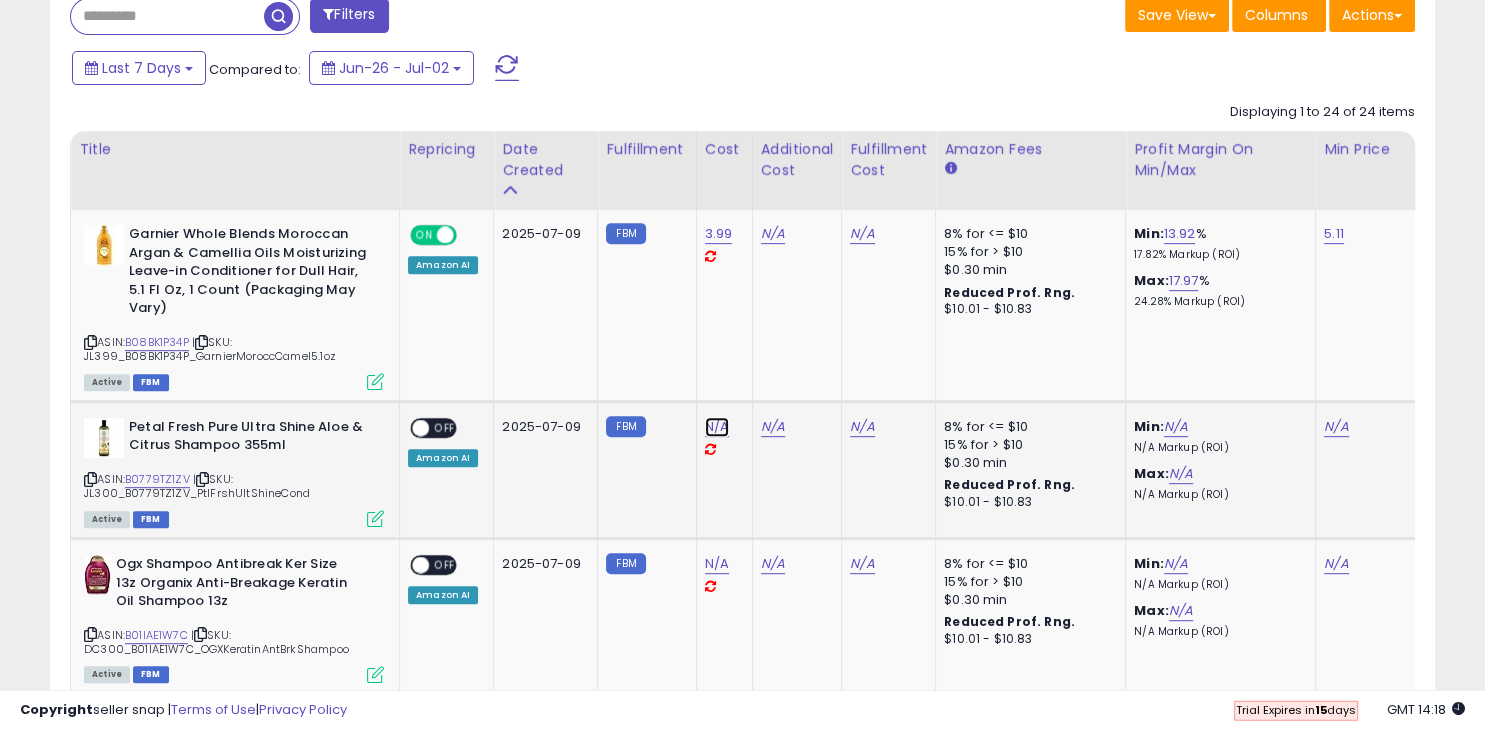 click on "N/A" at bounding box center [717, 427] 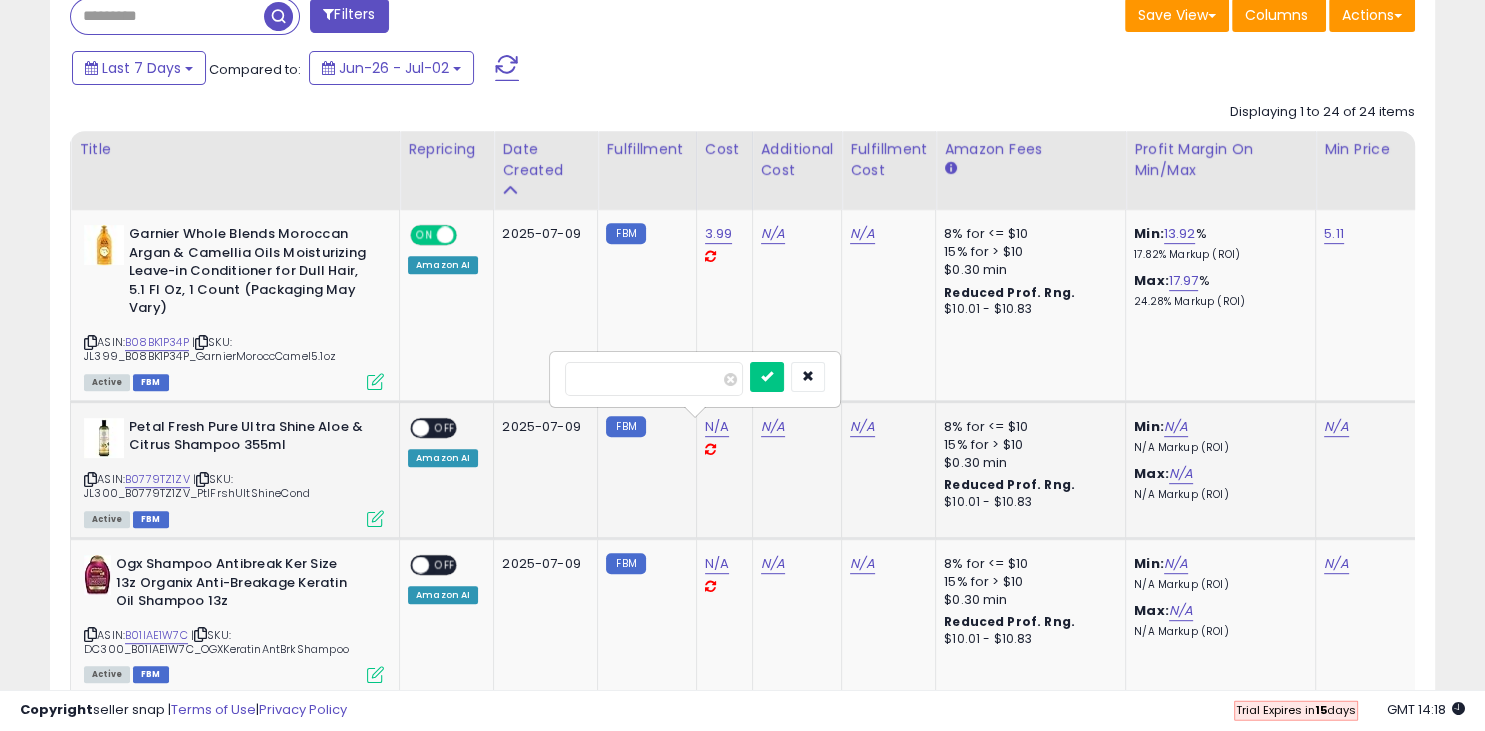 type on "****" 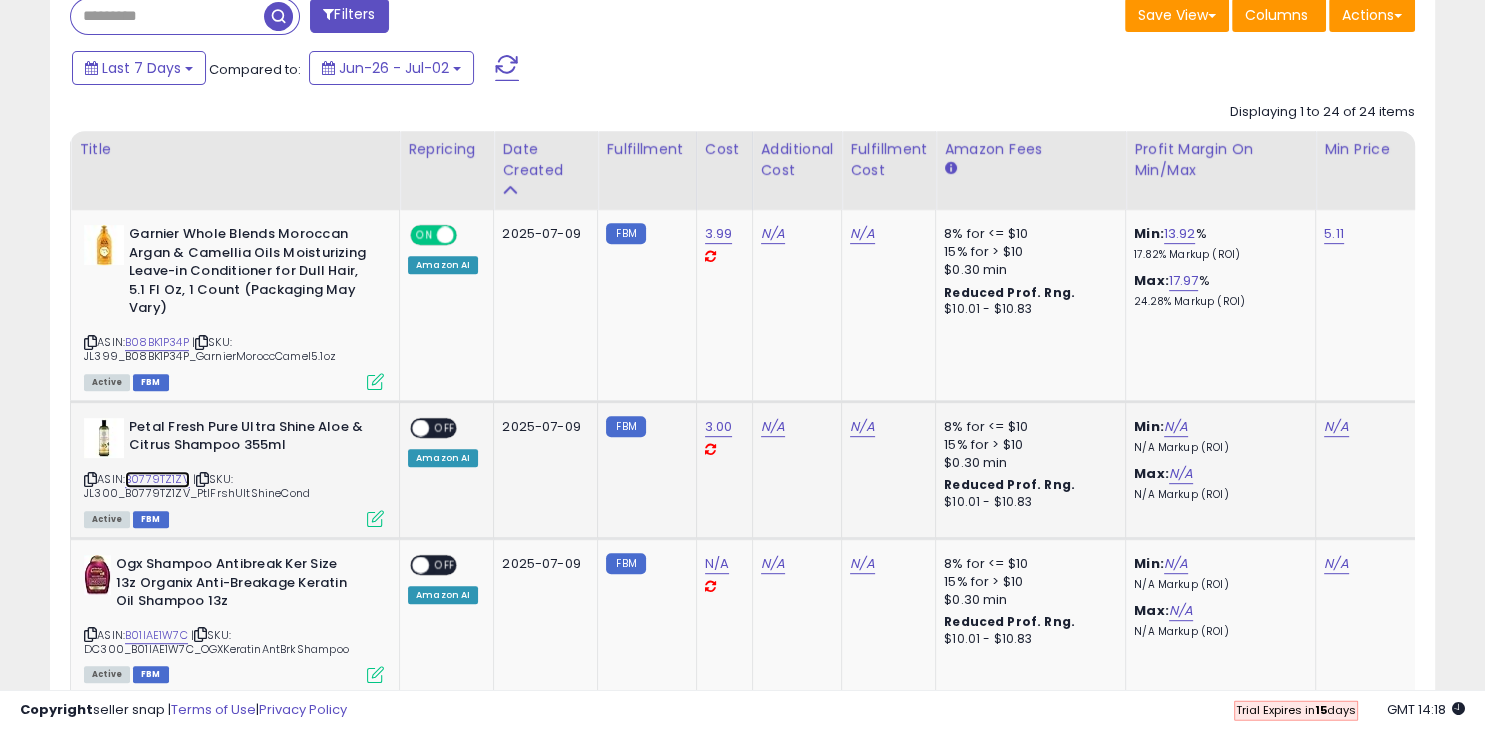 click on "B0779TZ1ZV" at bounding box center [157, 479] 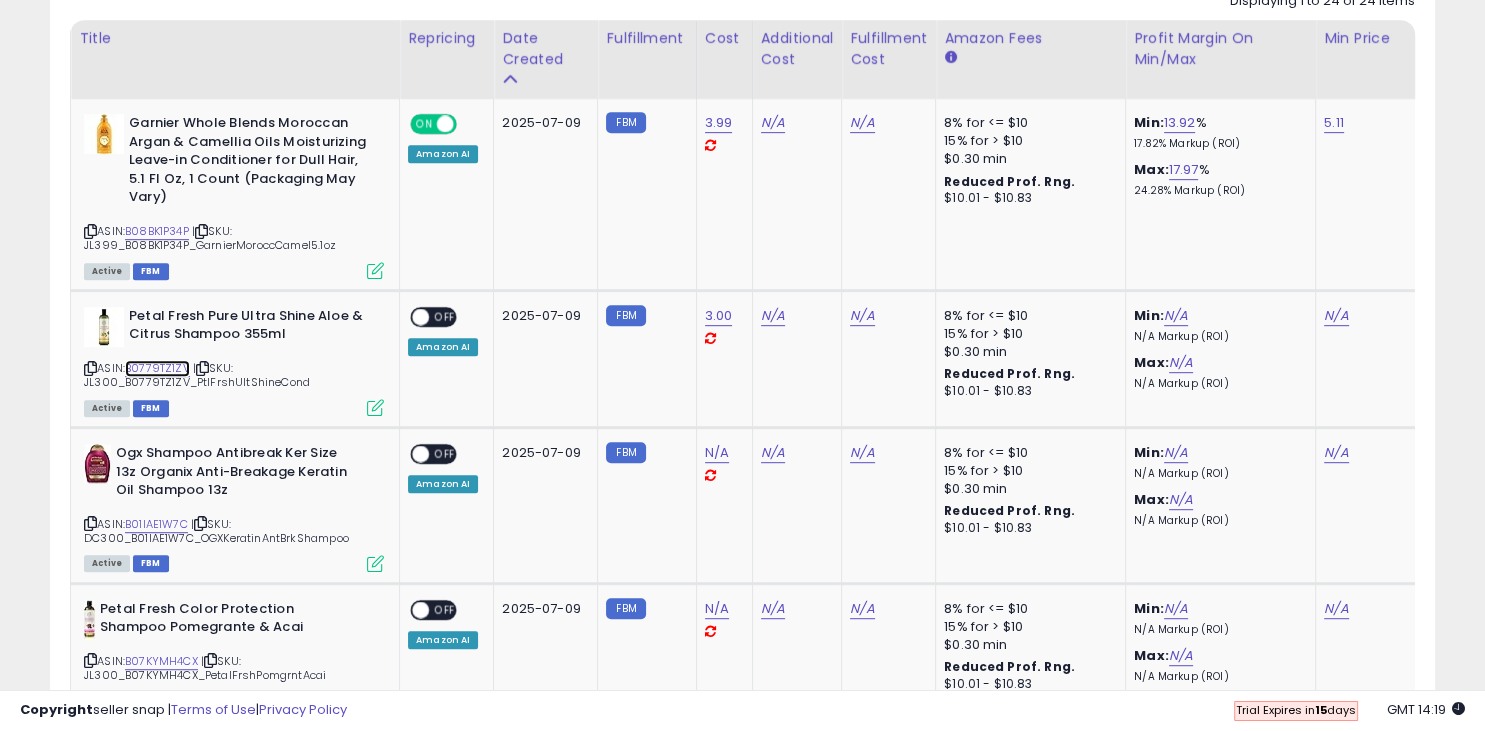 scroll, scrollTop: 952, scrollLeft: 0, axis: vertical 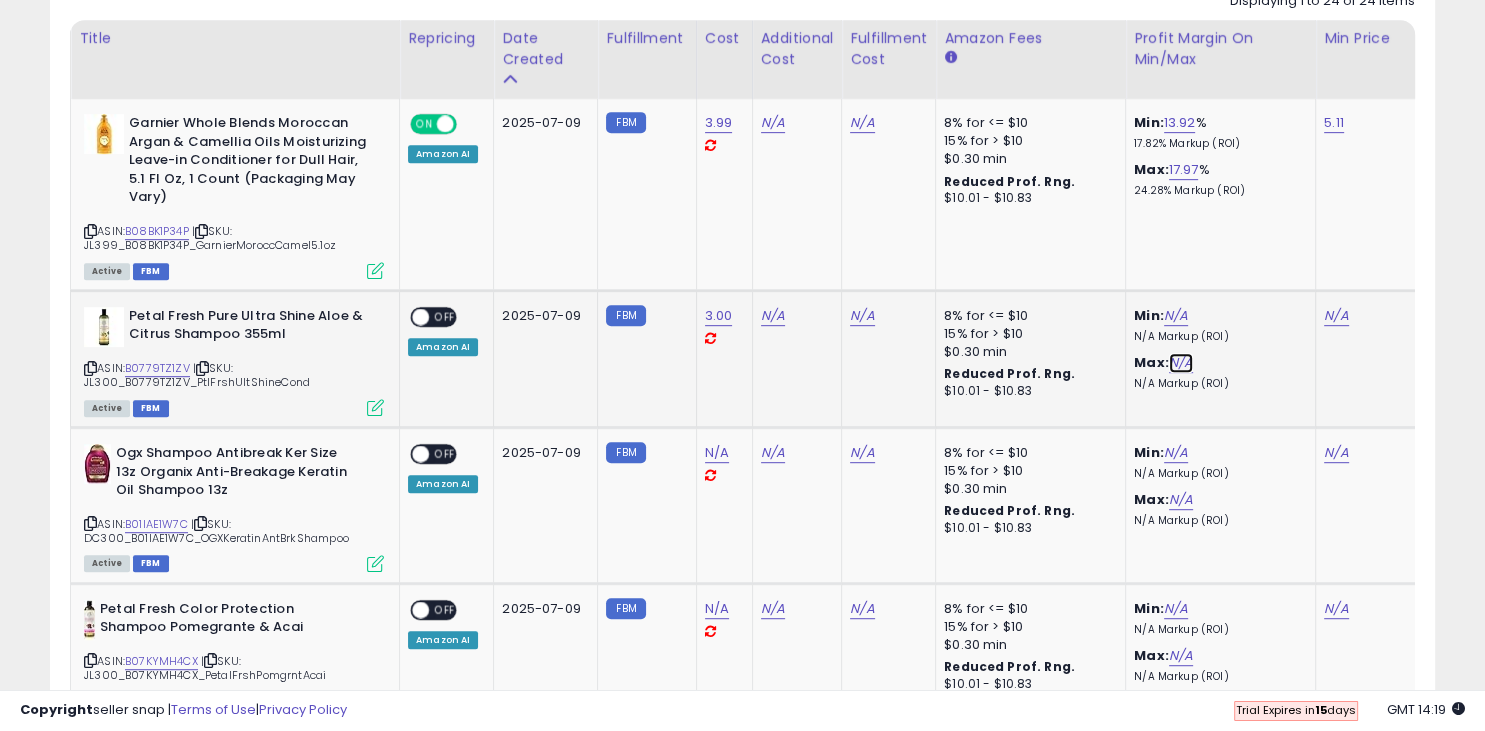 click on "N/A" at bounding box center [1181, 363] 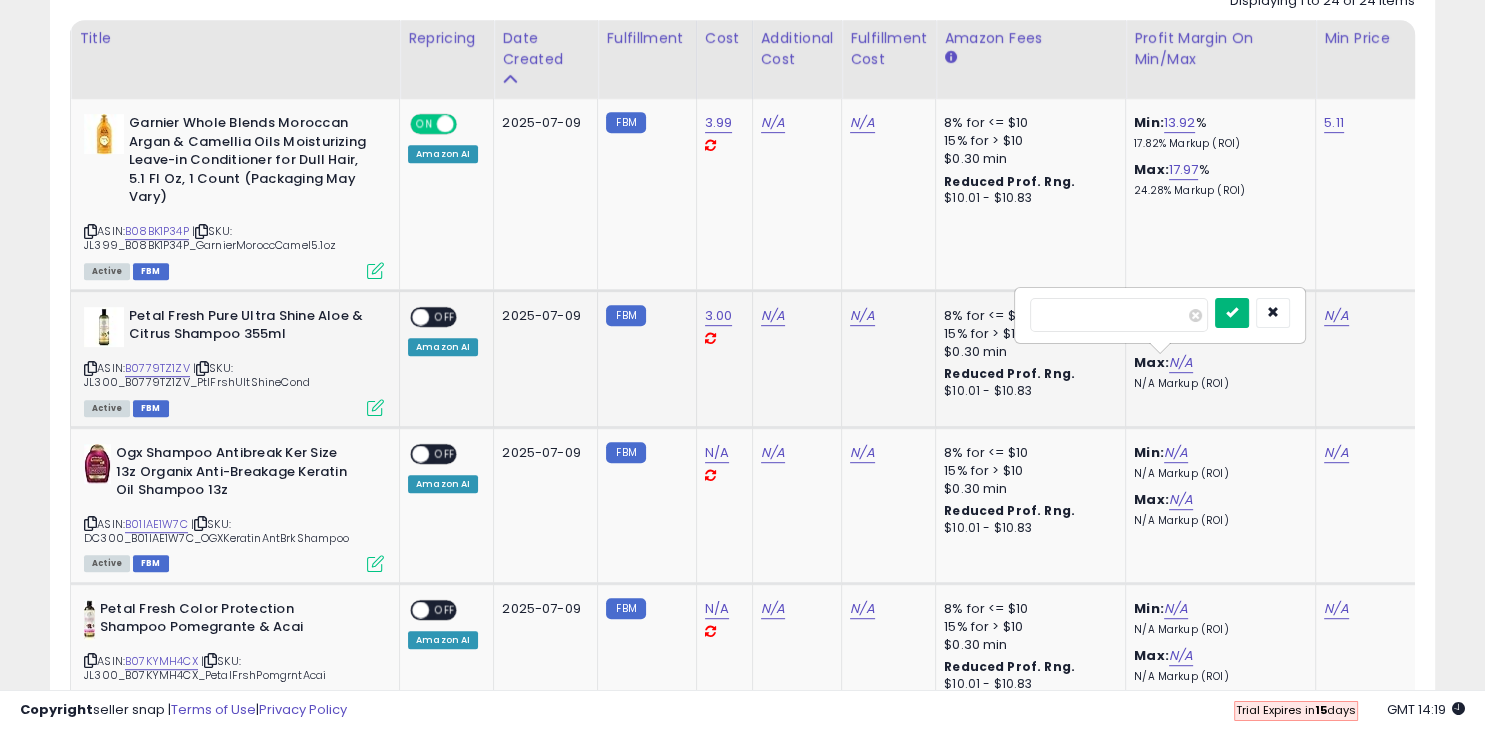 type on "*****" 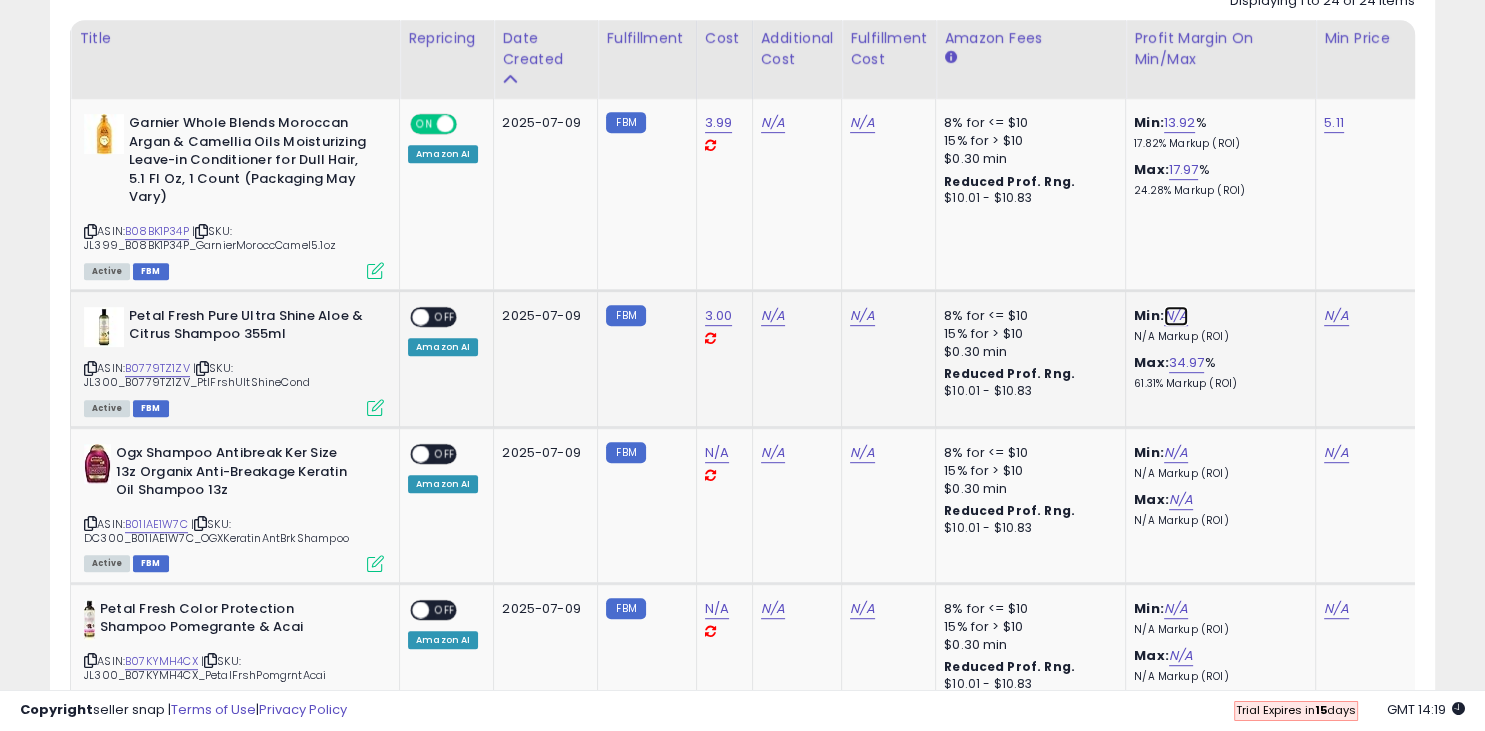 click on "N/A" at bounding box center (1176, 316) 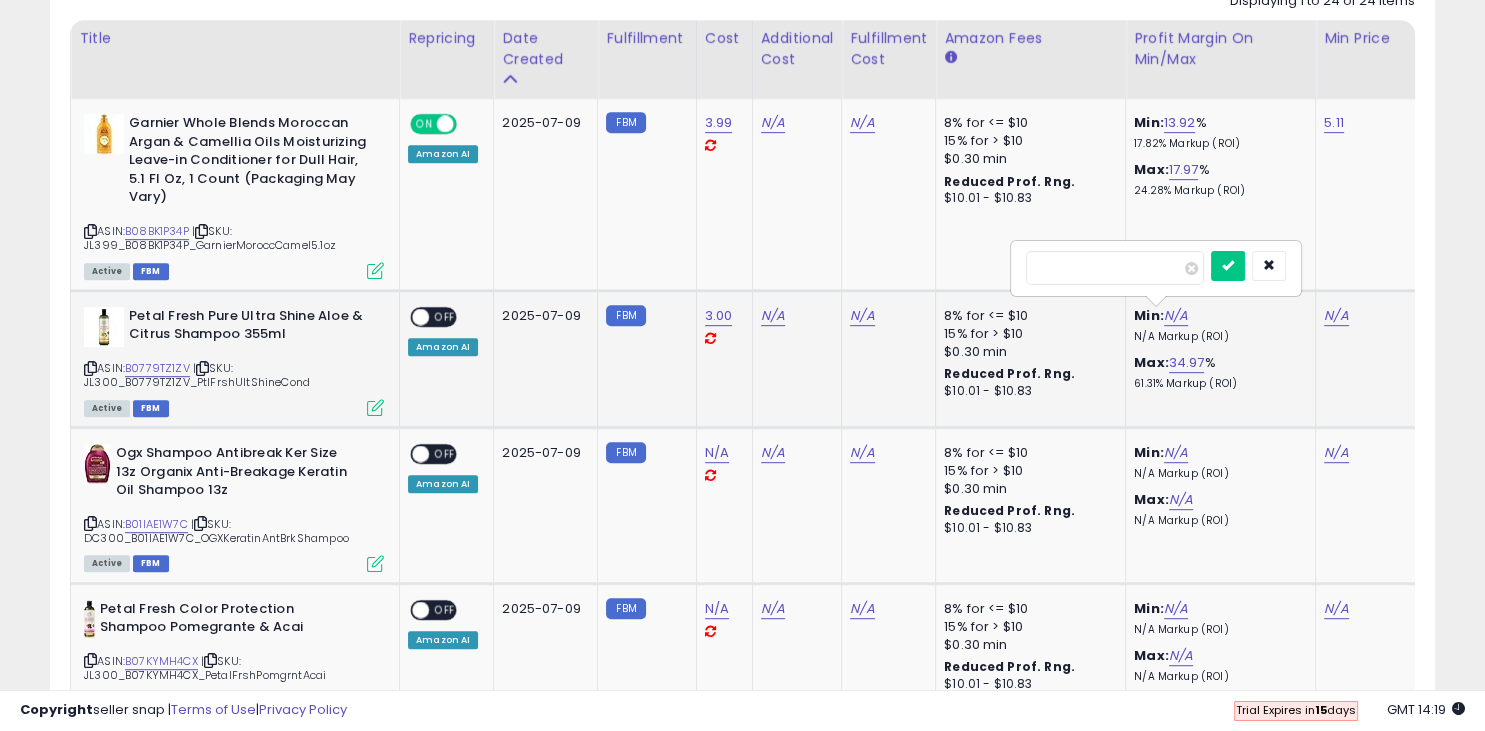 click at bounding box center (1115, 268) 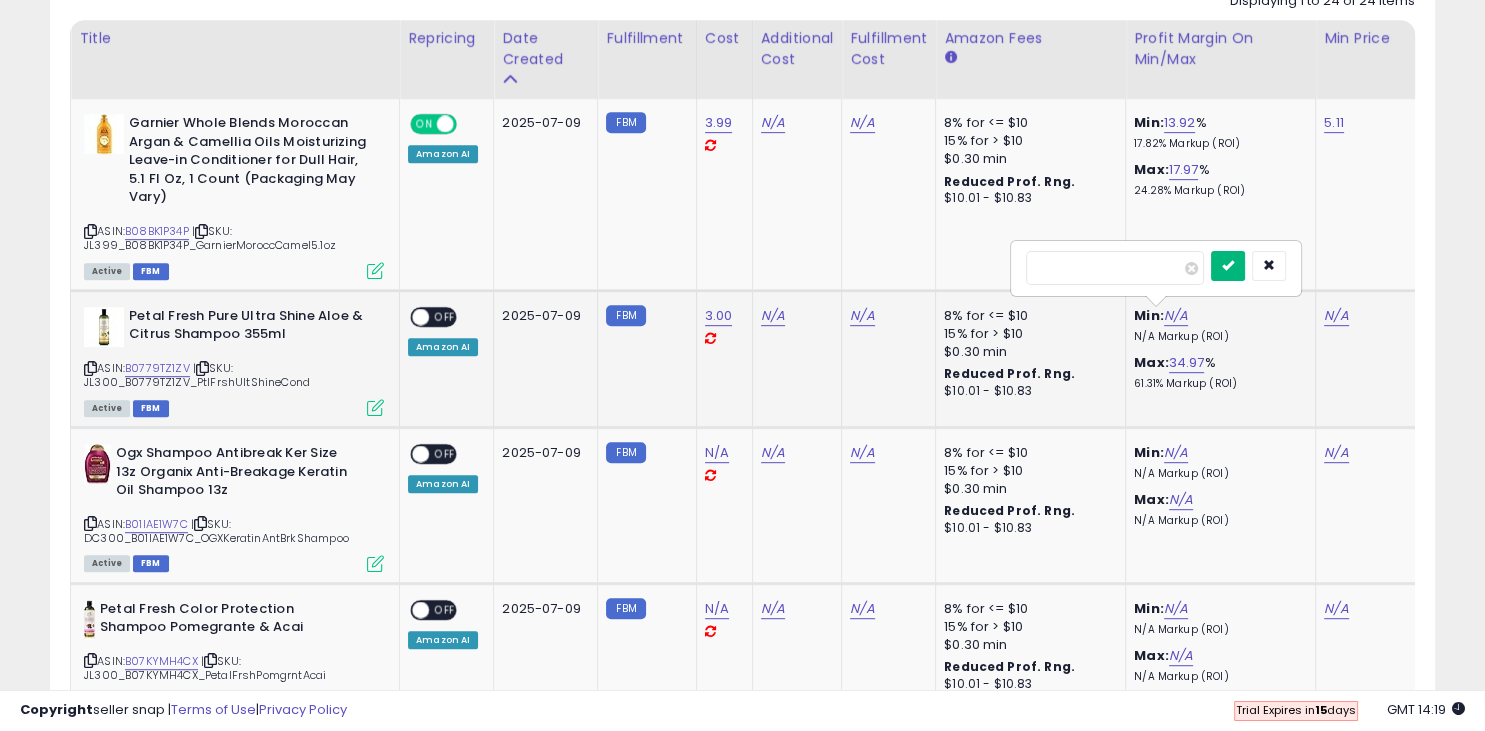 type on "*" 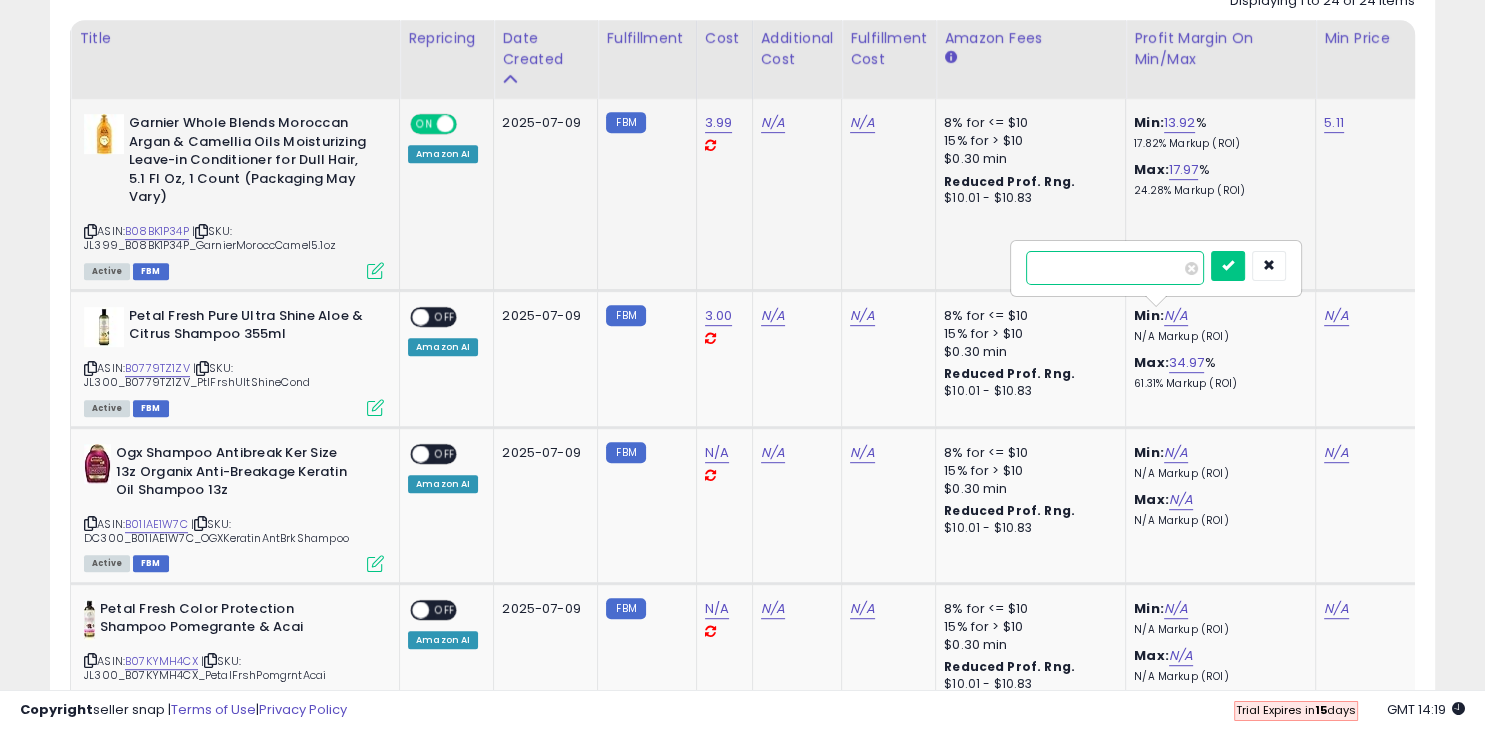 type on "*" 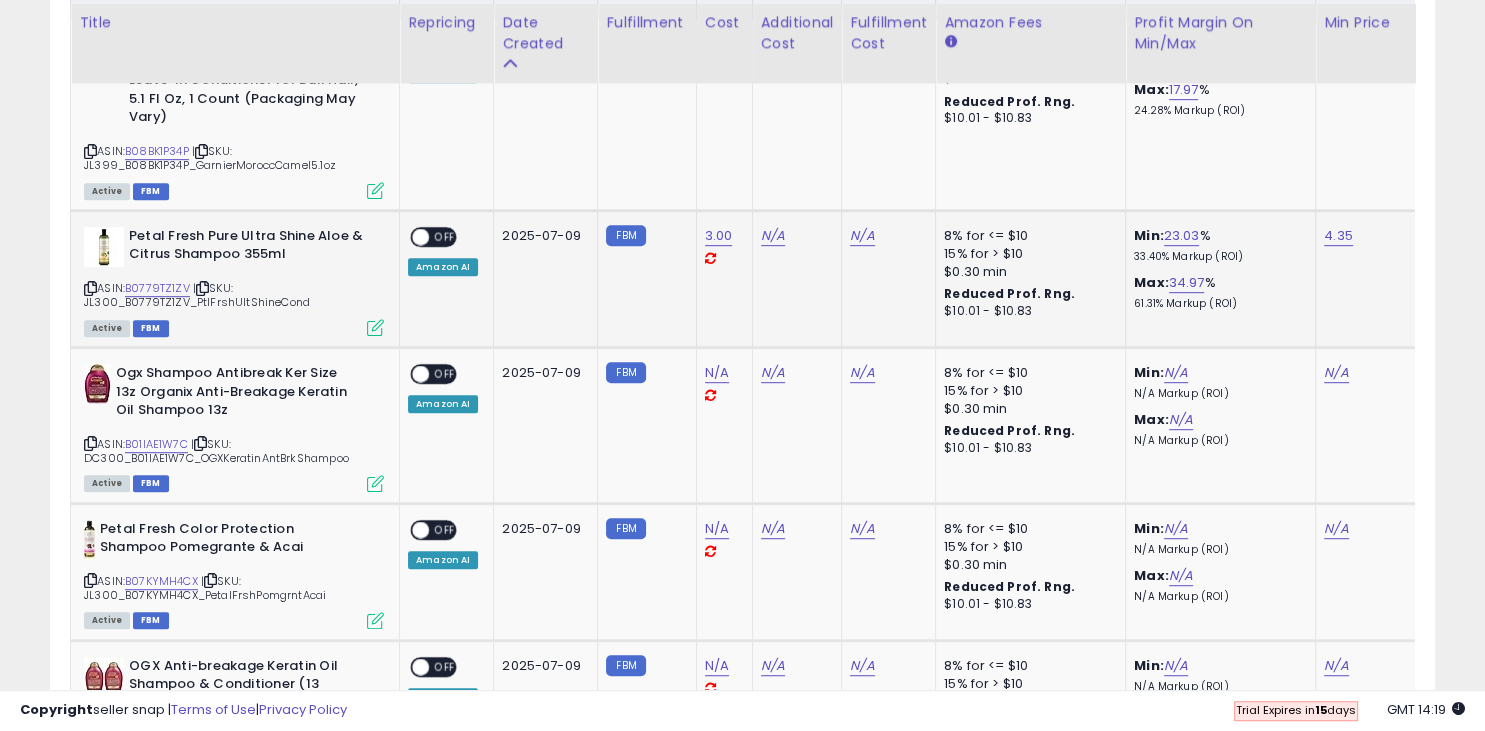 scroll, scrollTop: 1035, scrollLeft: 0, axis: vertical 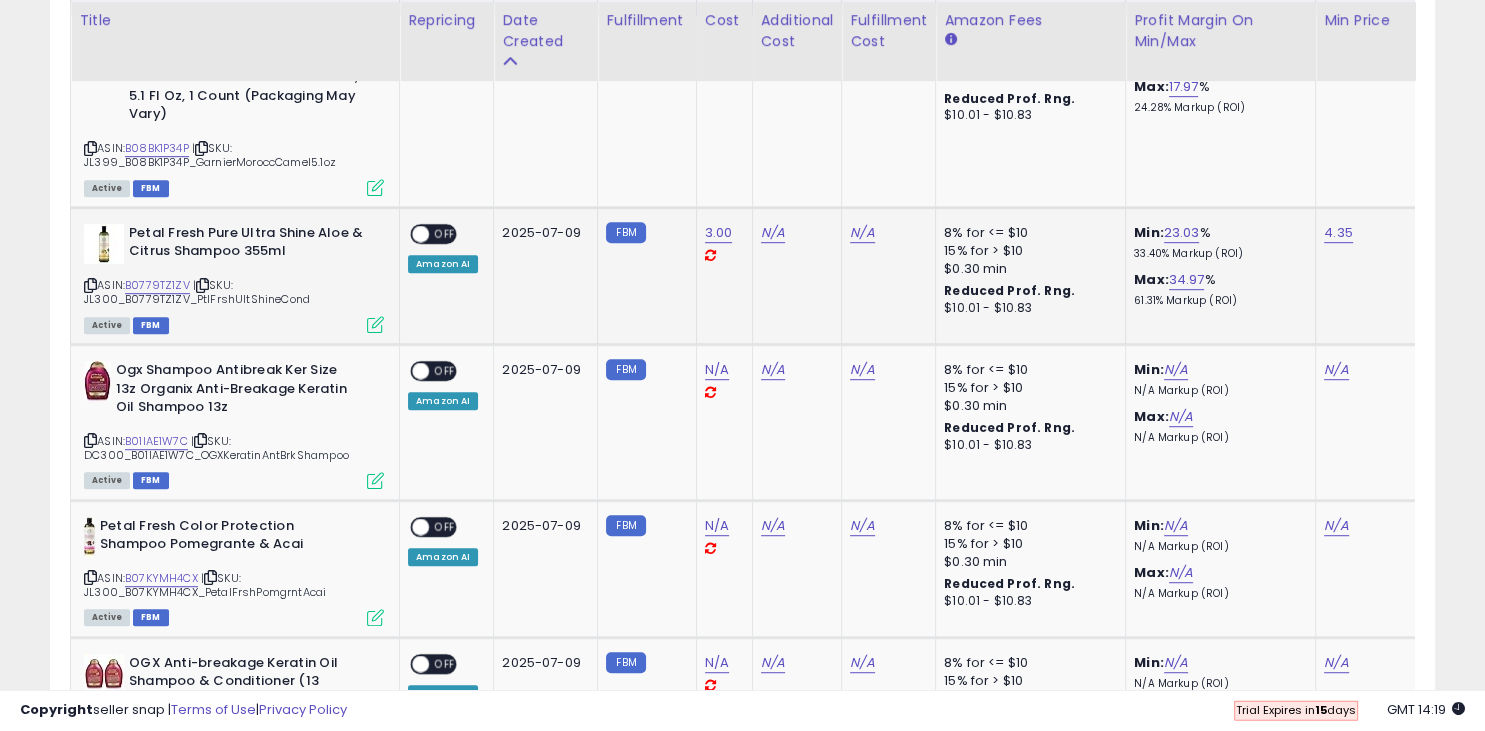 click at bounding box center (420, 233) 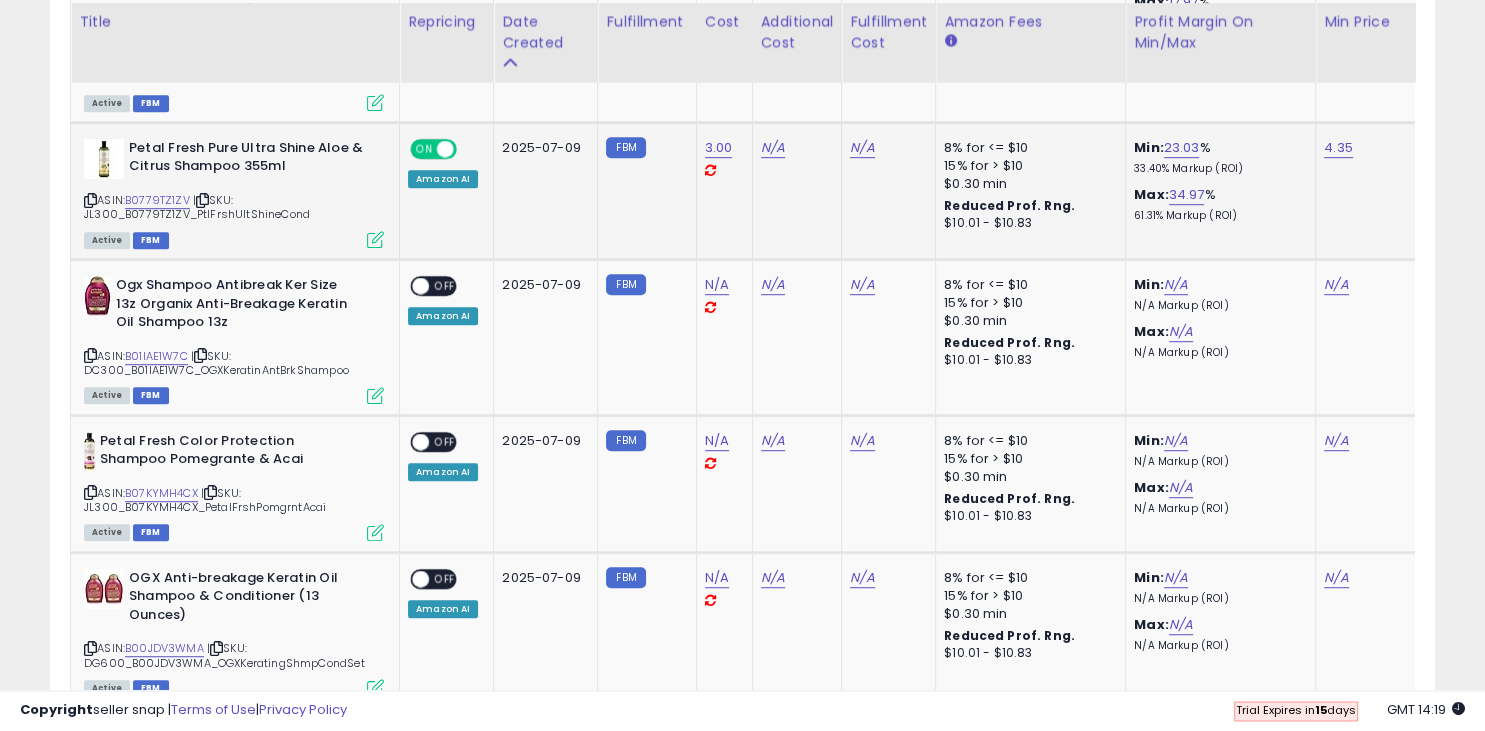 scroll, scrollTop: 1121, scrollLeft: 0, axis: vertical 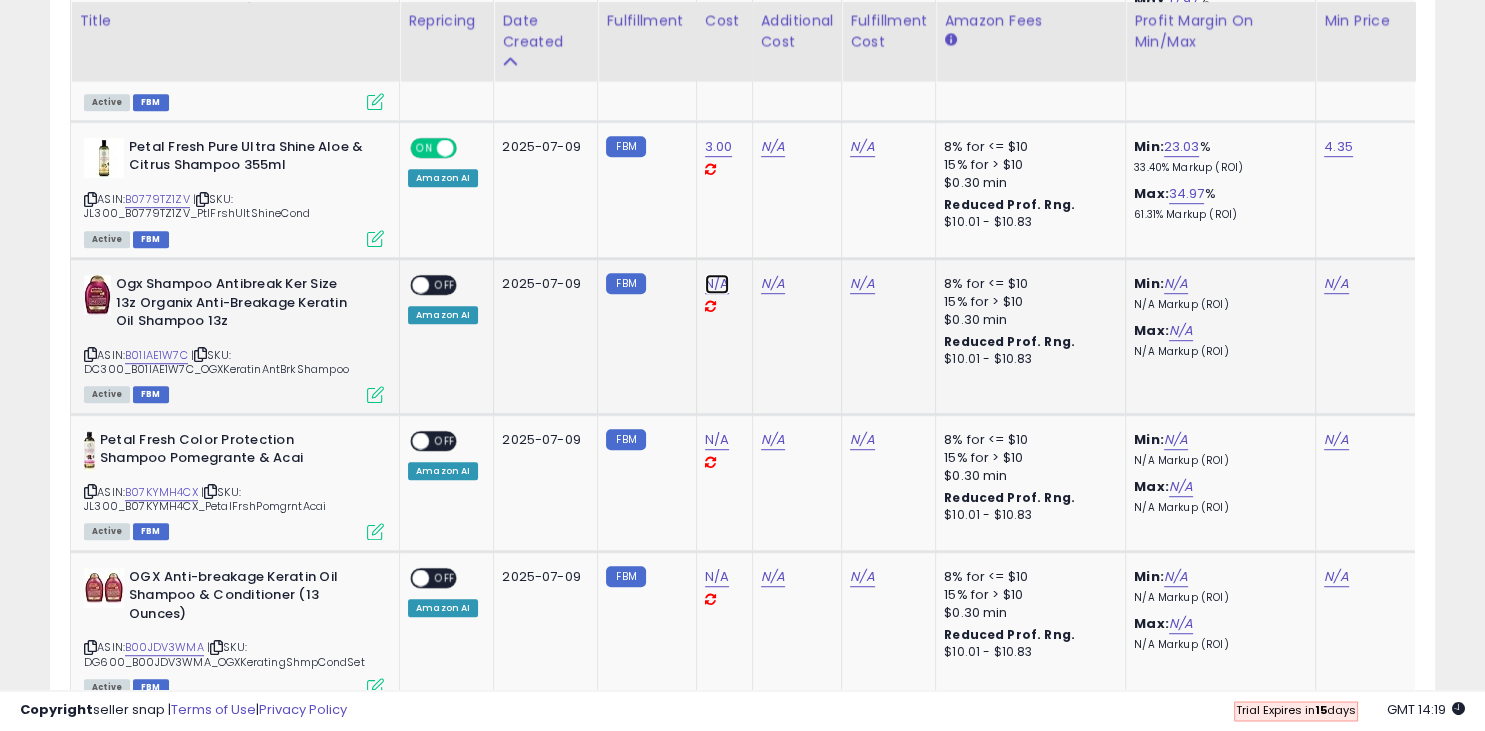 click on "N/A" at bounding box center (717, 284) 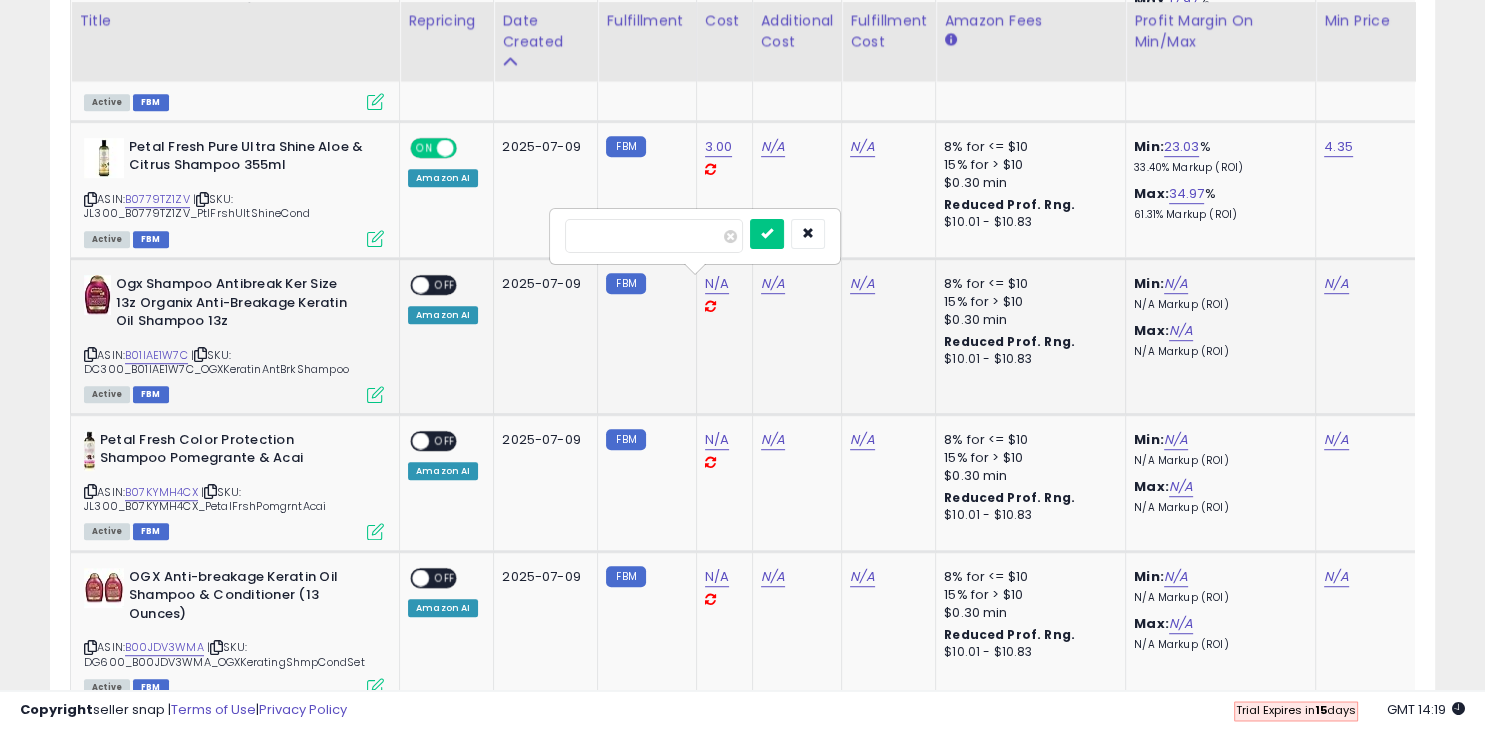 type on "****" 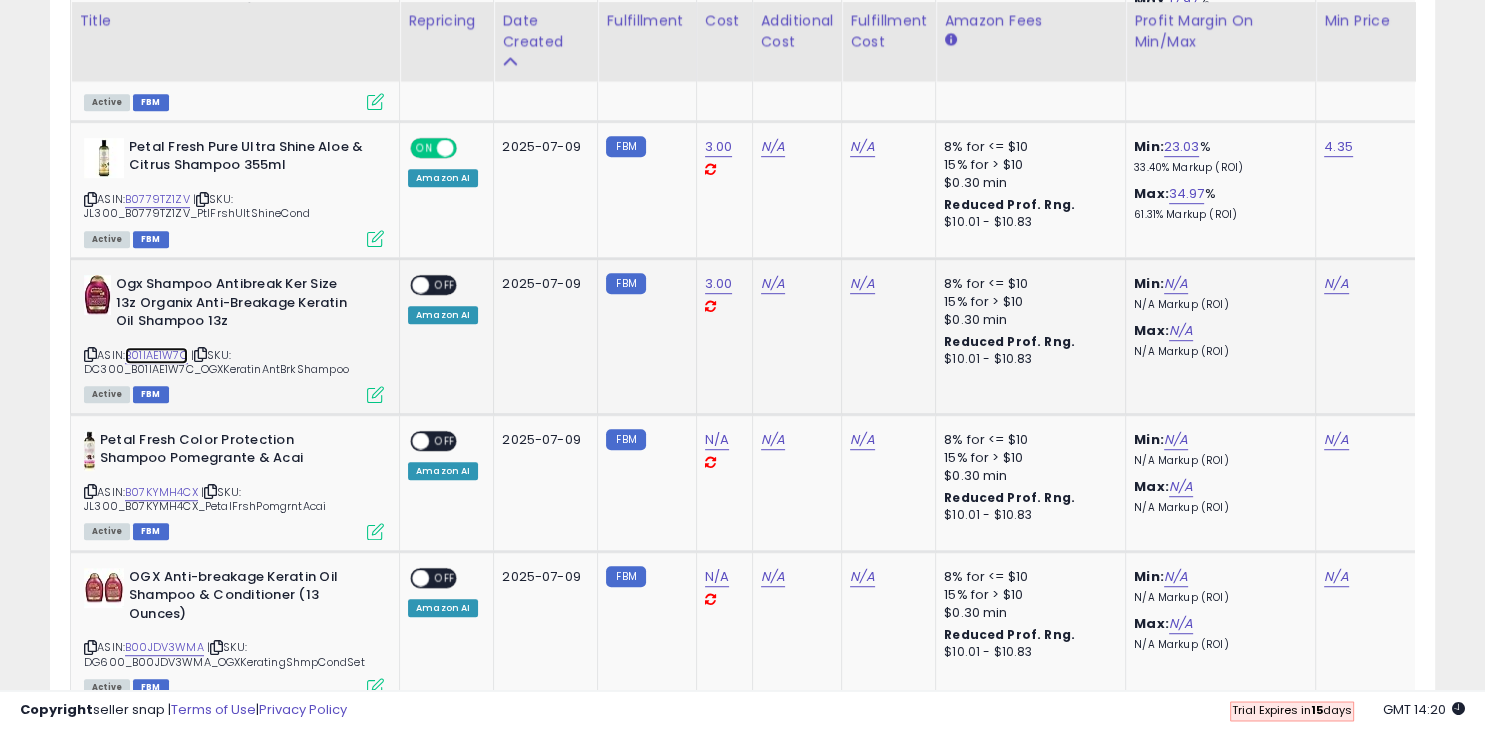 click on "B01IAE1W7C" at bounding box center (156, 355) 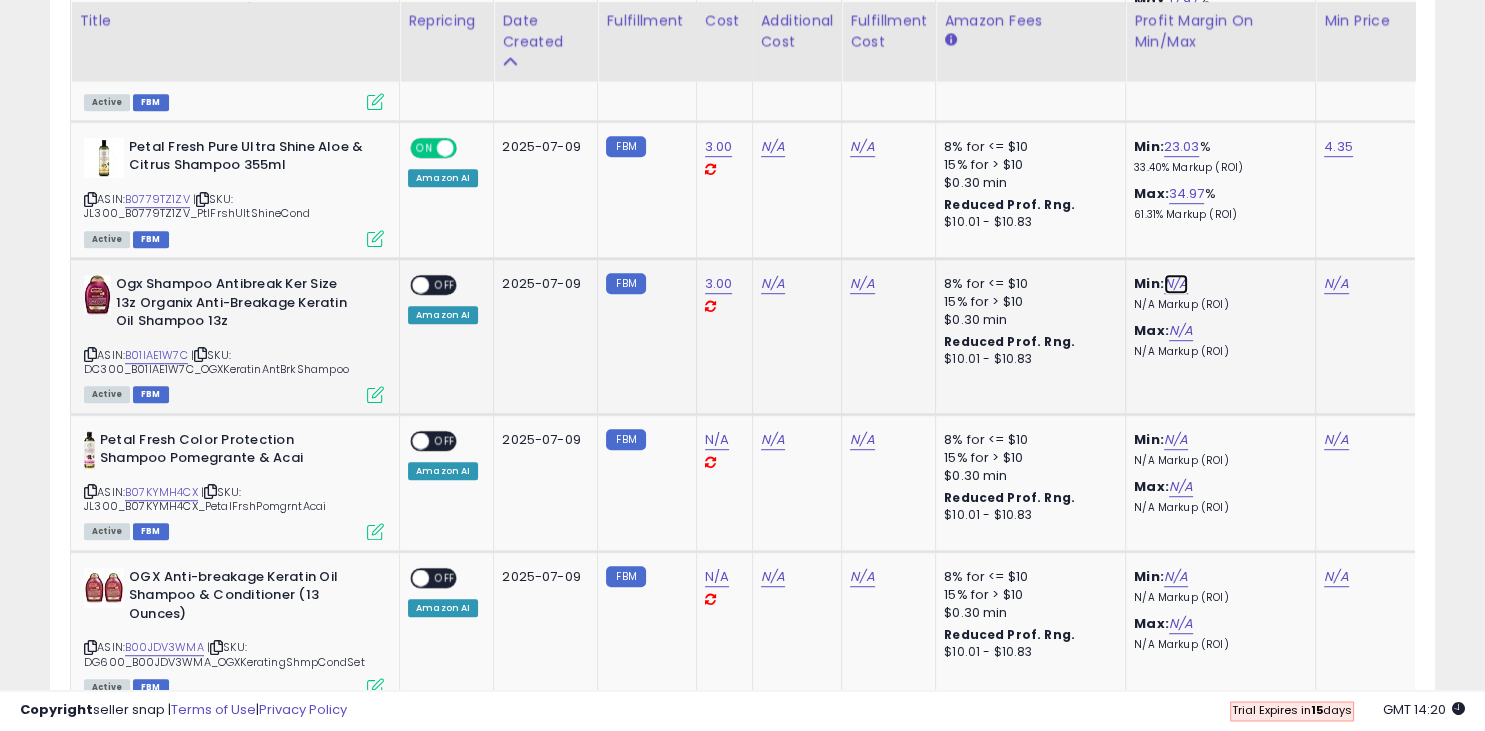 click on "N/A" at bounding box center [1176, 284] 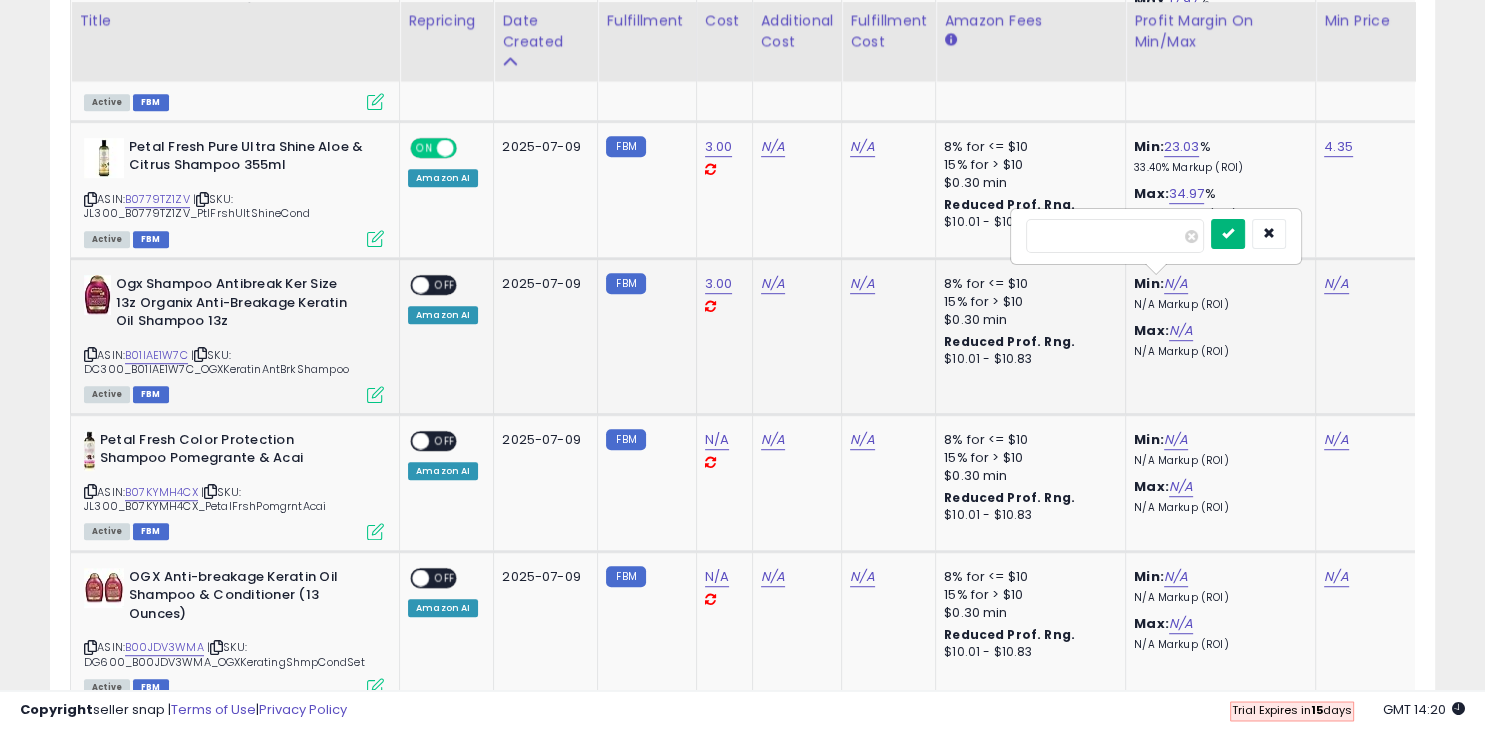type on "*****" 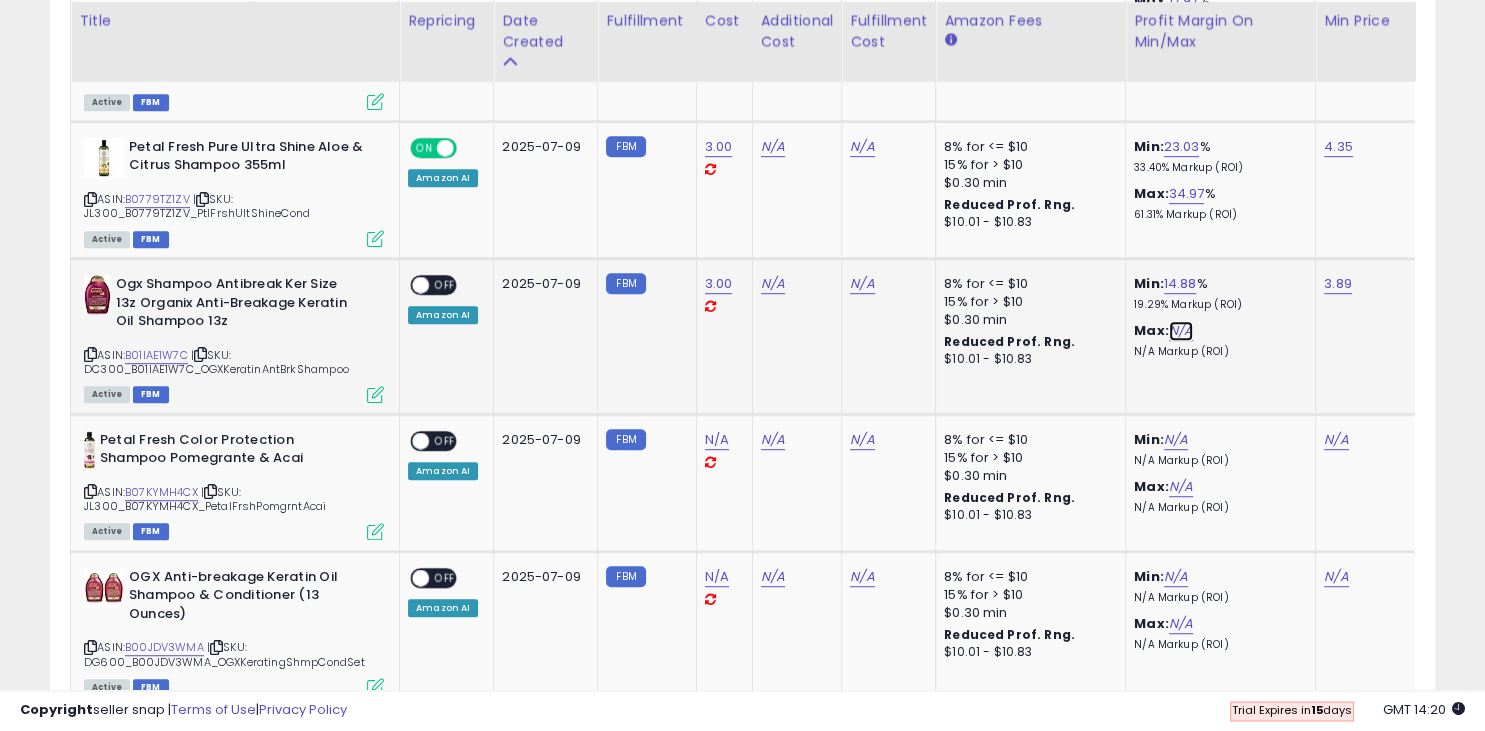 click on "N/A" at bounding box center (1181, 331) 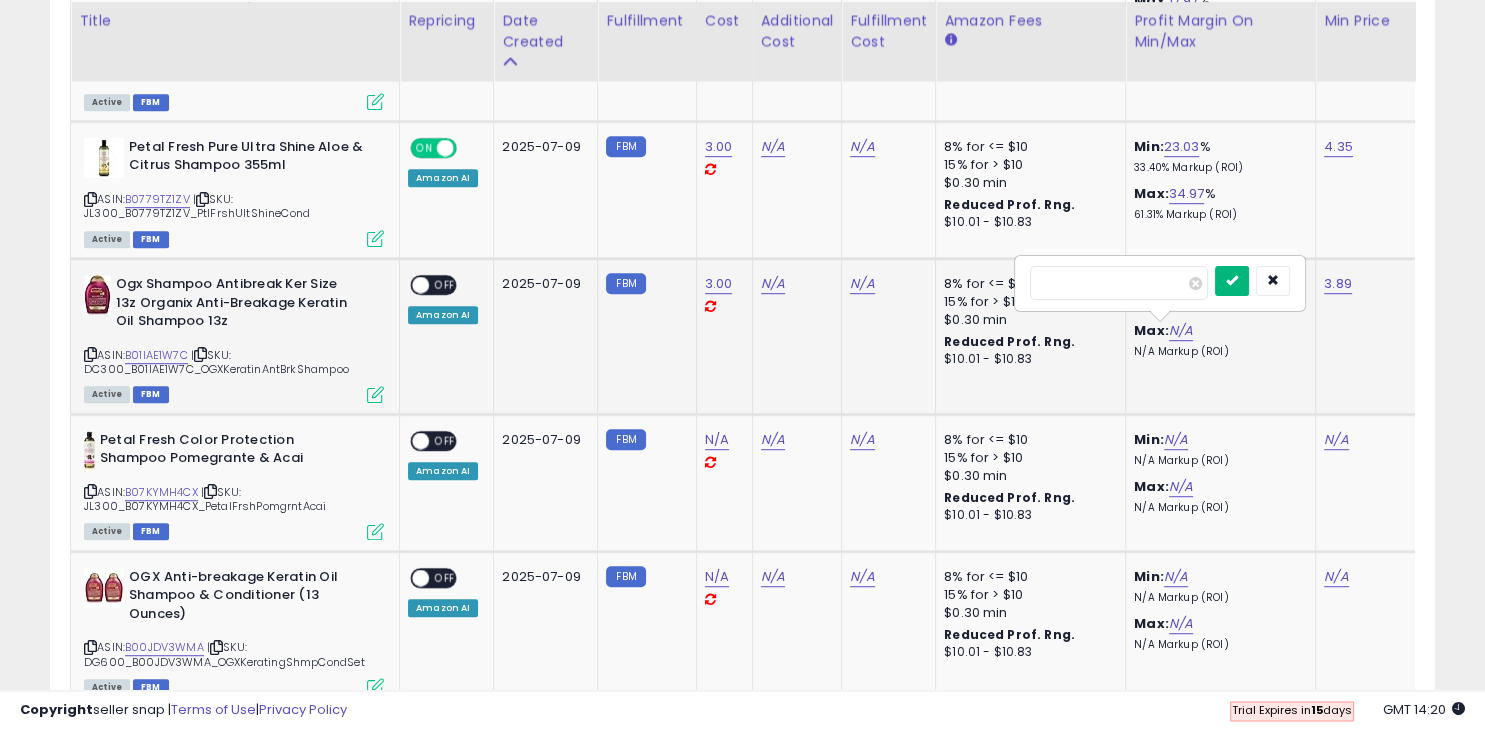 type on "*****" 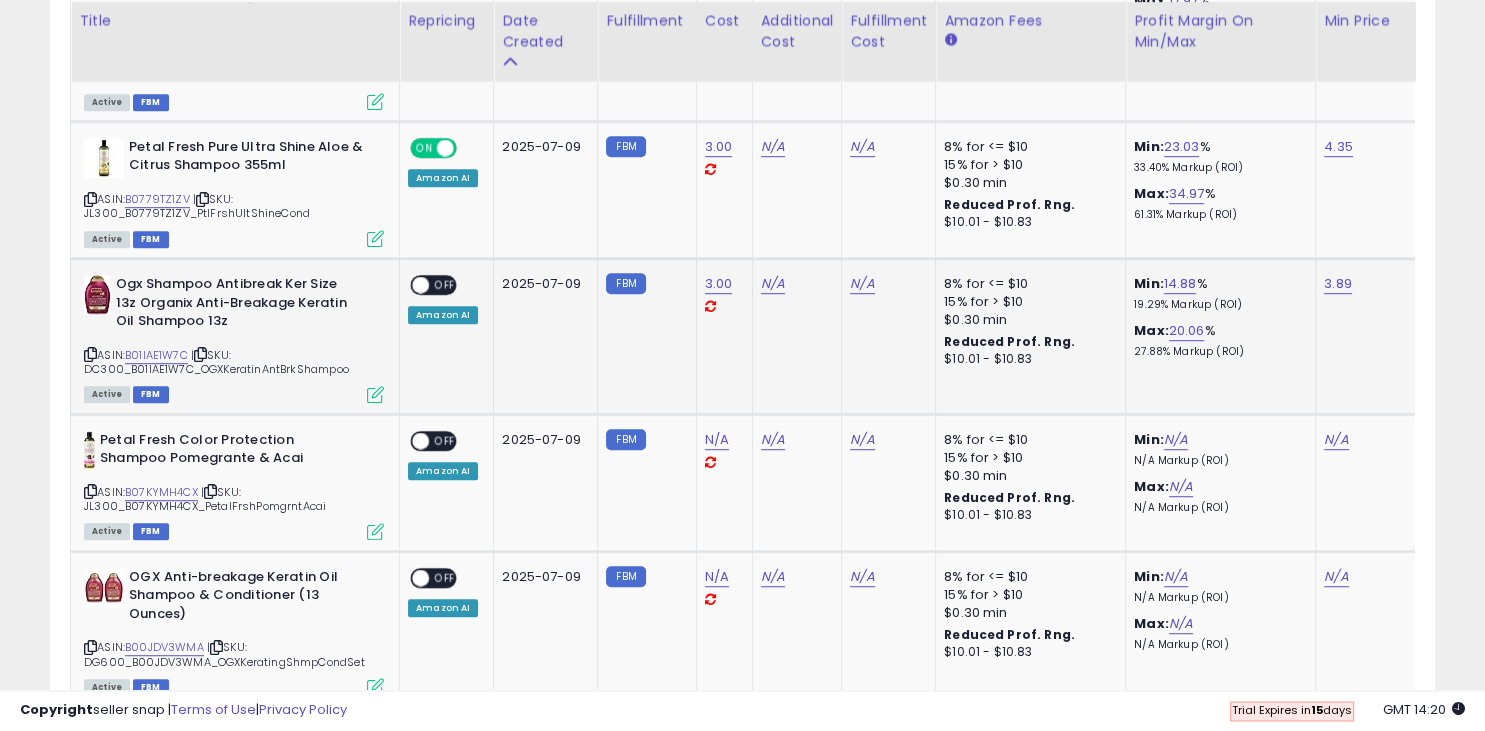 click at bounding box center (420, 285) 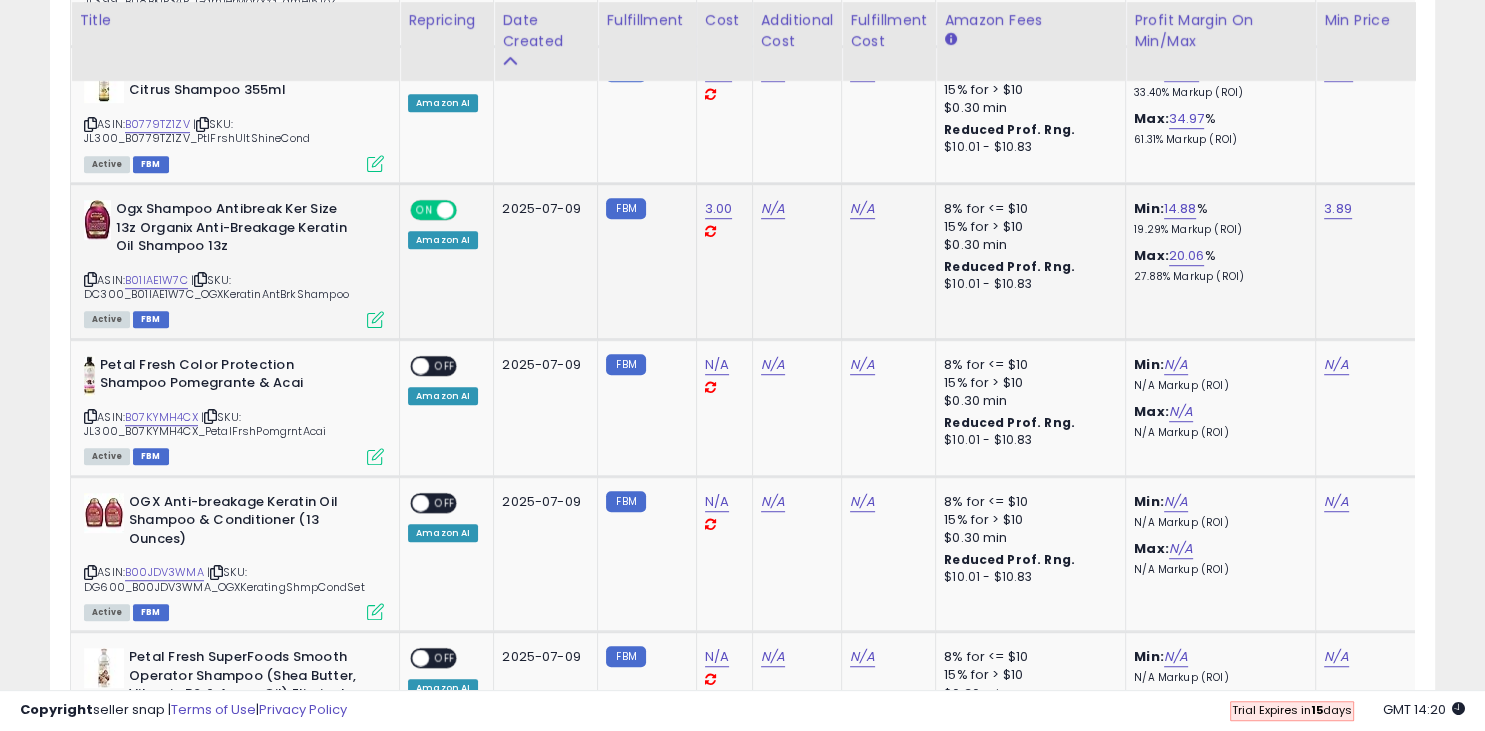 scroll, scrollTop: 1285, scrollLeft: 0, axis: vertical 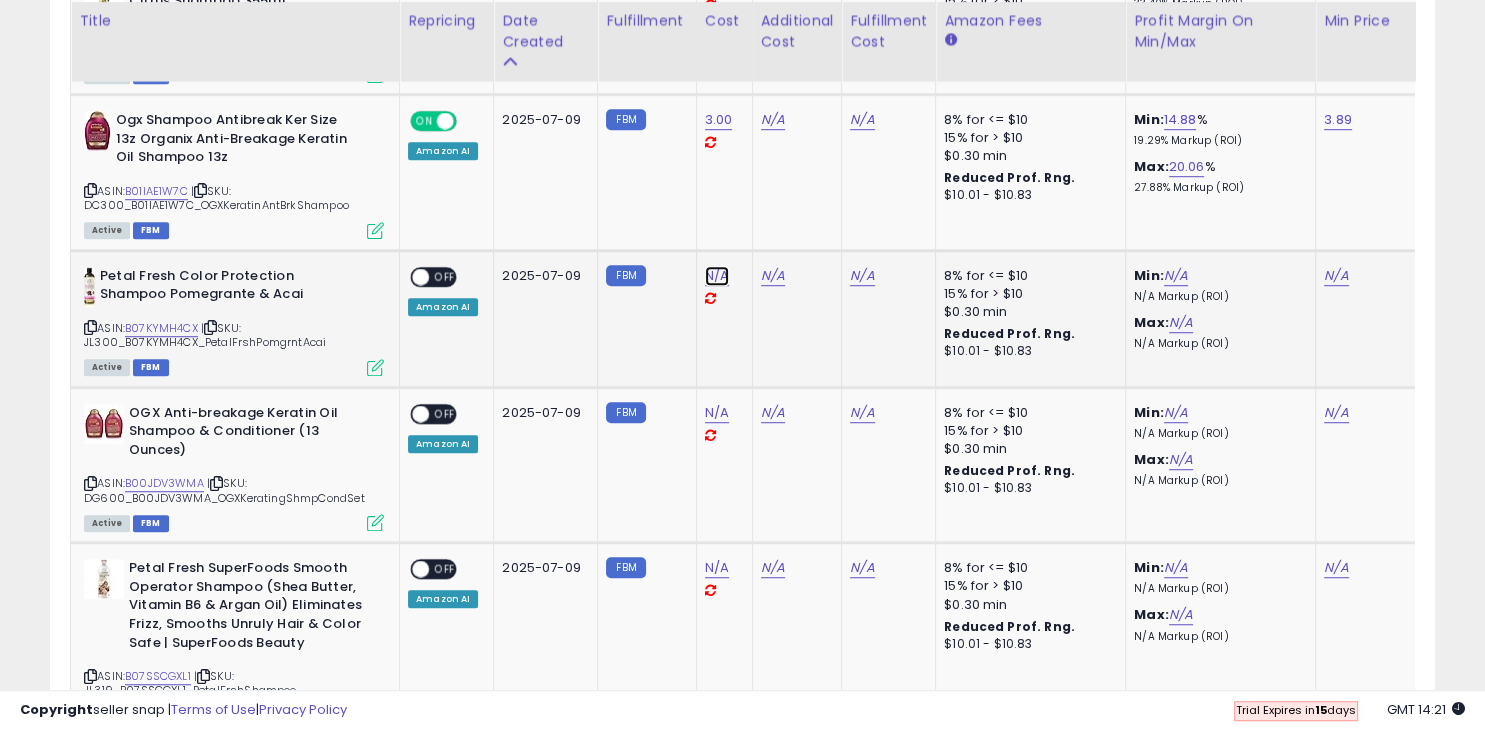 click on "N/A" at bounding box center (717, 276) 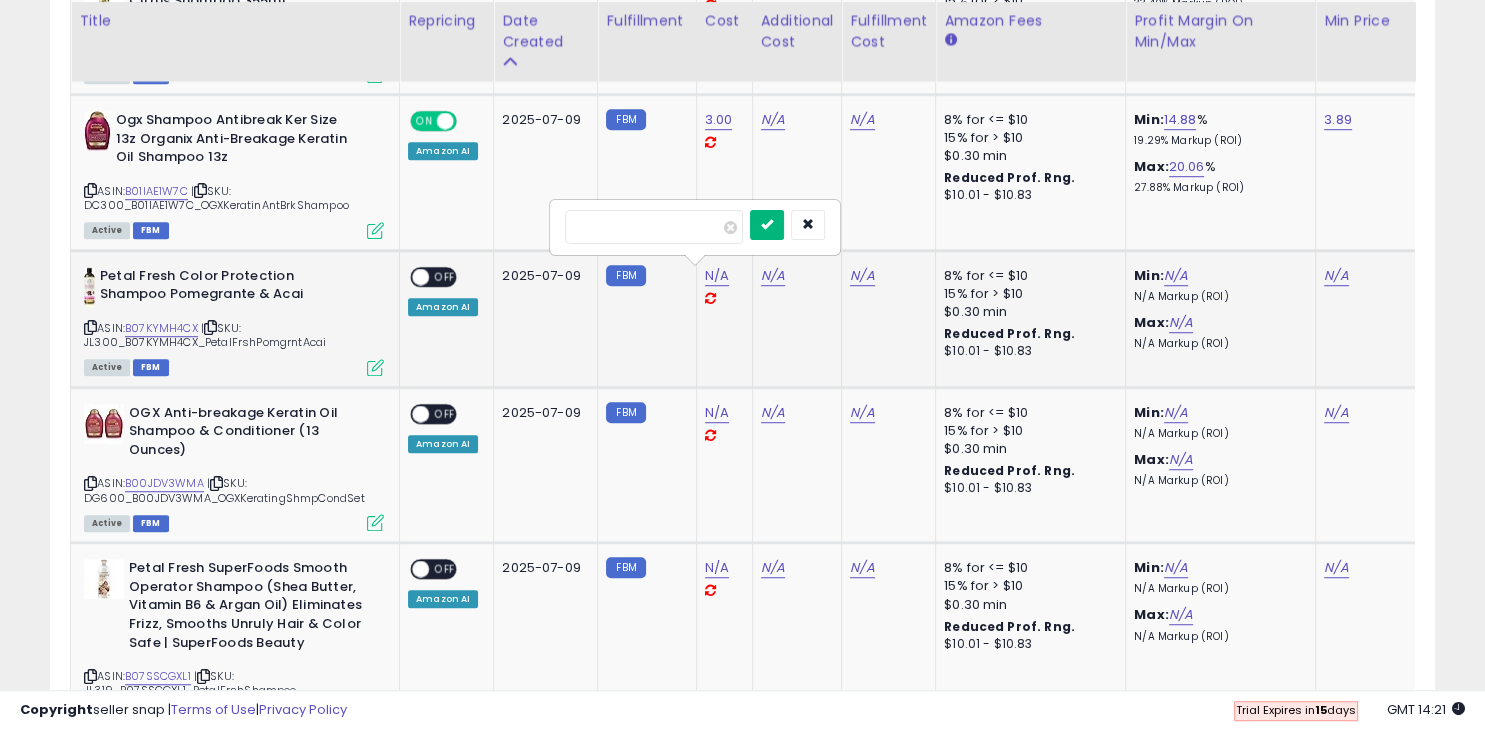 type on "****" 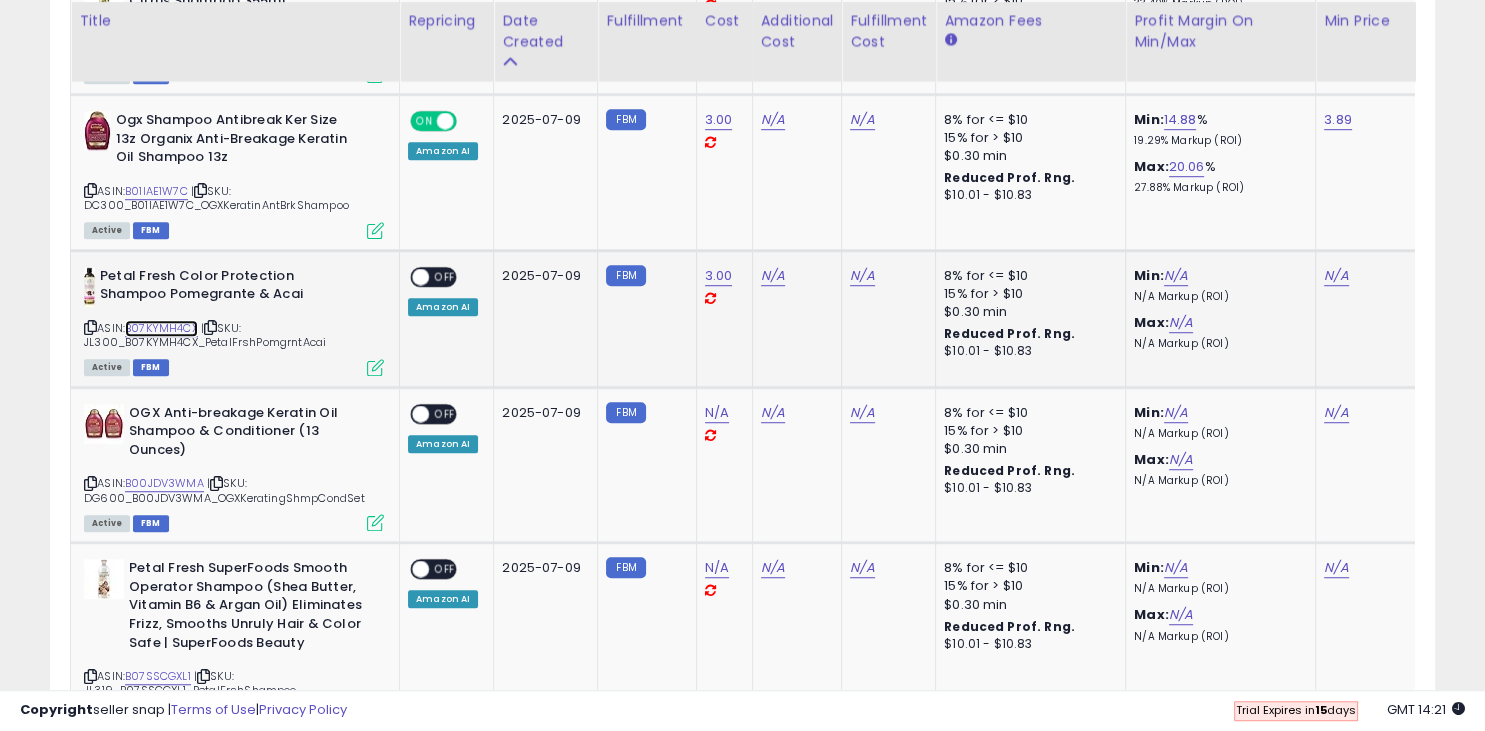 click on "B07KYMH4CX" at bounding box center [161, 328] 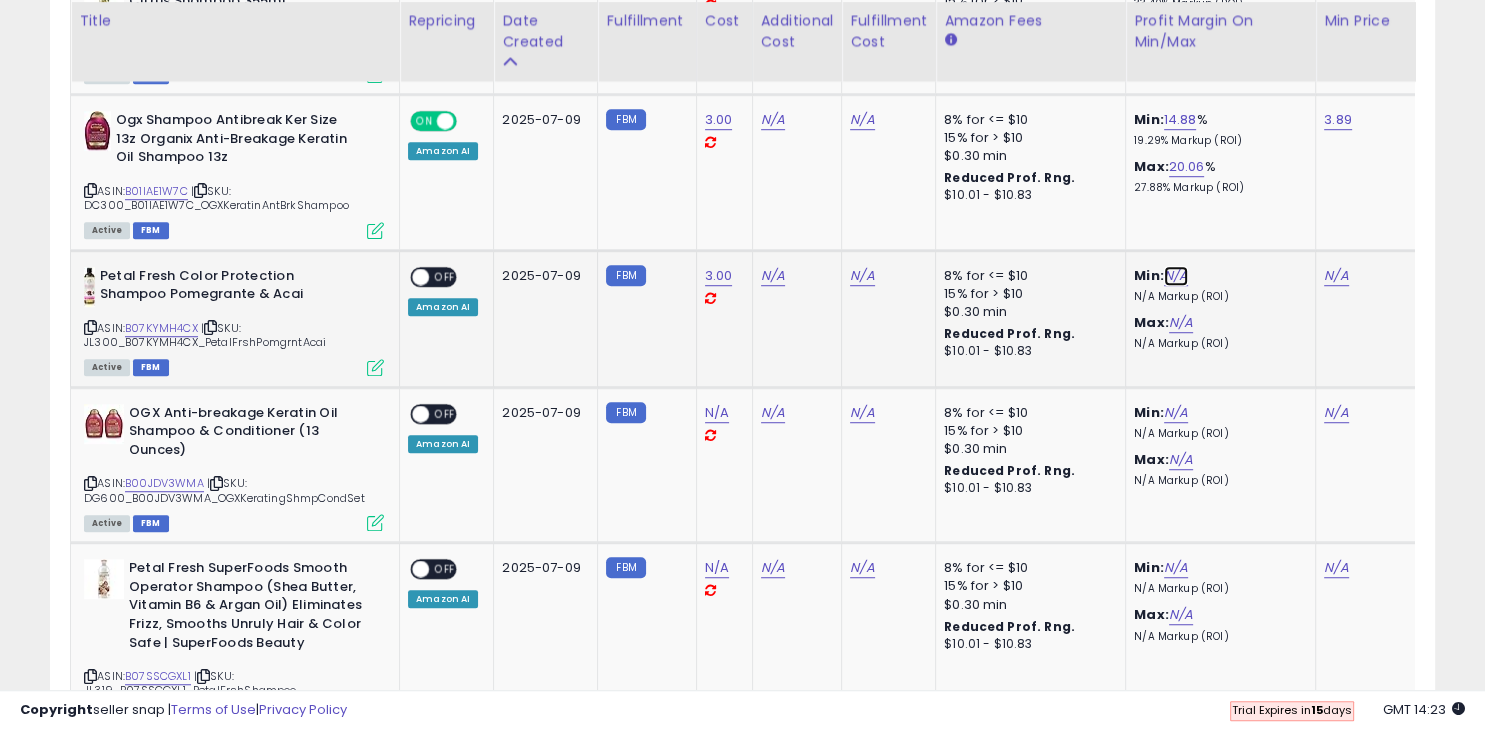 click on "N/A" at bounding box center [1176, 276] 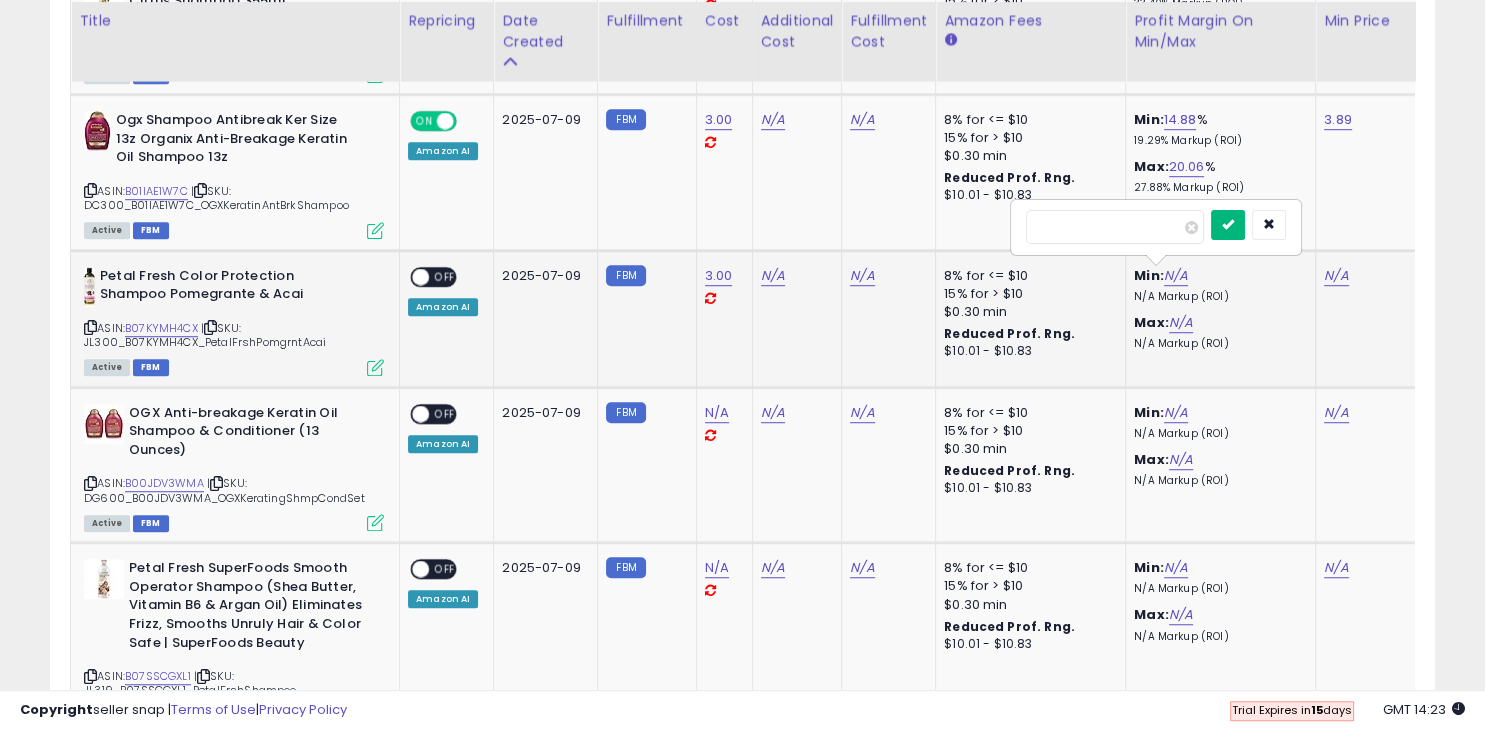 type on "*****" 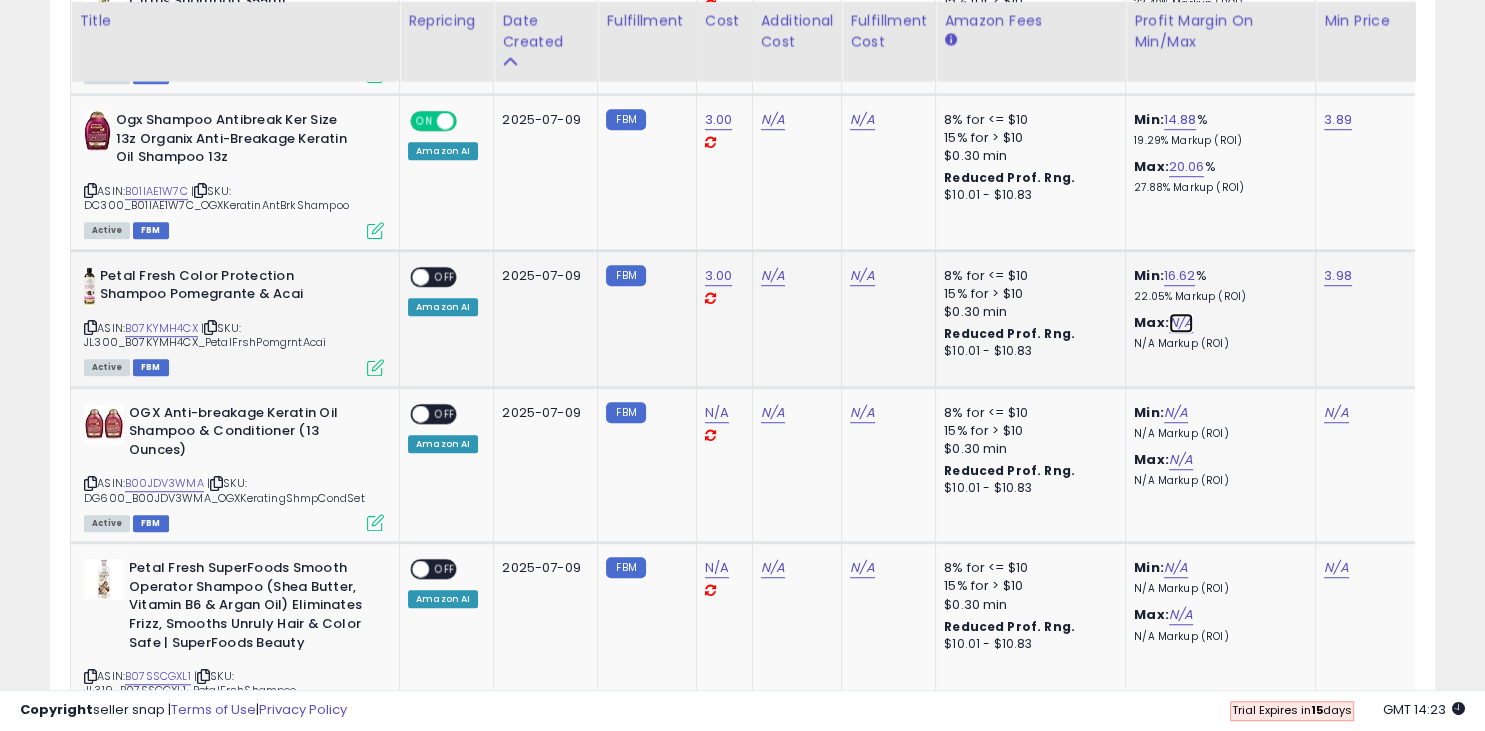 click on "N/A" at bounding box center [1181, 323] 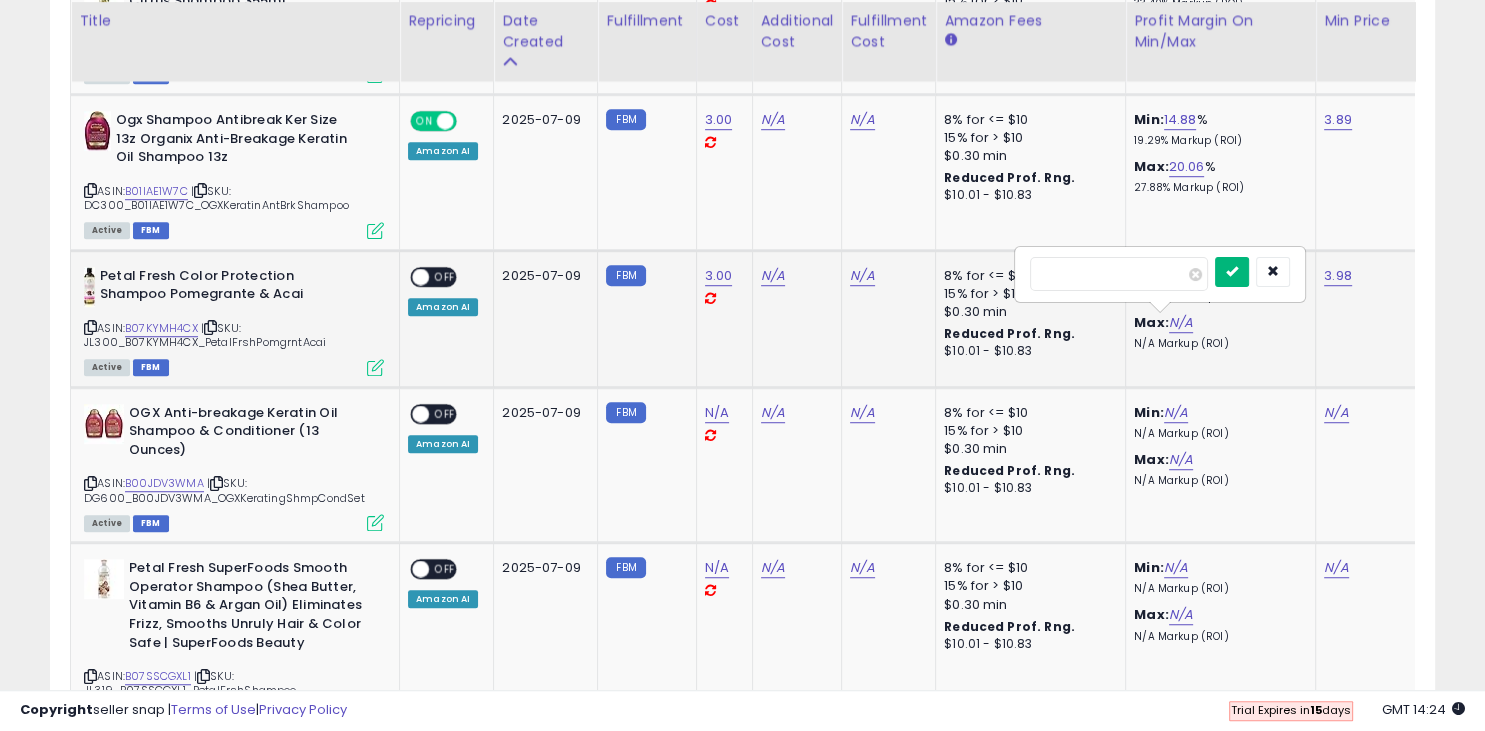 type on "*****" 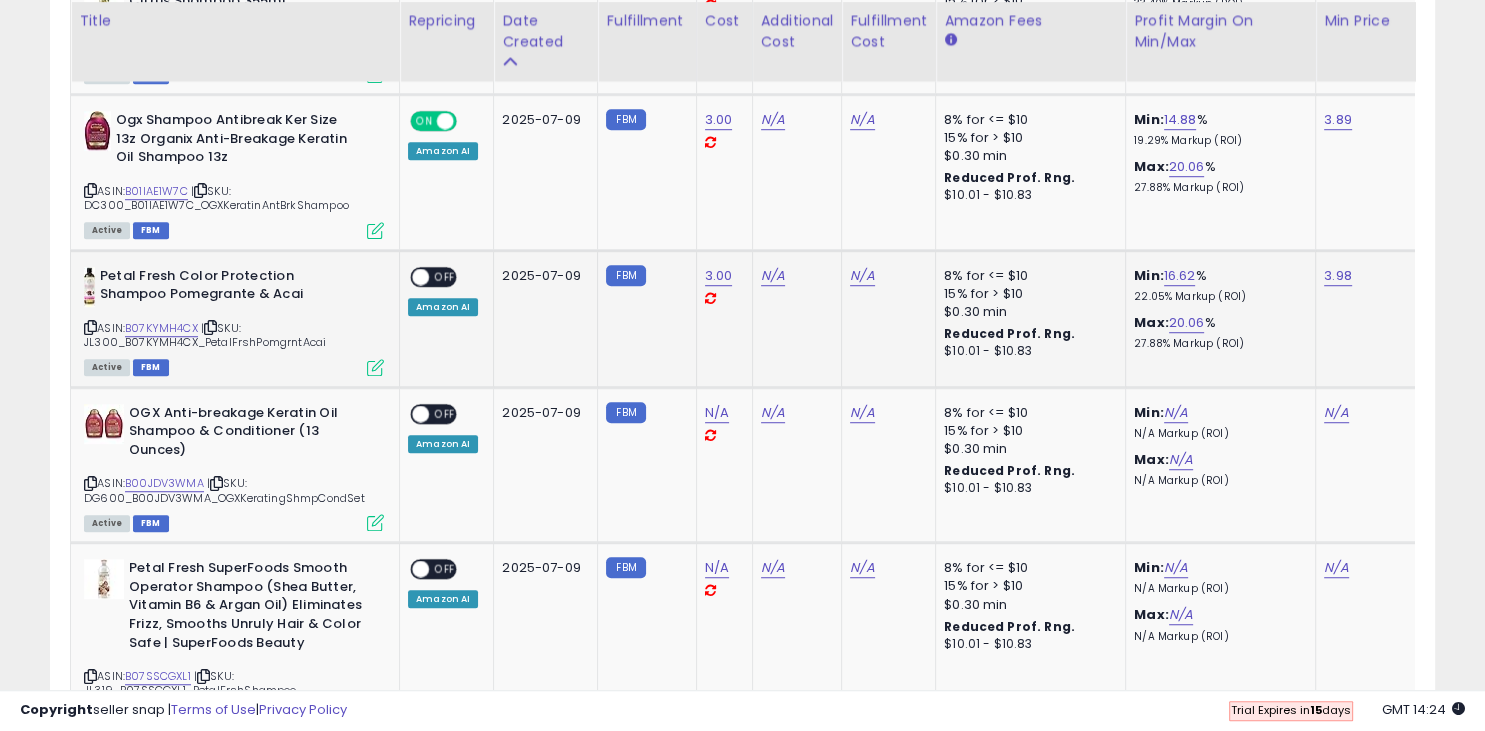 click at bounding box center (420, 276) 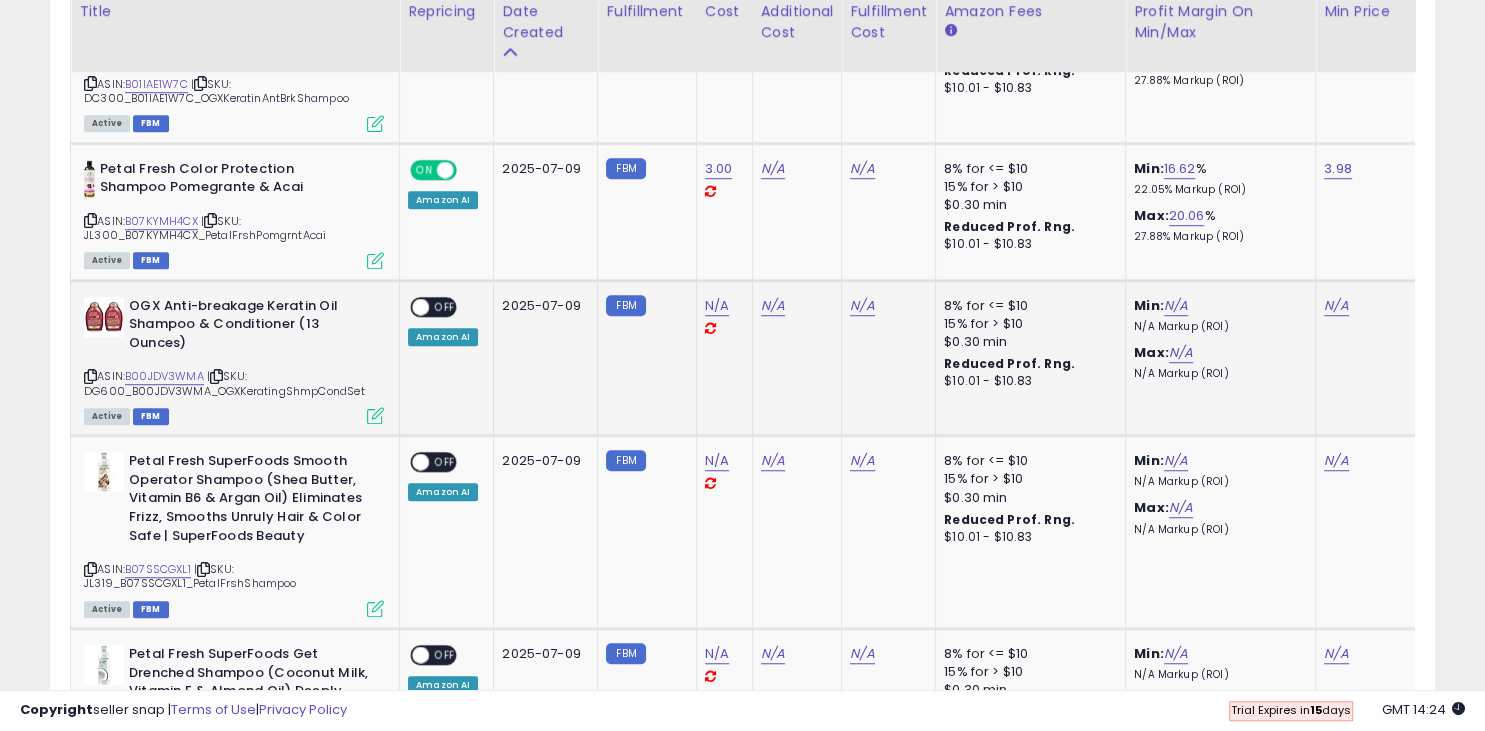 scroll, scrollTop: 1393, scrollLeft: 0, axis: vertical 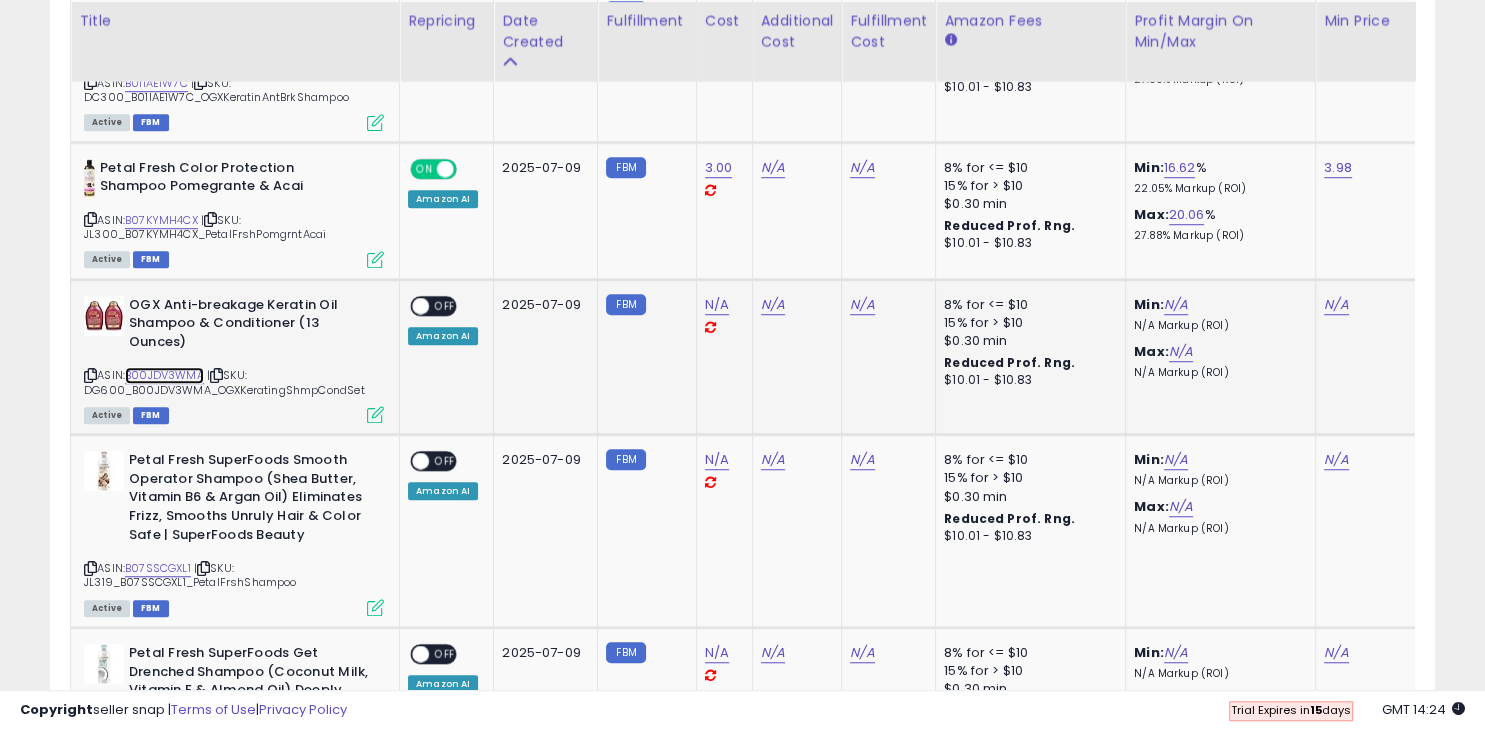 click on "B00JDV3WMA" at bounding box center (164, 375) 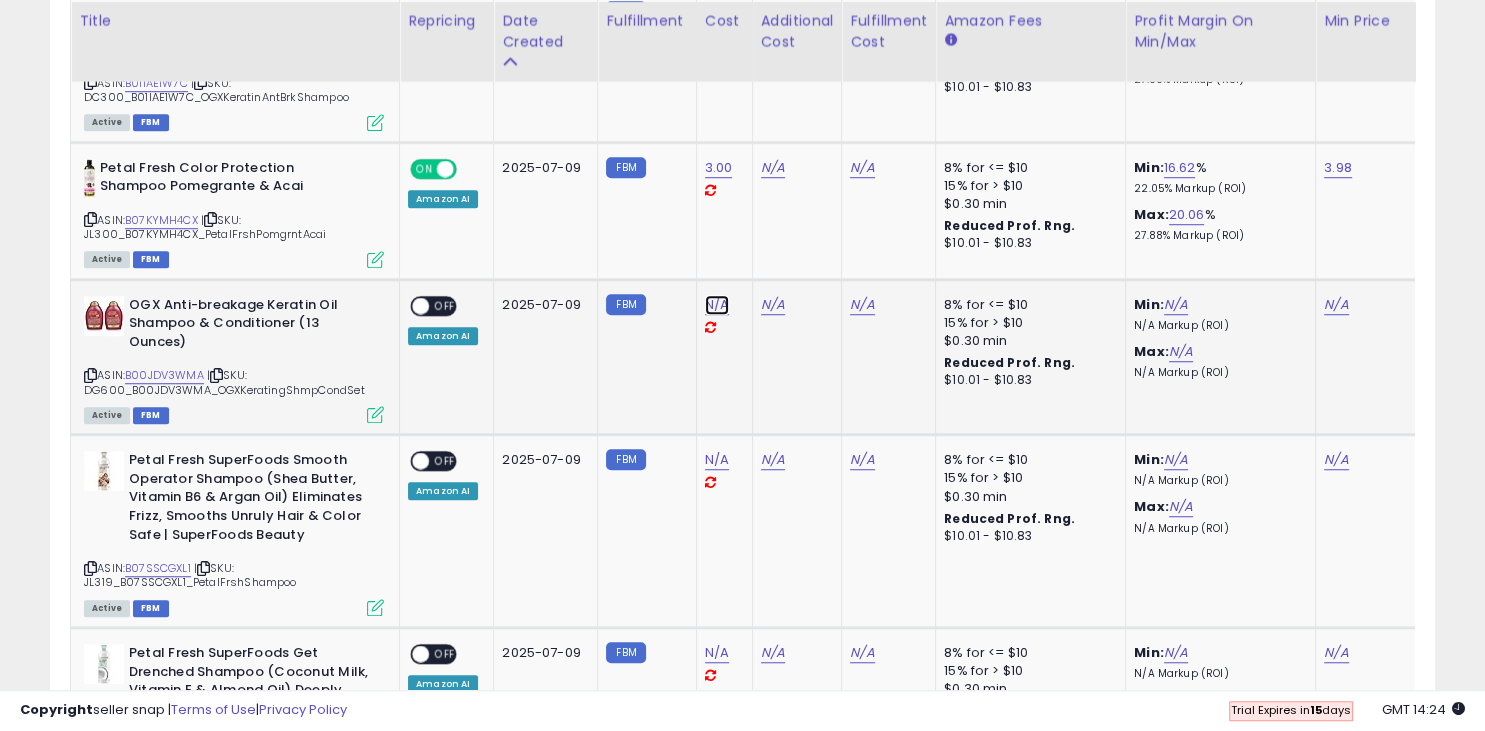 click on "N/A" at bounding box center (717, 305) 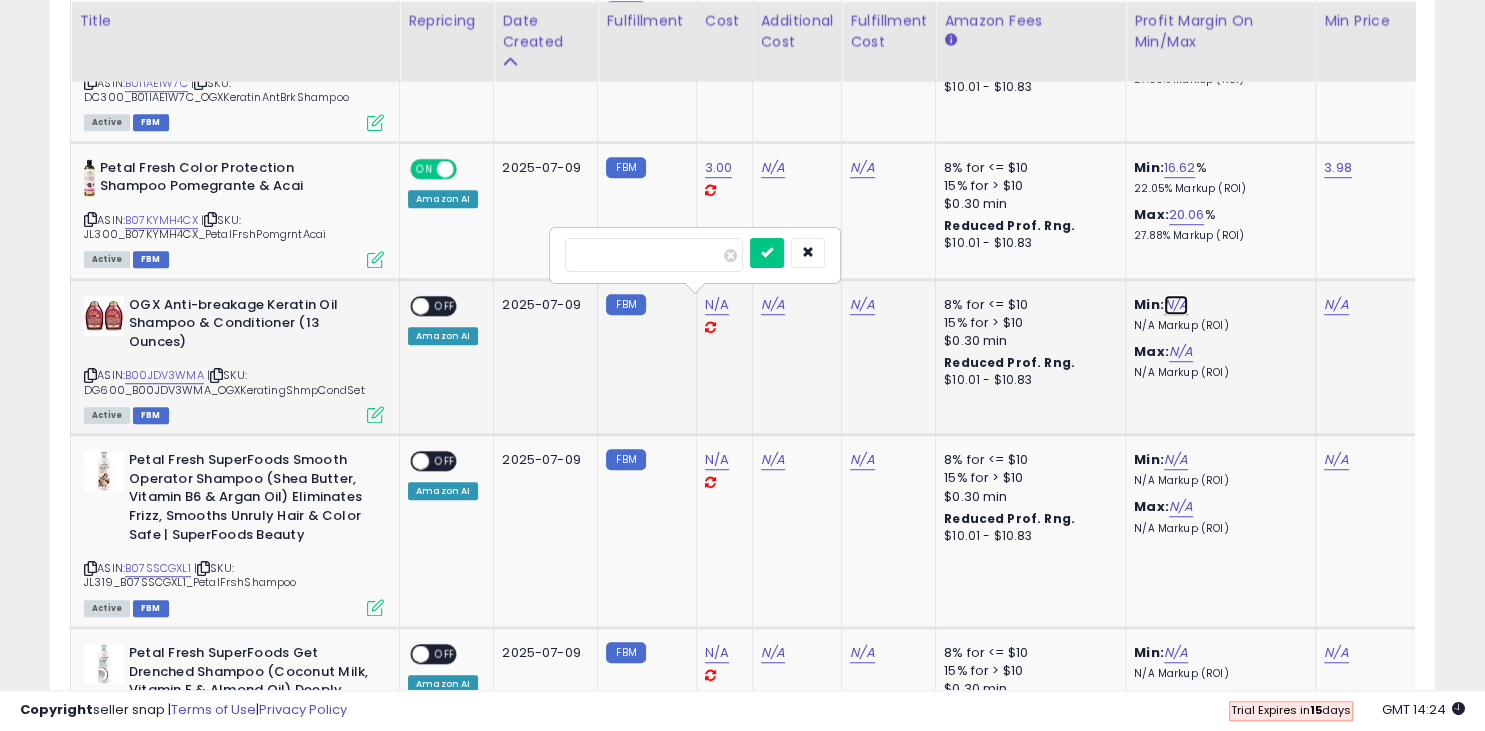 click on "N/A" at bounding box center [1176, 305] 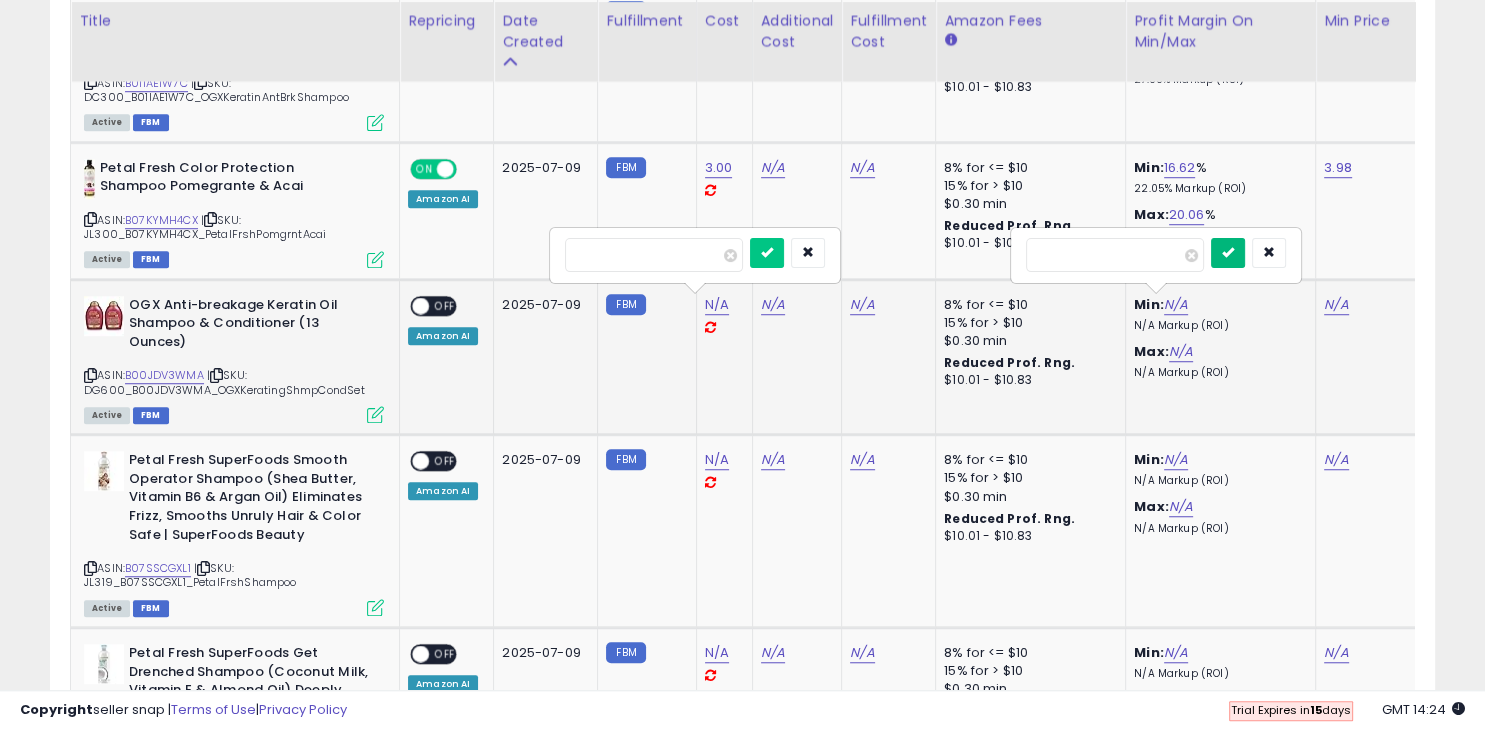 type on "*****" 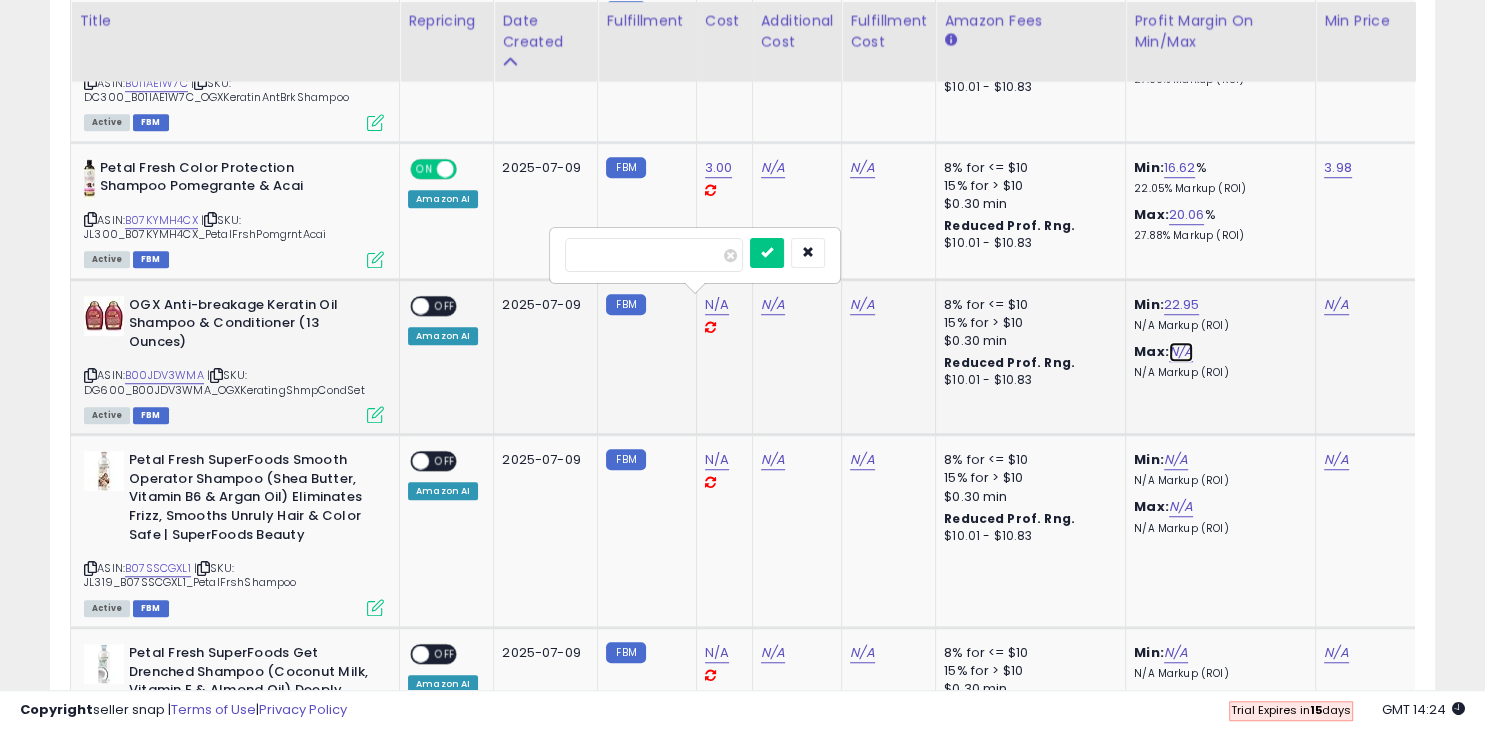 click on "N/A" at bounding box center (1181, 352) 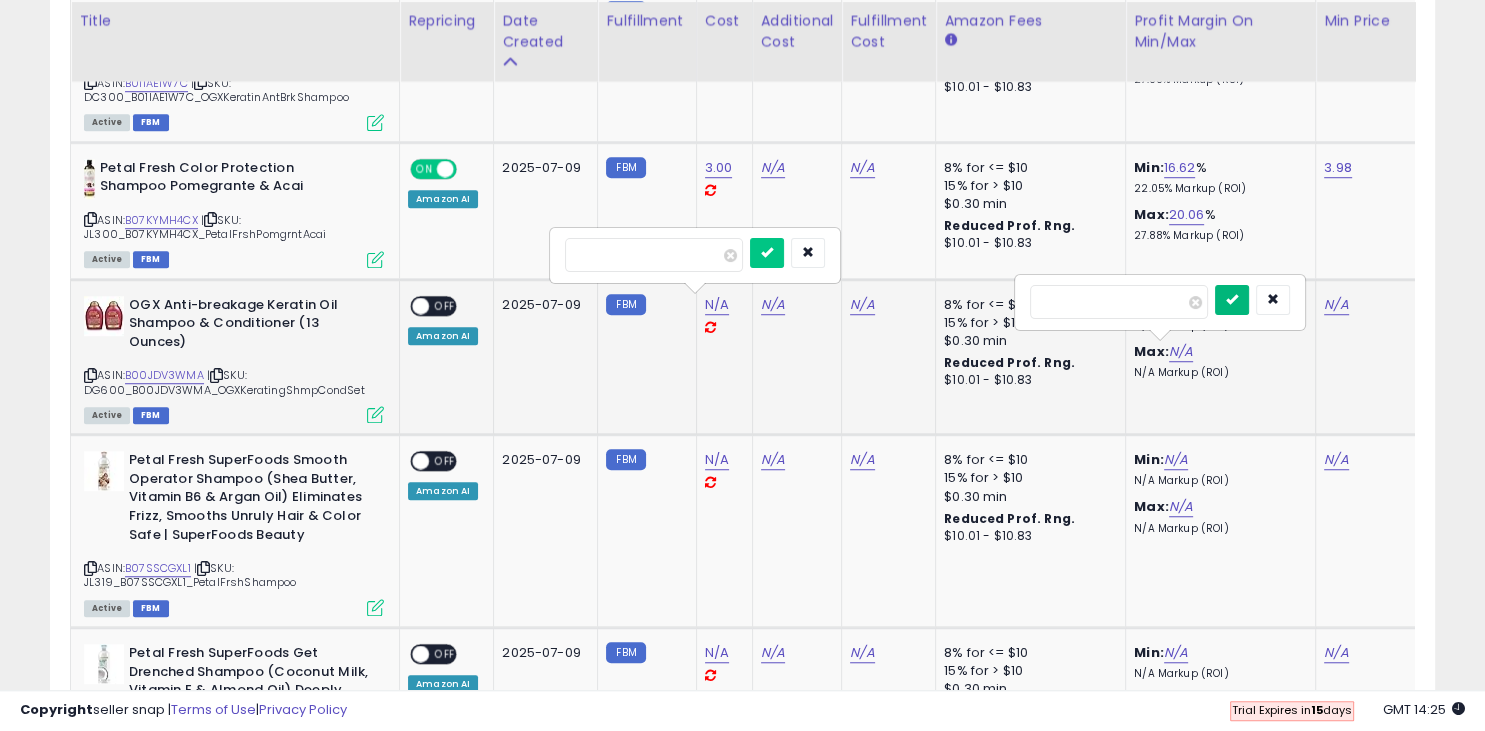type on "*****" 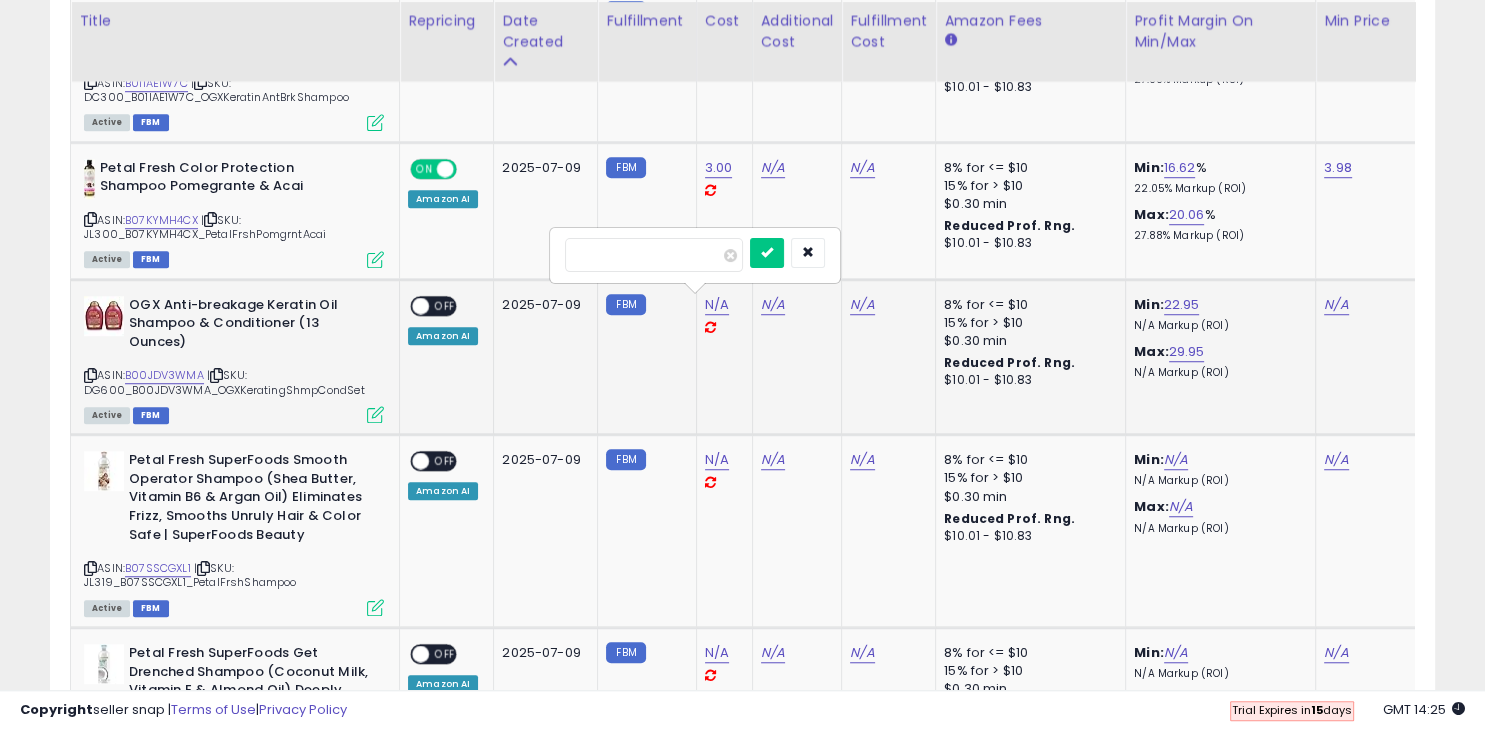 click on "OFF" at bounding box center (445, 305) 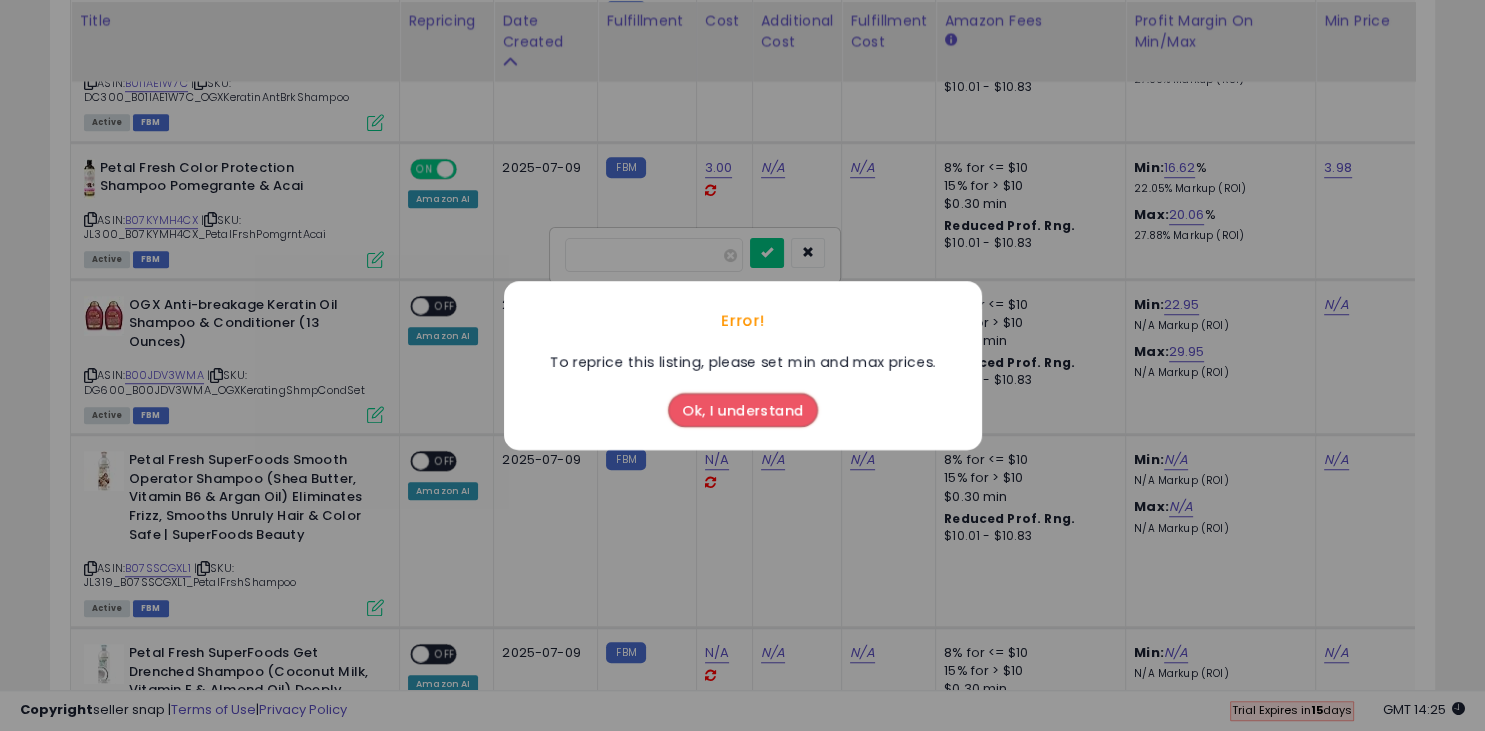 click on "Ok, I understand" at bounding box center (743, 410) 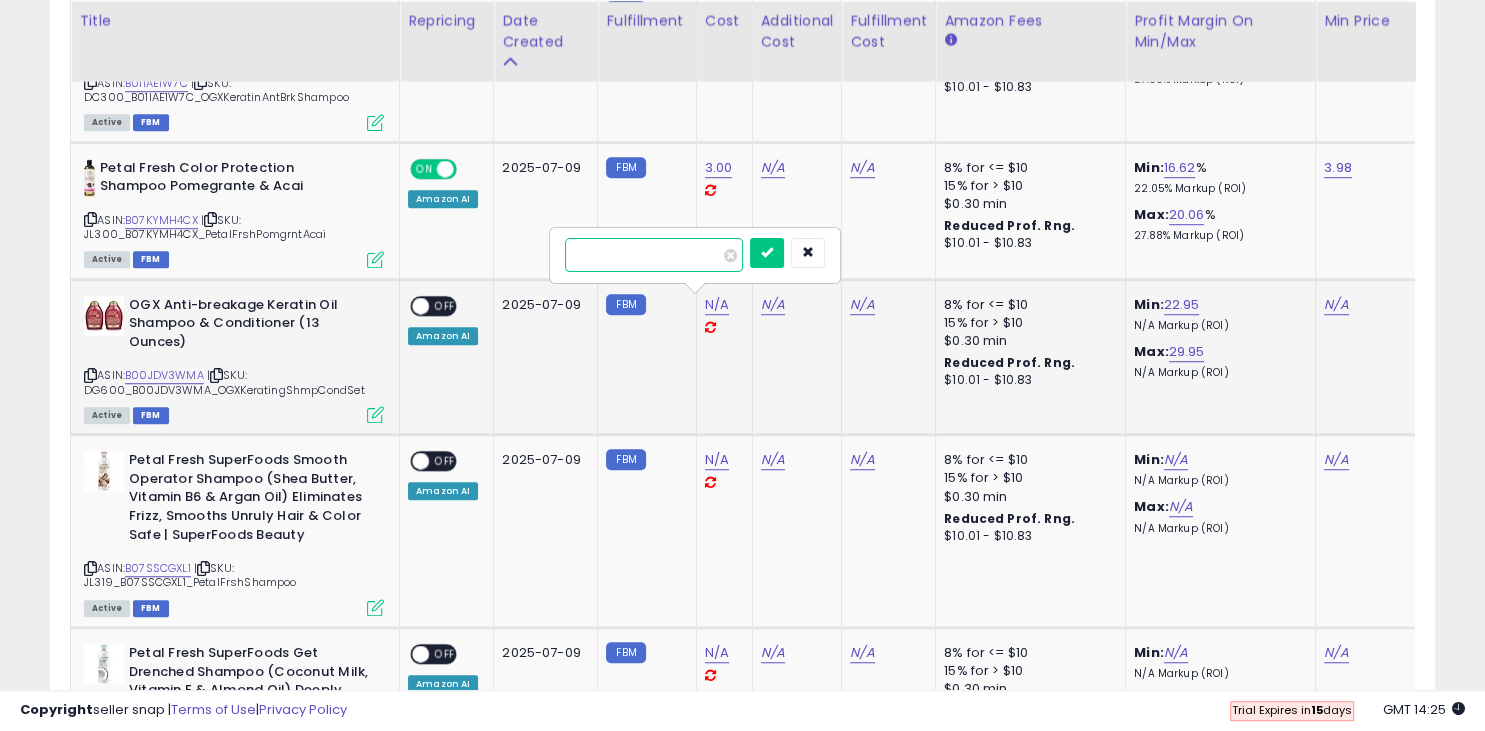 click at bounding box center [654, 255] 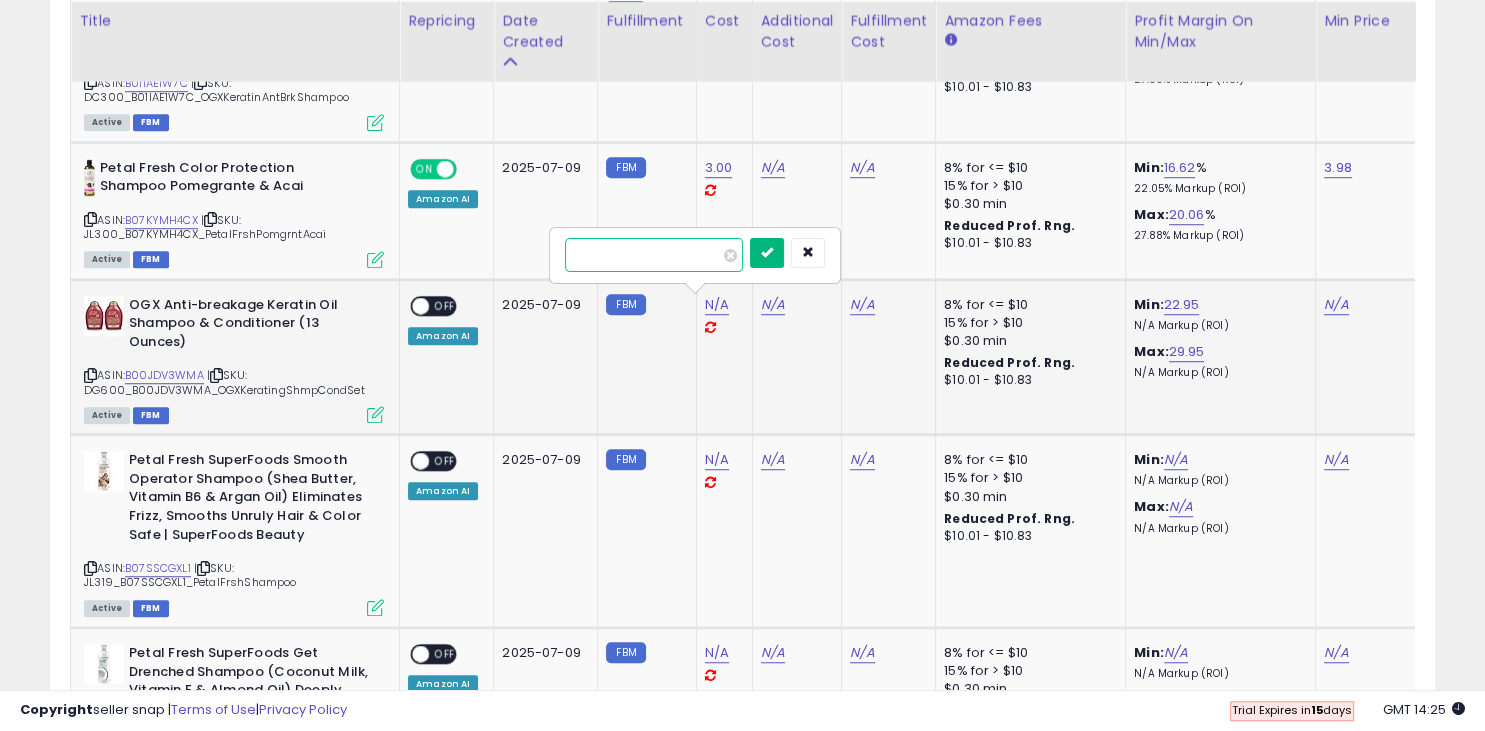 type on "****" 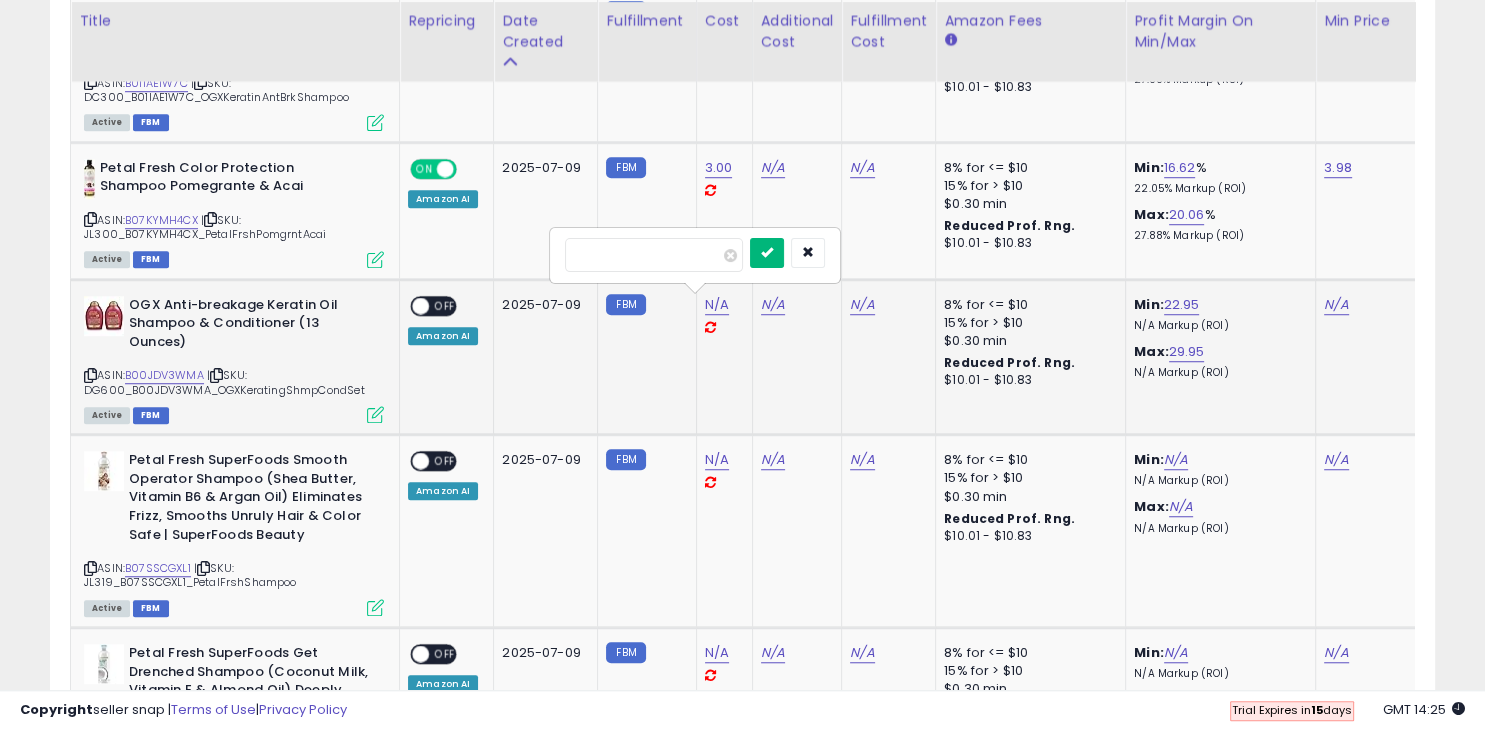 click at bounding box center [767, 253] 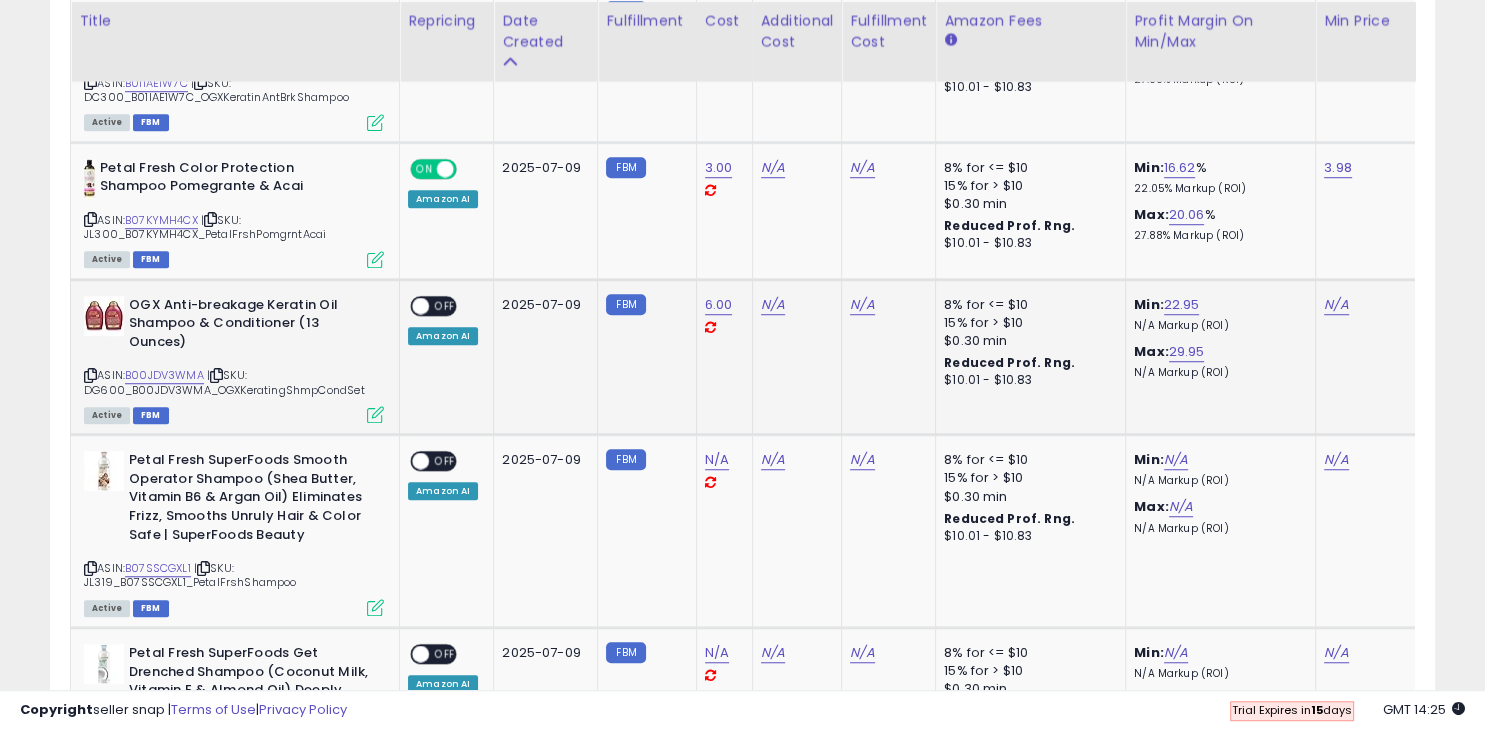 click on "OFF" at bounding box center [445, 305] 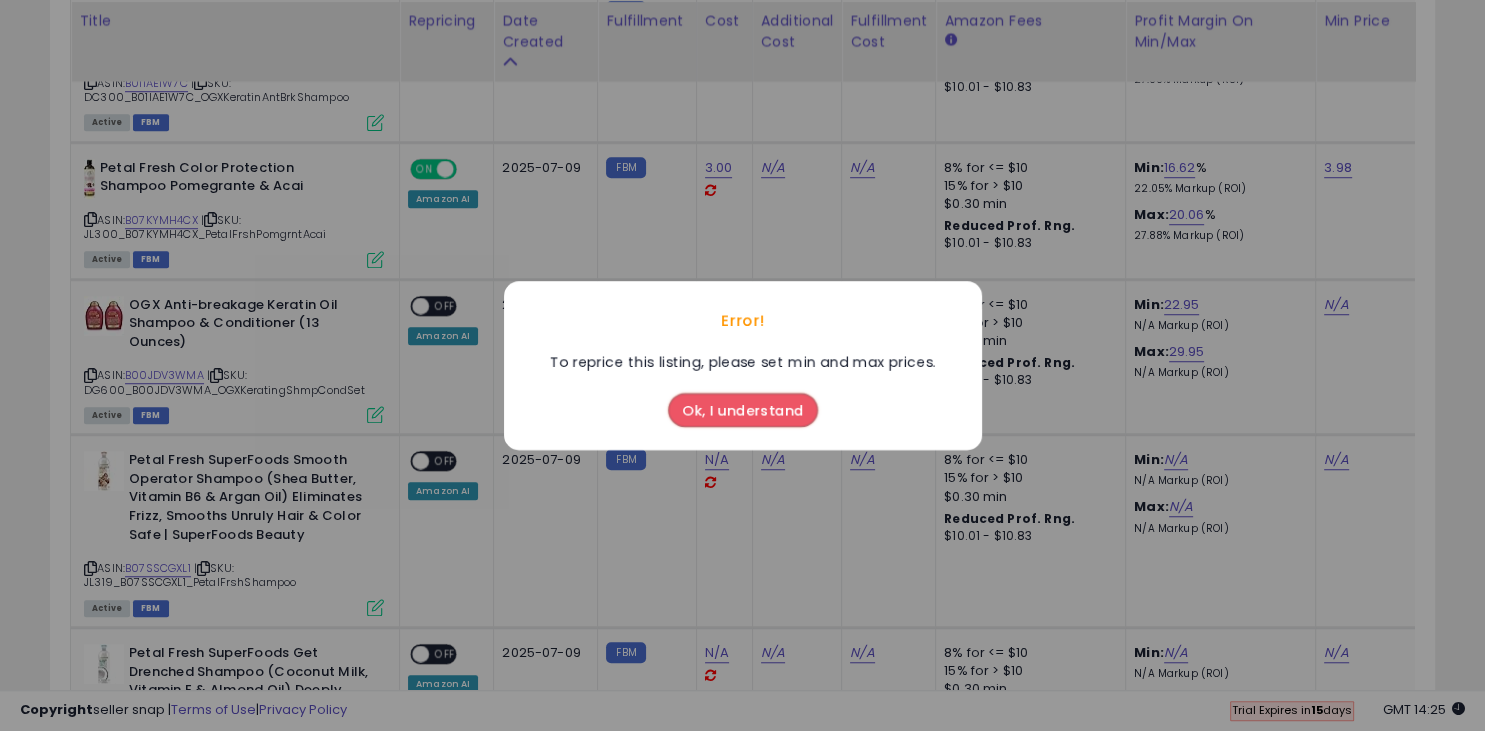 click on "Ok, I understand" at bounding box center (743, 410) 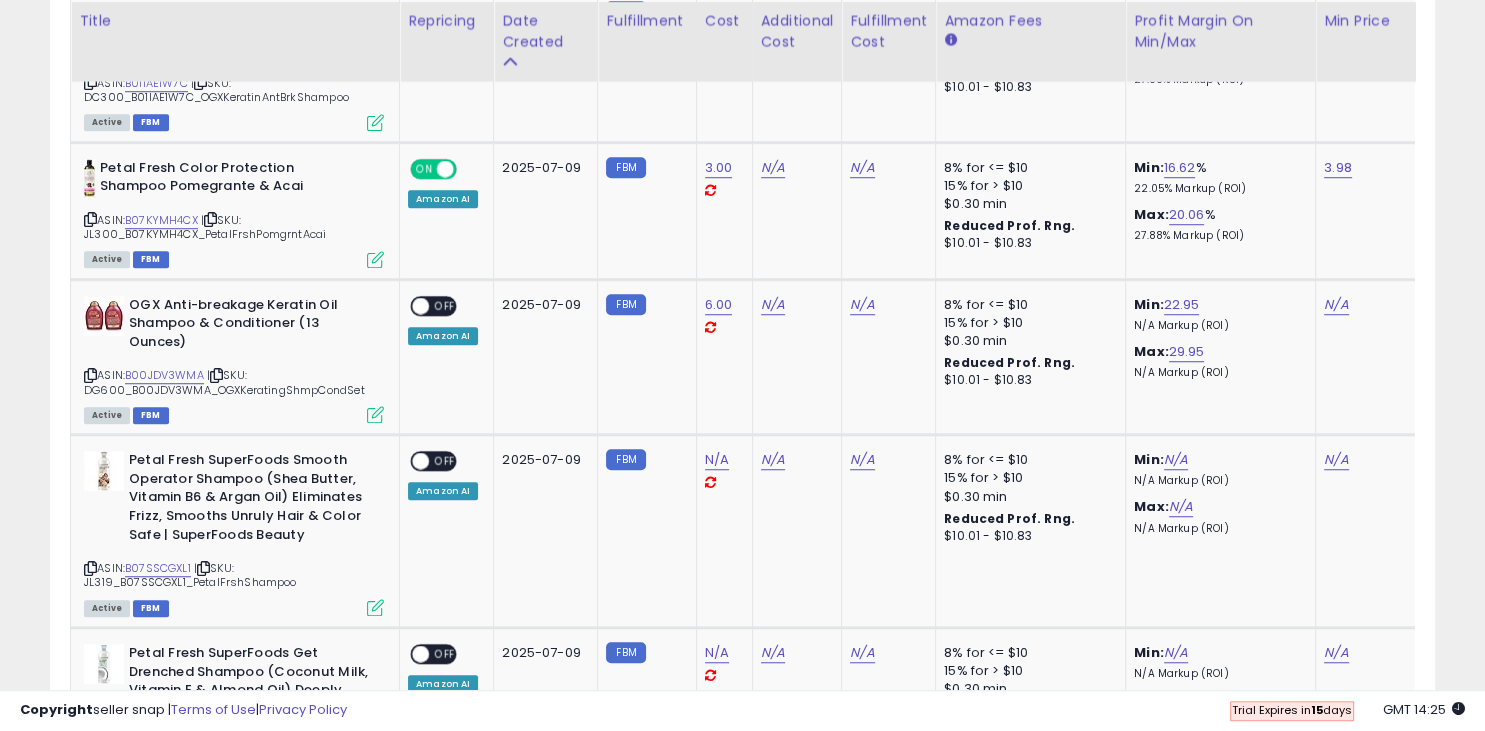 click on "Min:  22.95    N/A  Markup (ROI)" at bounding box center [1217, 314] 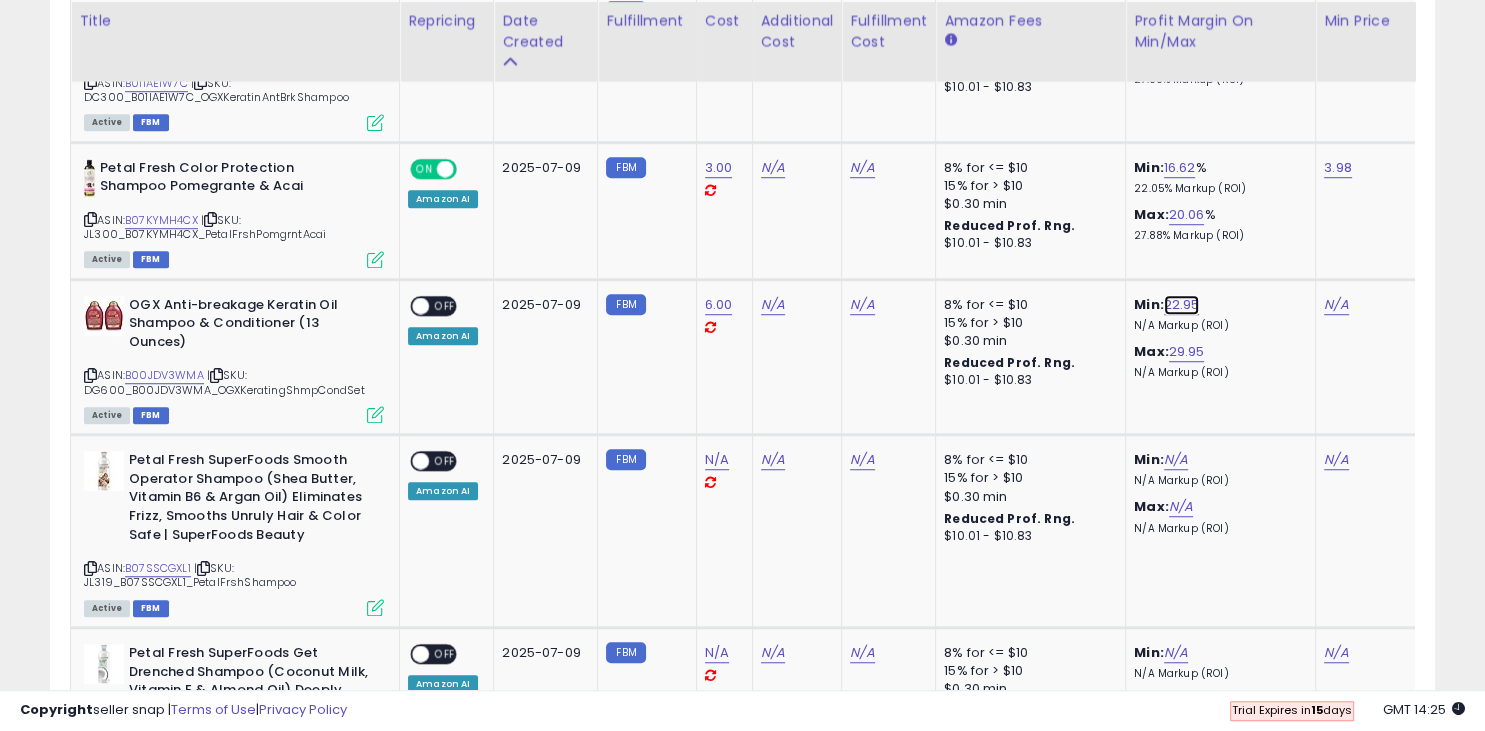click on "22.95" at bounding box center (1182, 305) 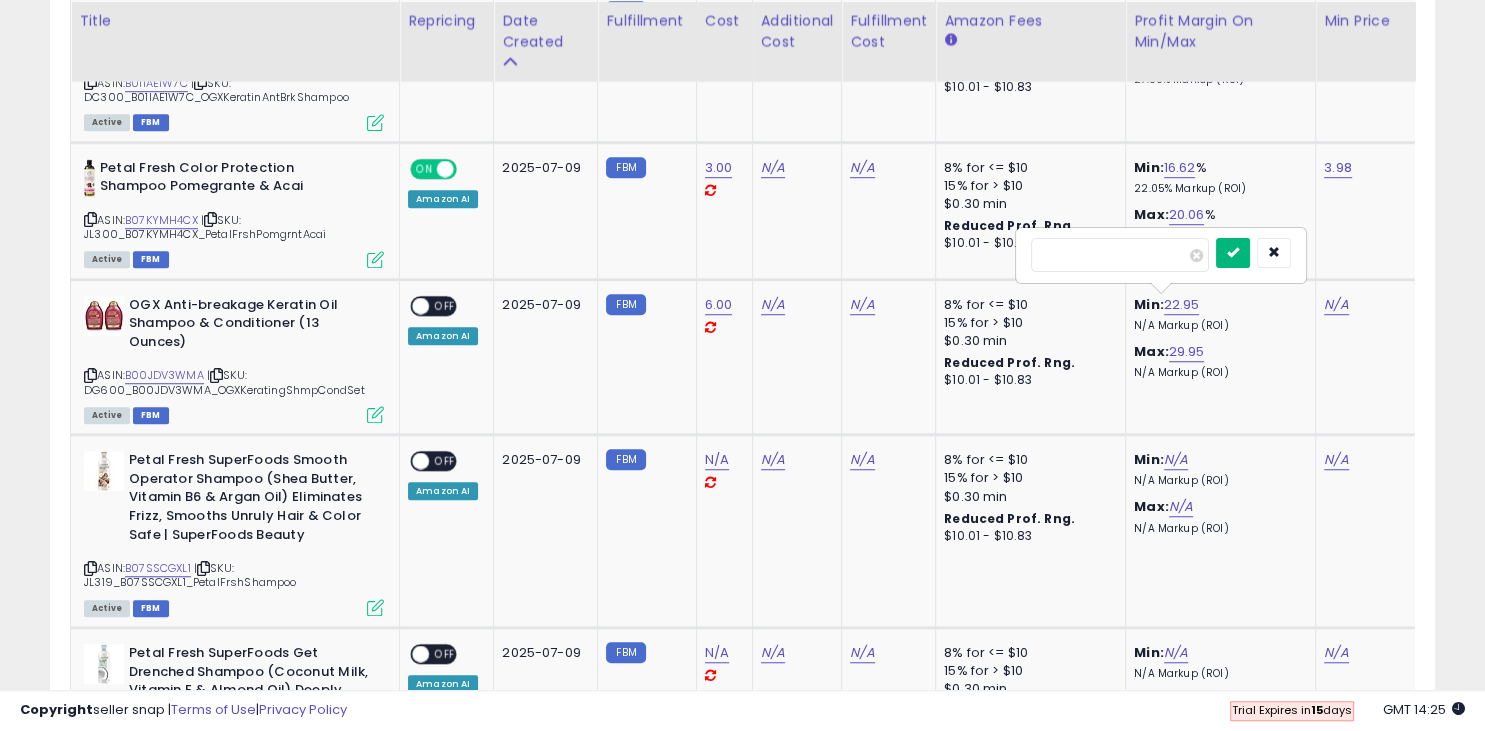 click at bounding box center (1233, 252) 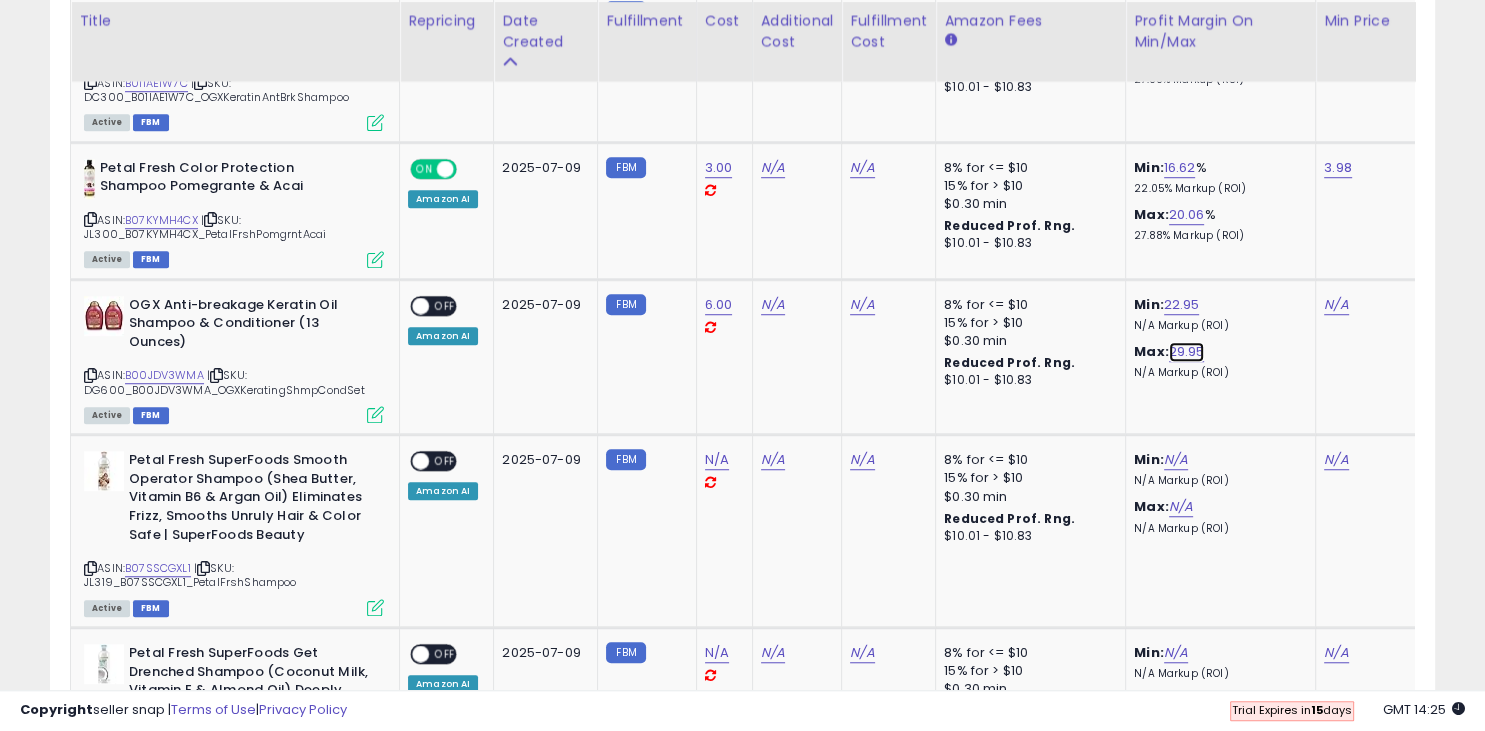 click on "29.95" at bounding box center [1187, 352] 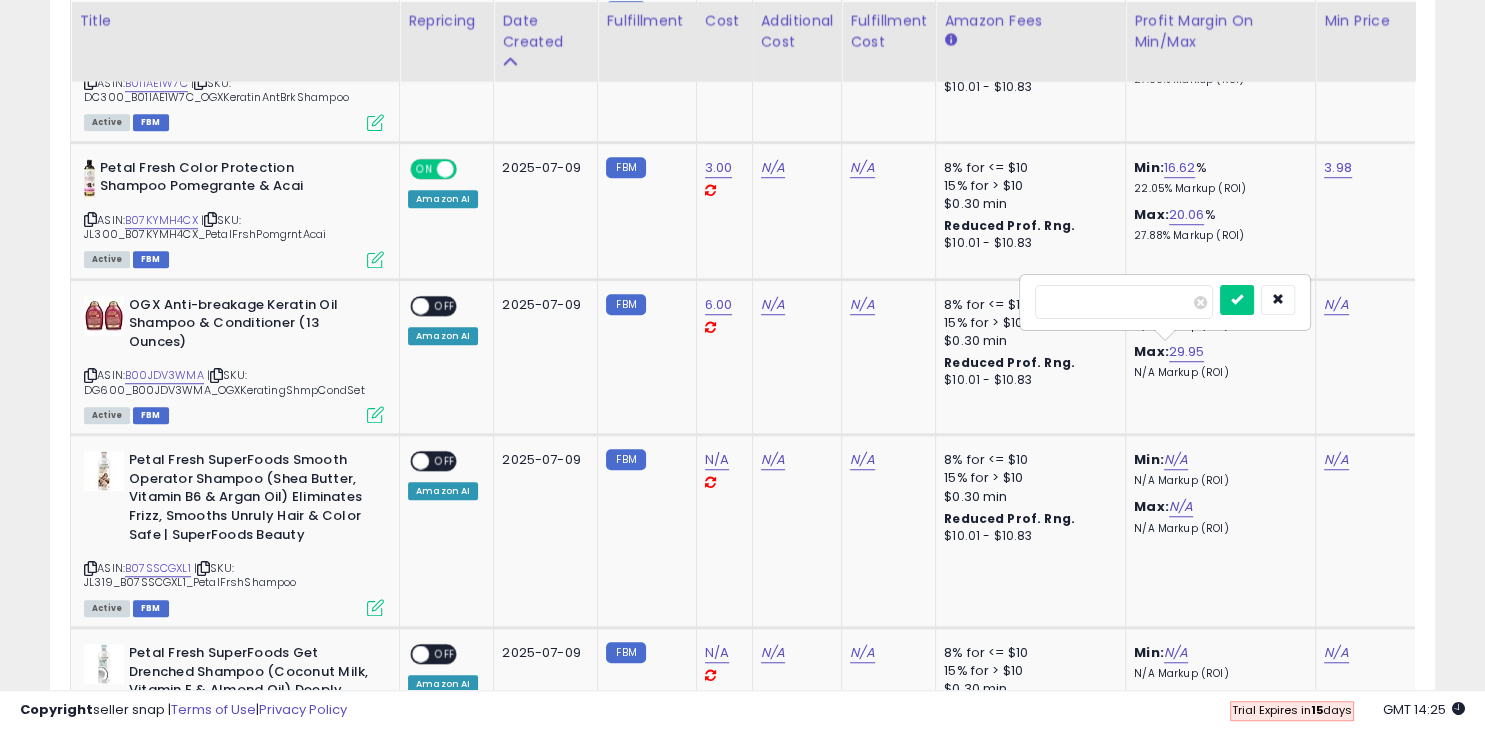 type on "*****" 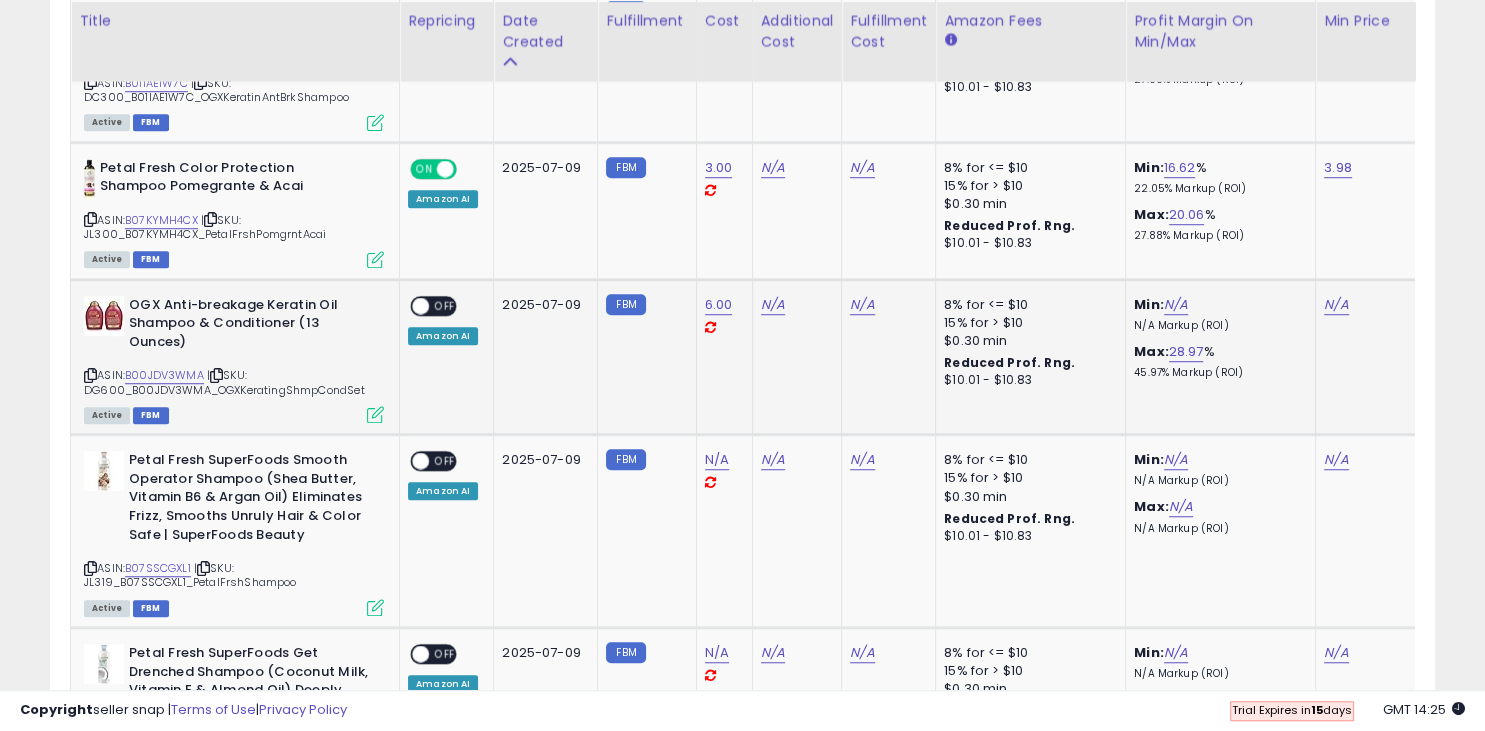 scroll, scrollTop: 0, scrollLeft: 71, axis: horizontal 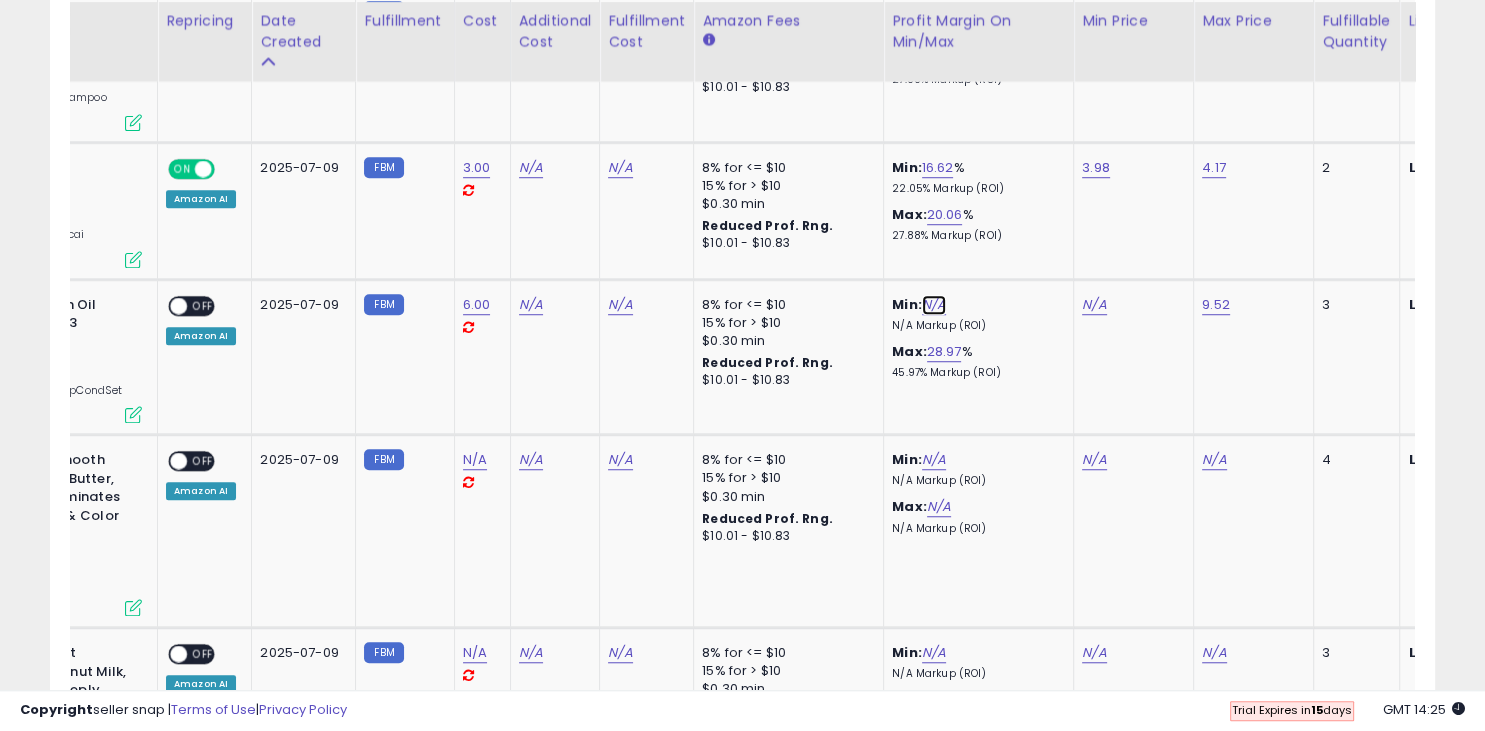 click on "N/A" at bounding box center (934, 305) 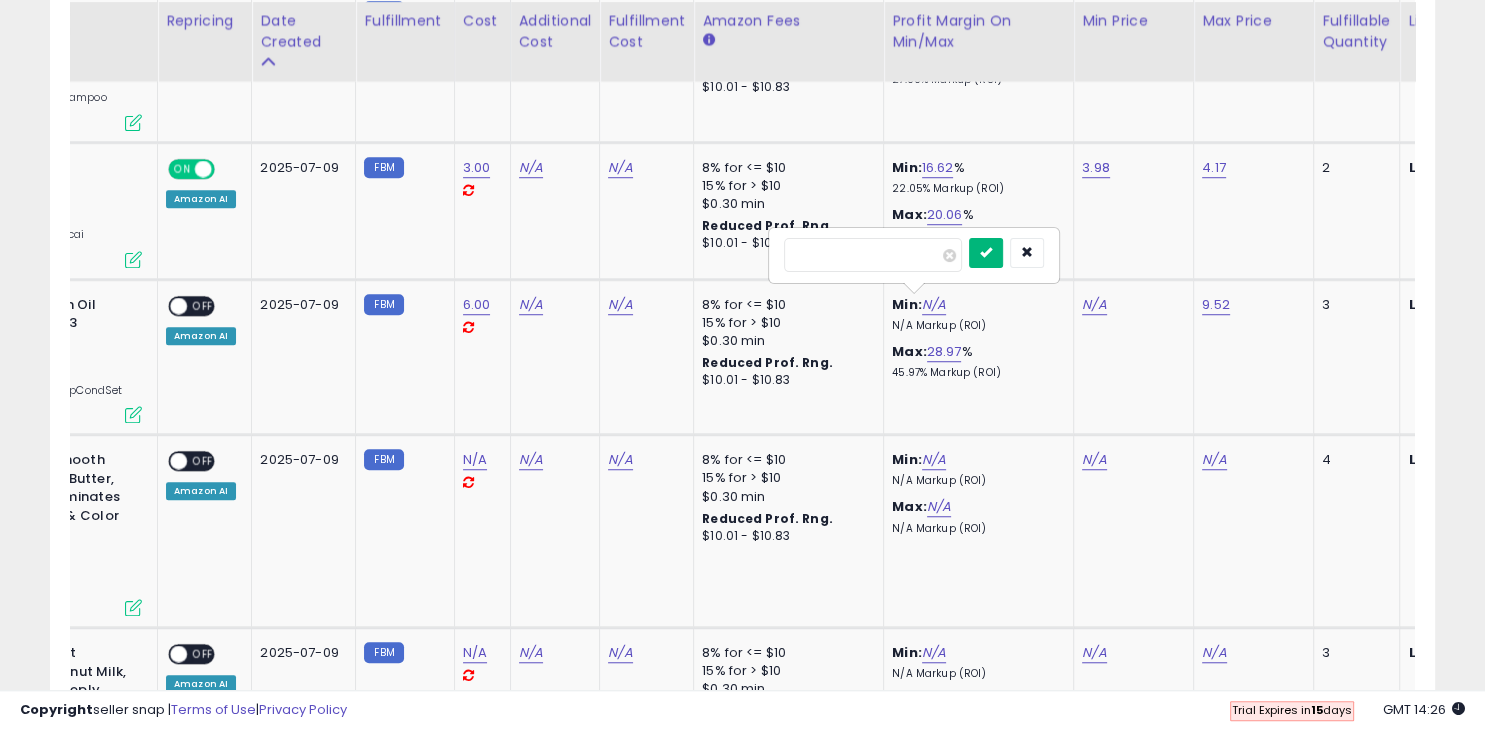 type on "*****" 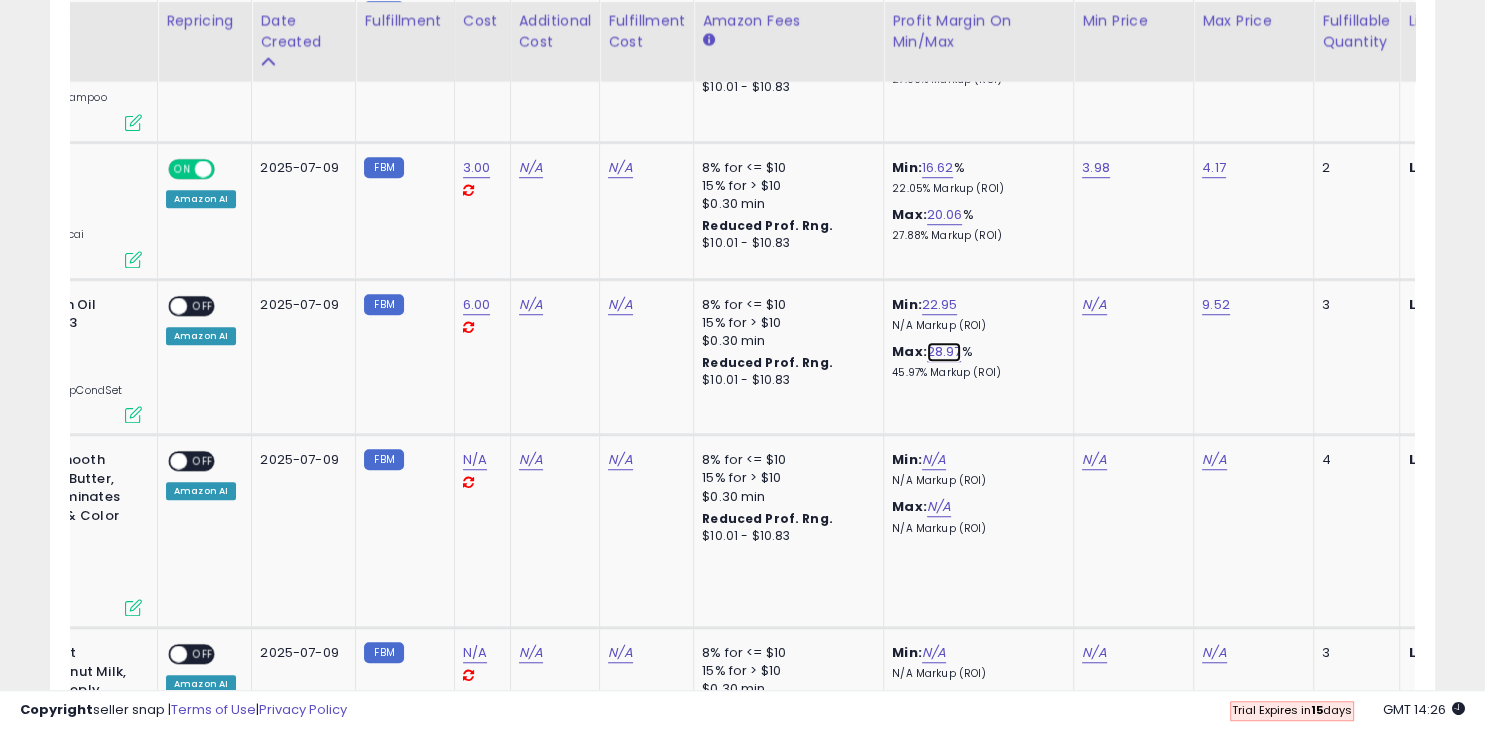 click on "28.97" at bounding box center [944, 352] 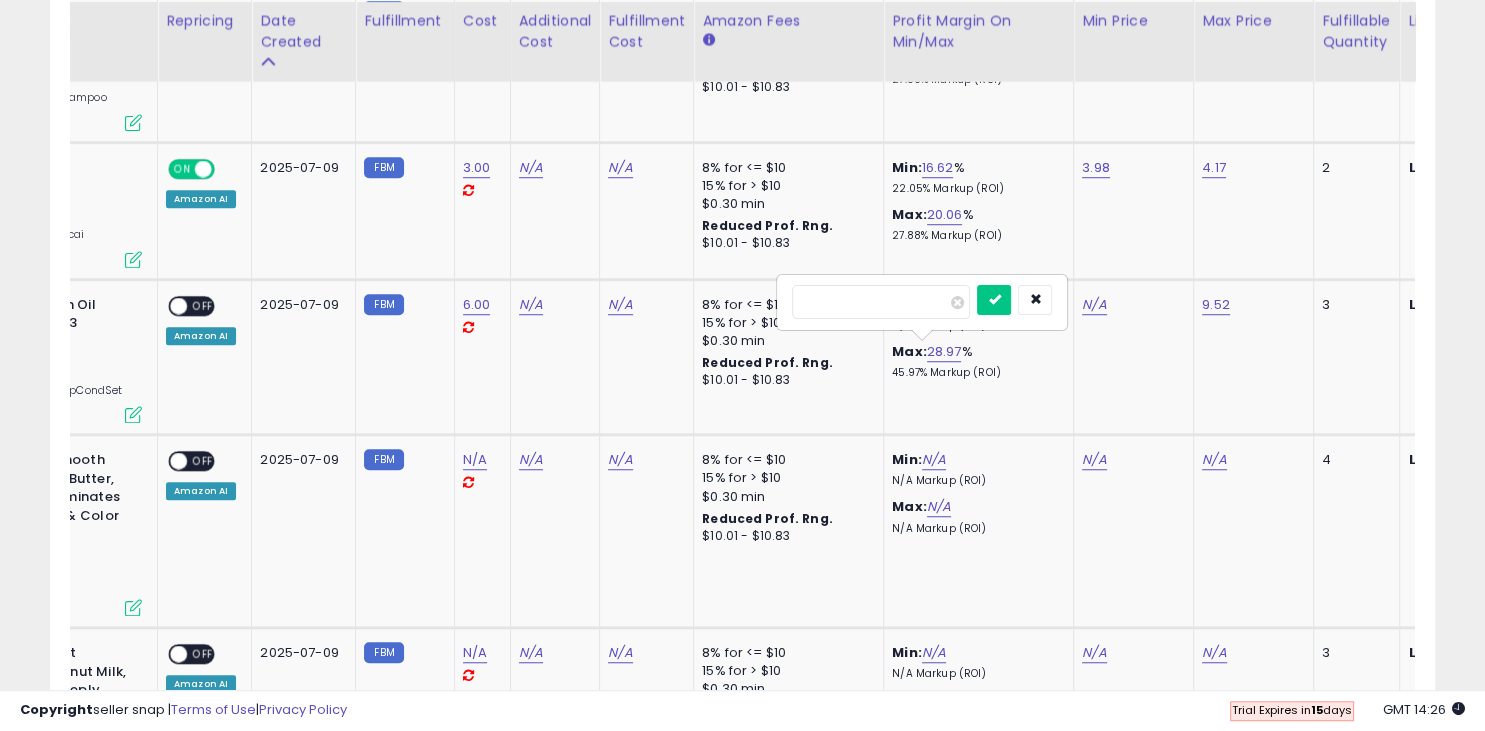 type on "*****" 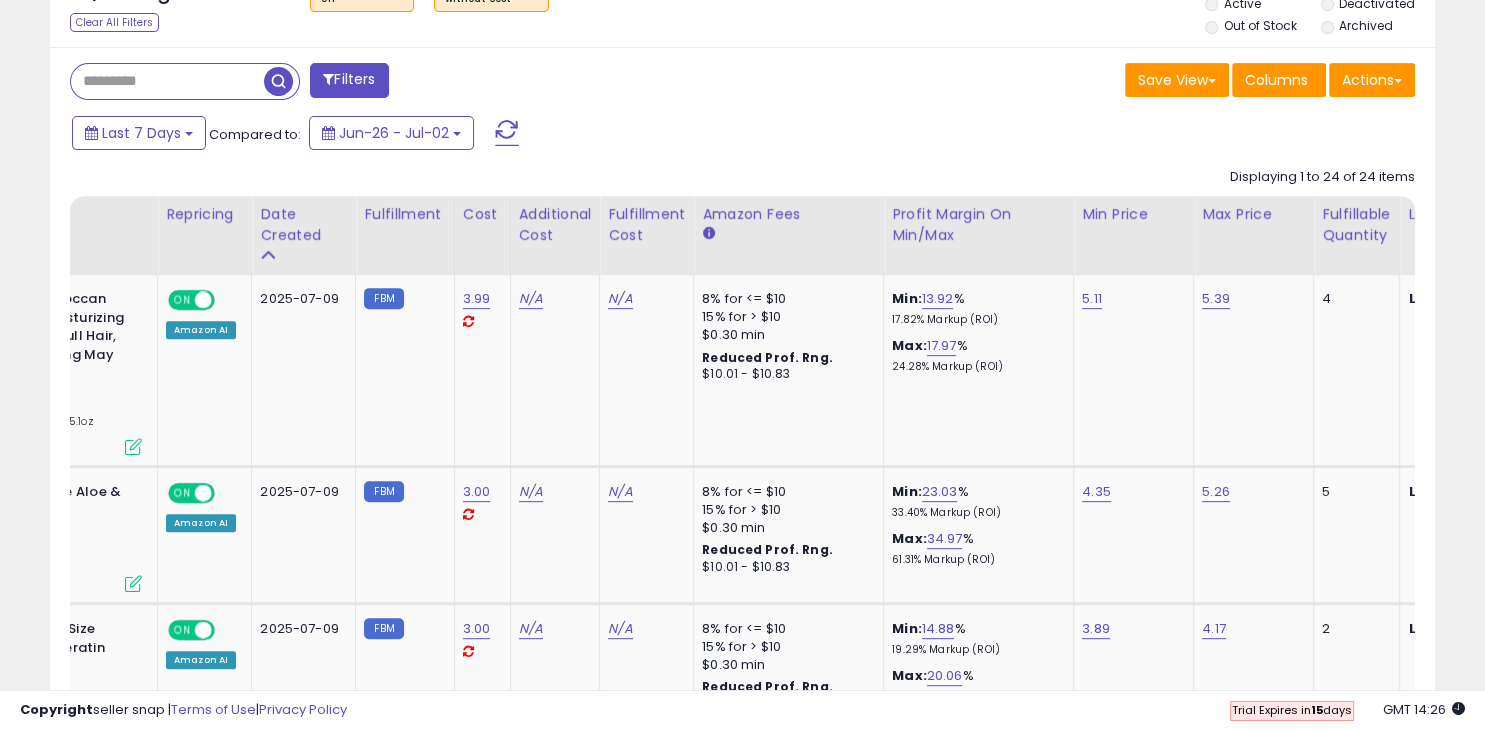 scroll, scrollTop: 775, scrollLeft: 0, axis: vertical 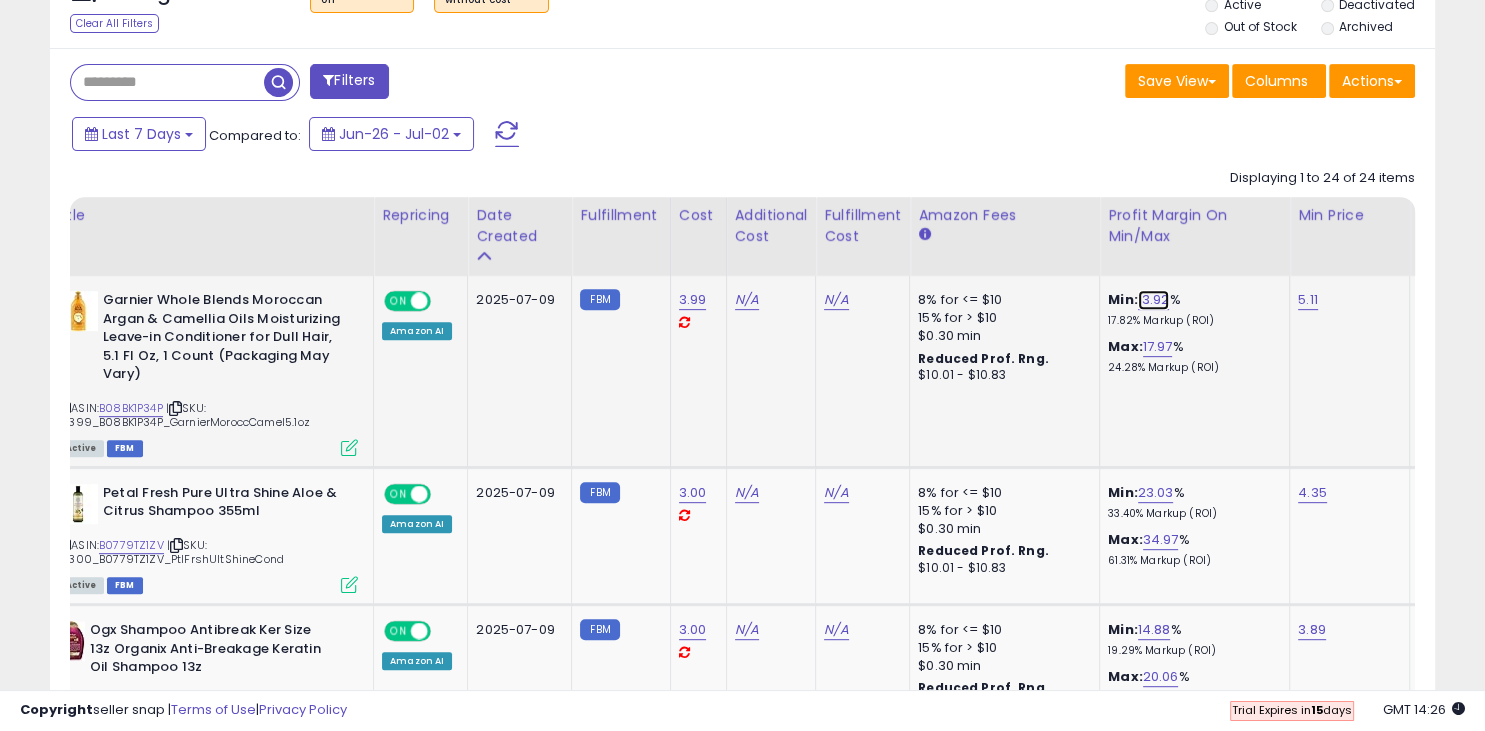 click on "13.92" at bounding box center [1154, 300] 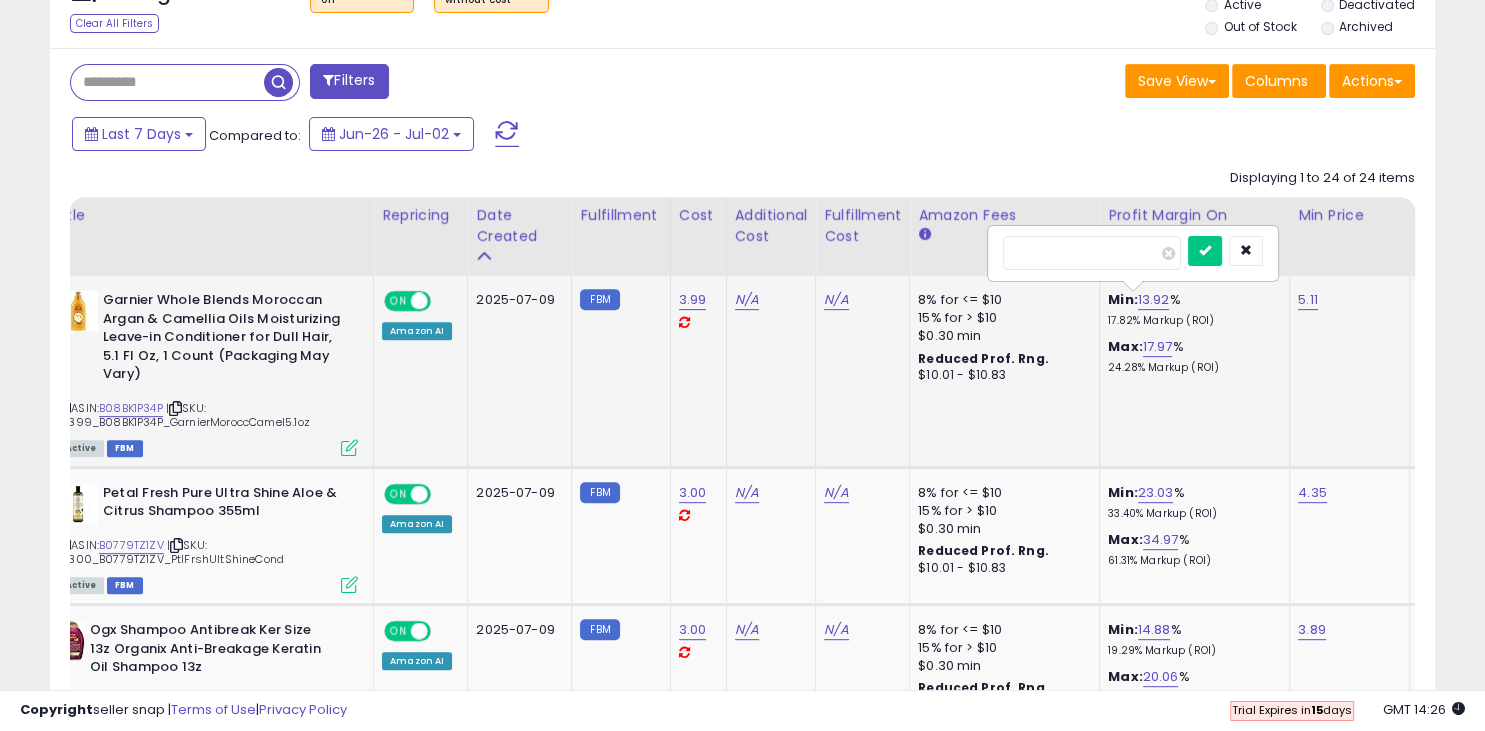 click on "*****" at bounding box center (1092, 253) 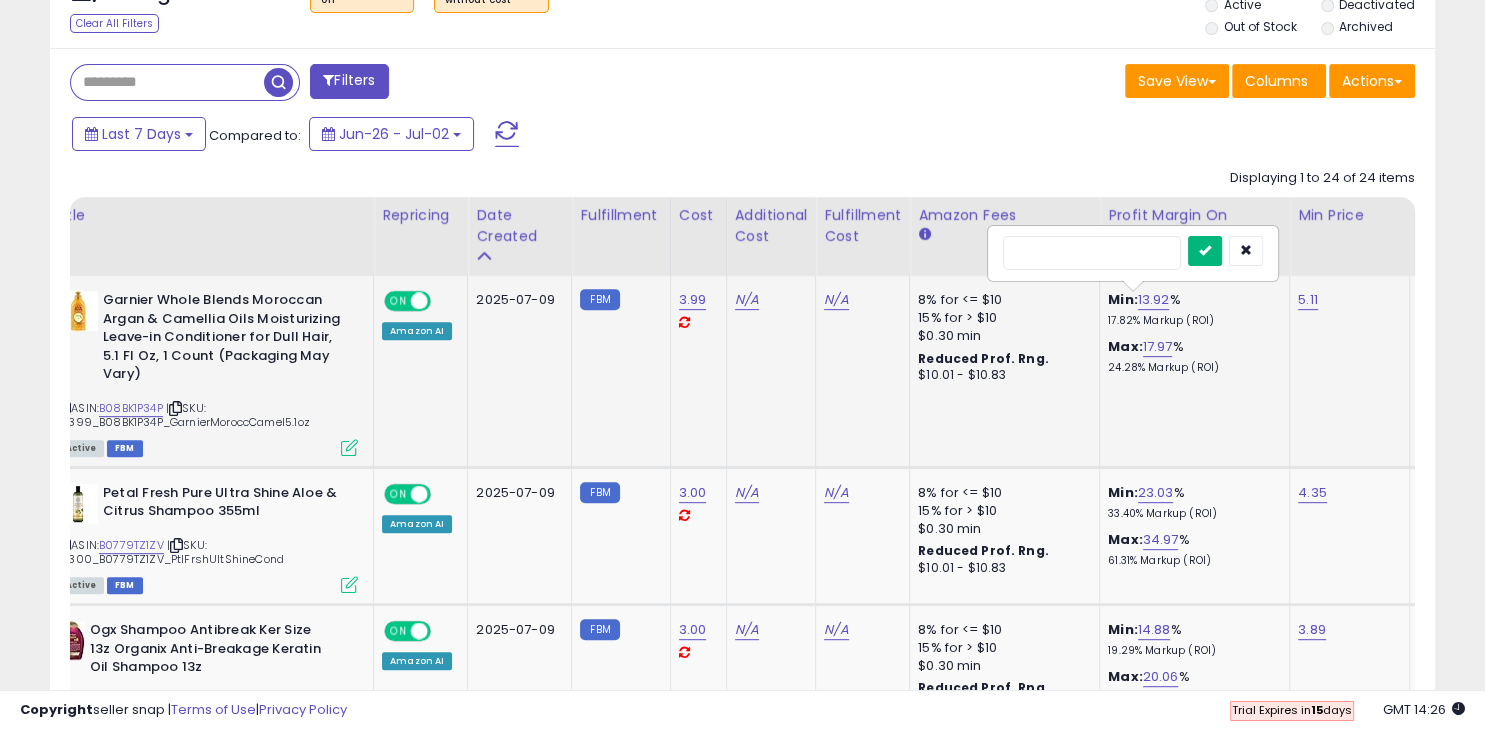 type 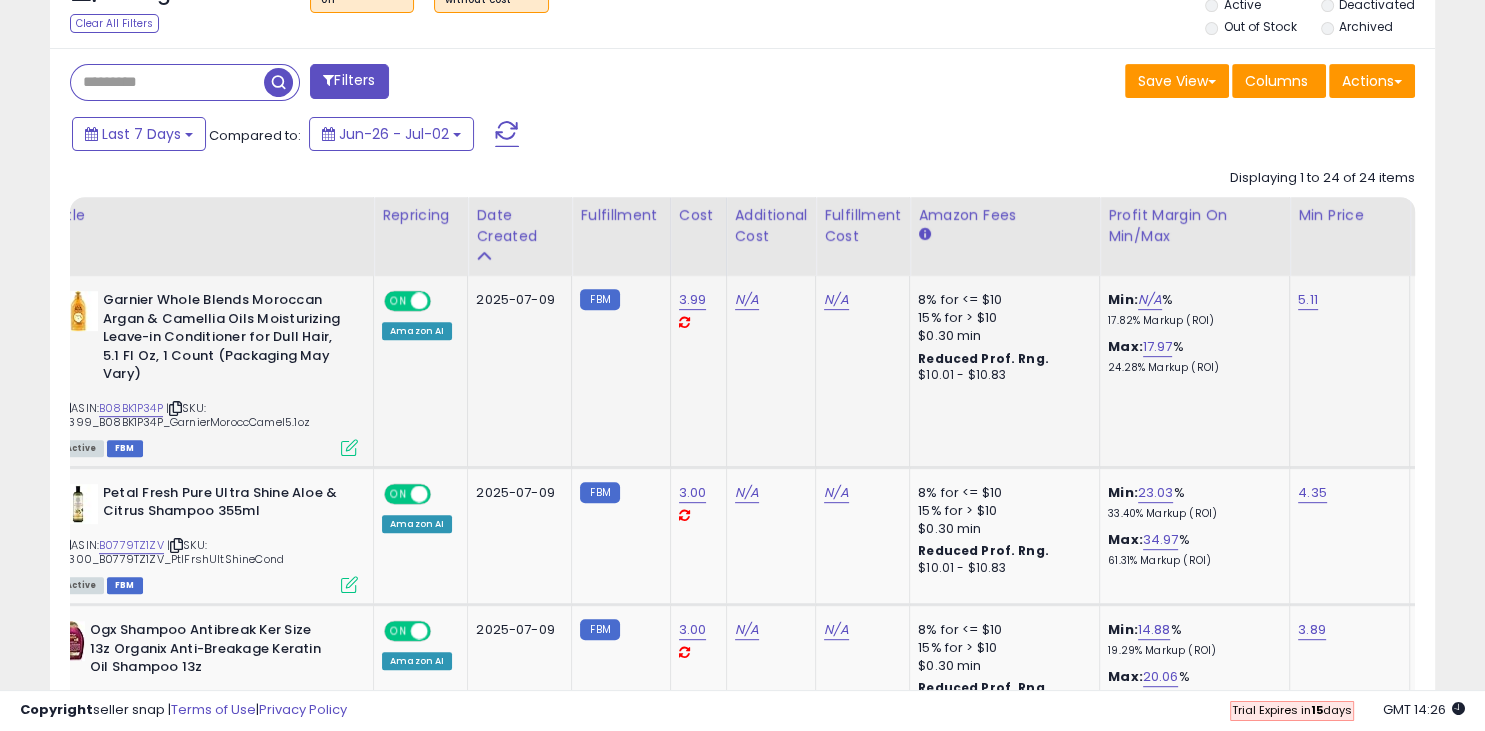 click on "Max:  17.97 %   24.28%  Markup (ROI)" at bounding box center (1191, 356) 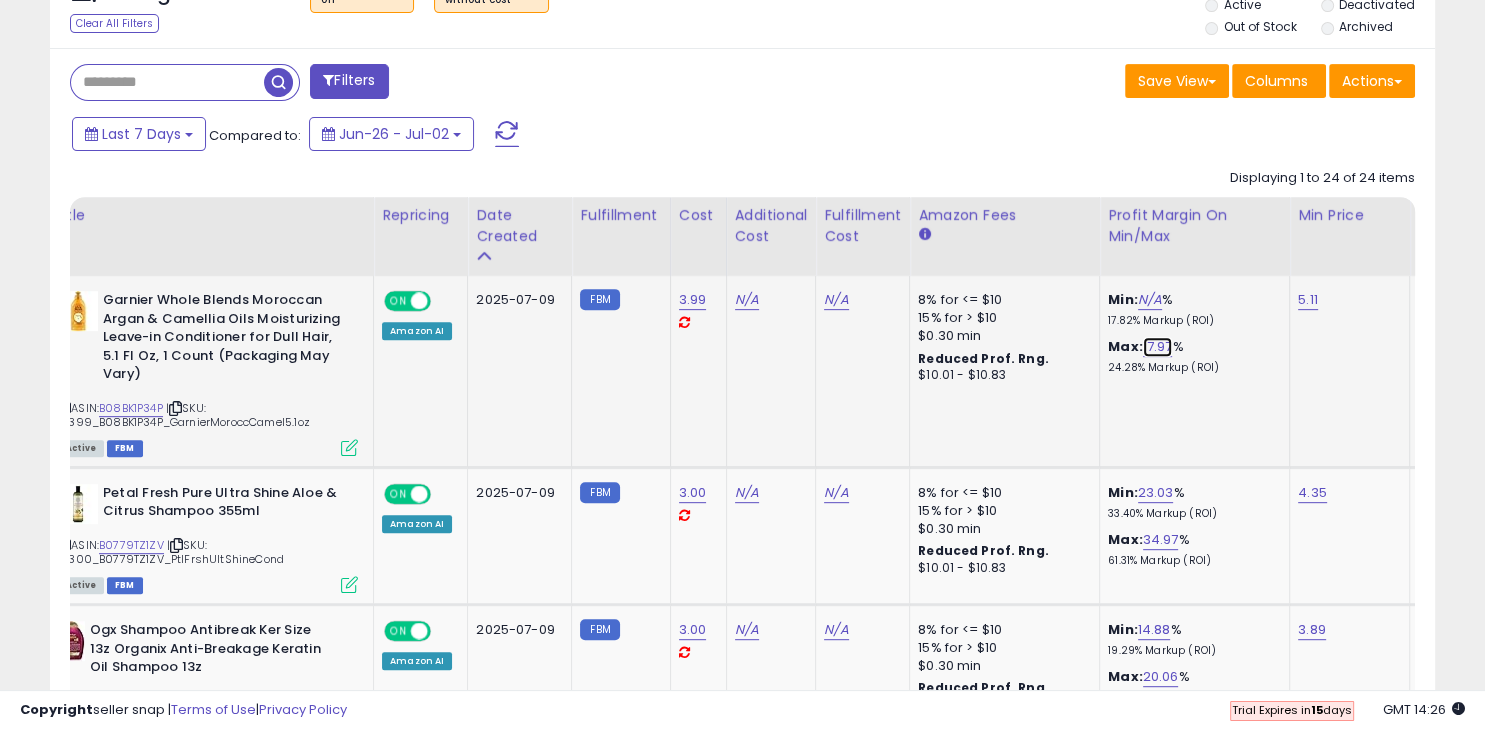 click on "17.97" at bounding box center (1158, 347) 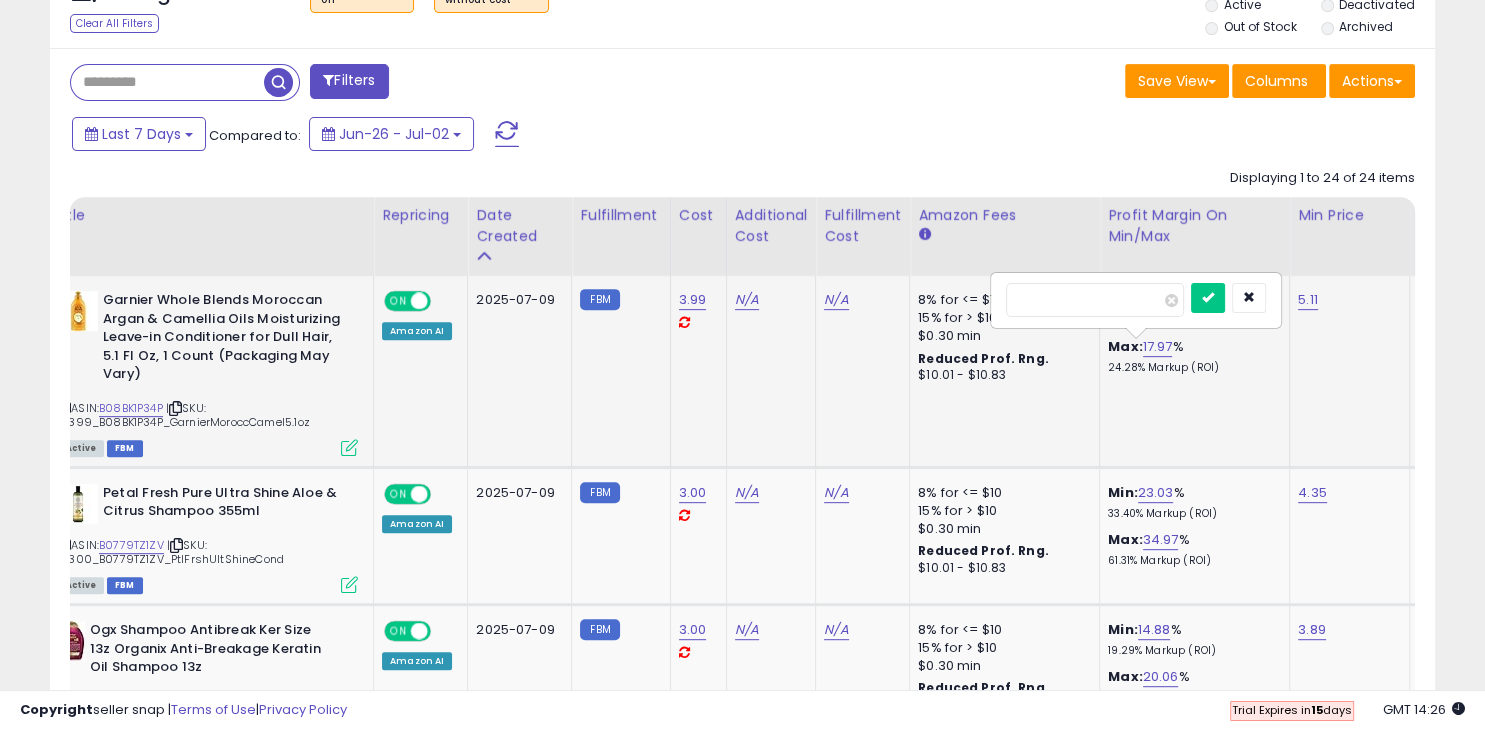 type on "*" 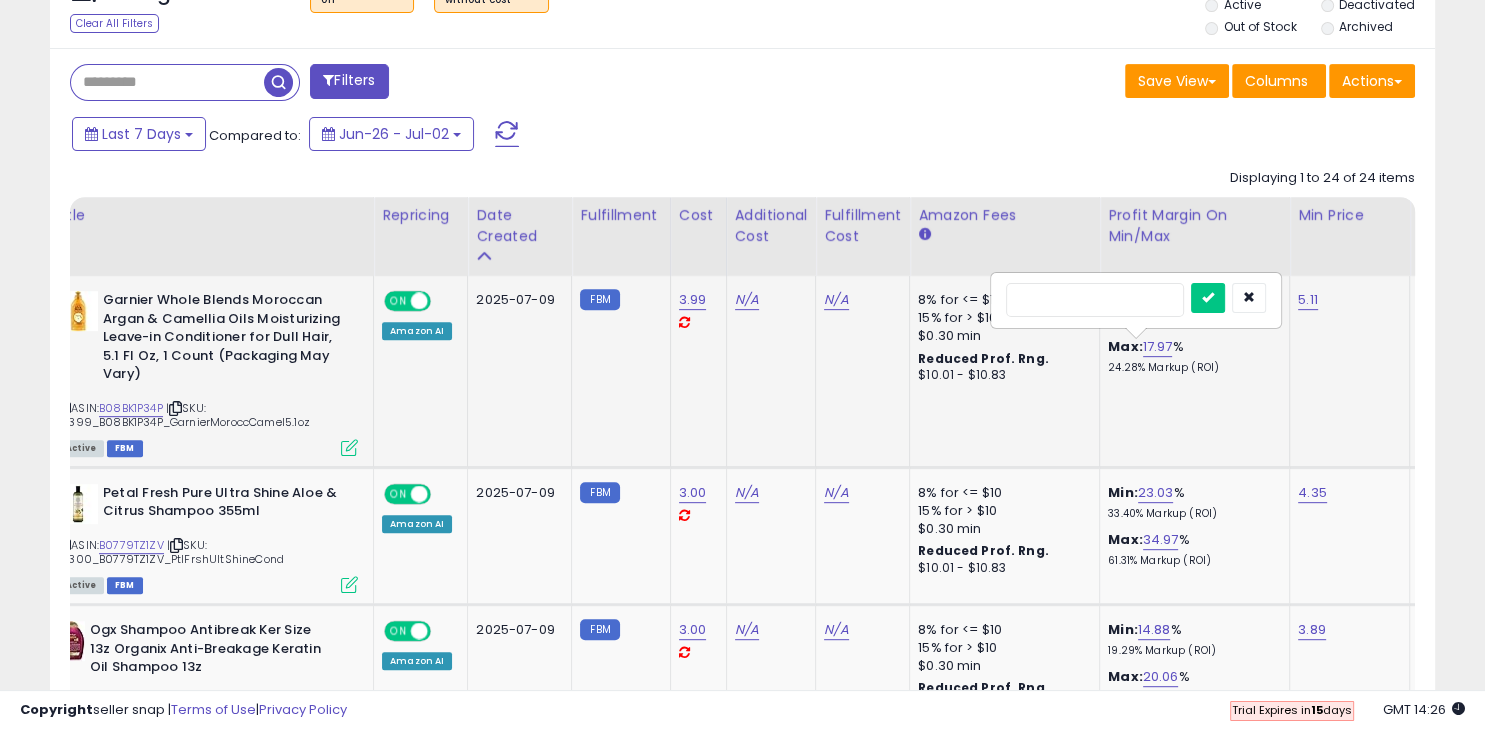 click at bounding box center [1208, 298] 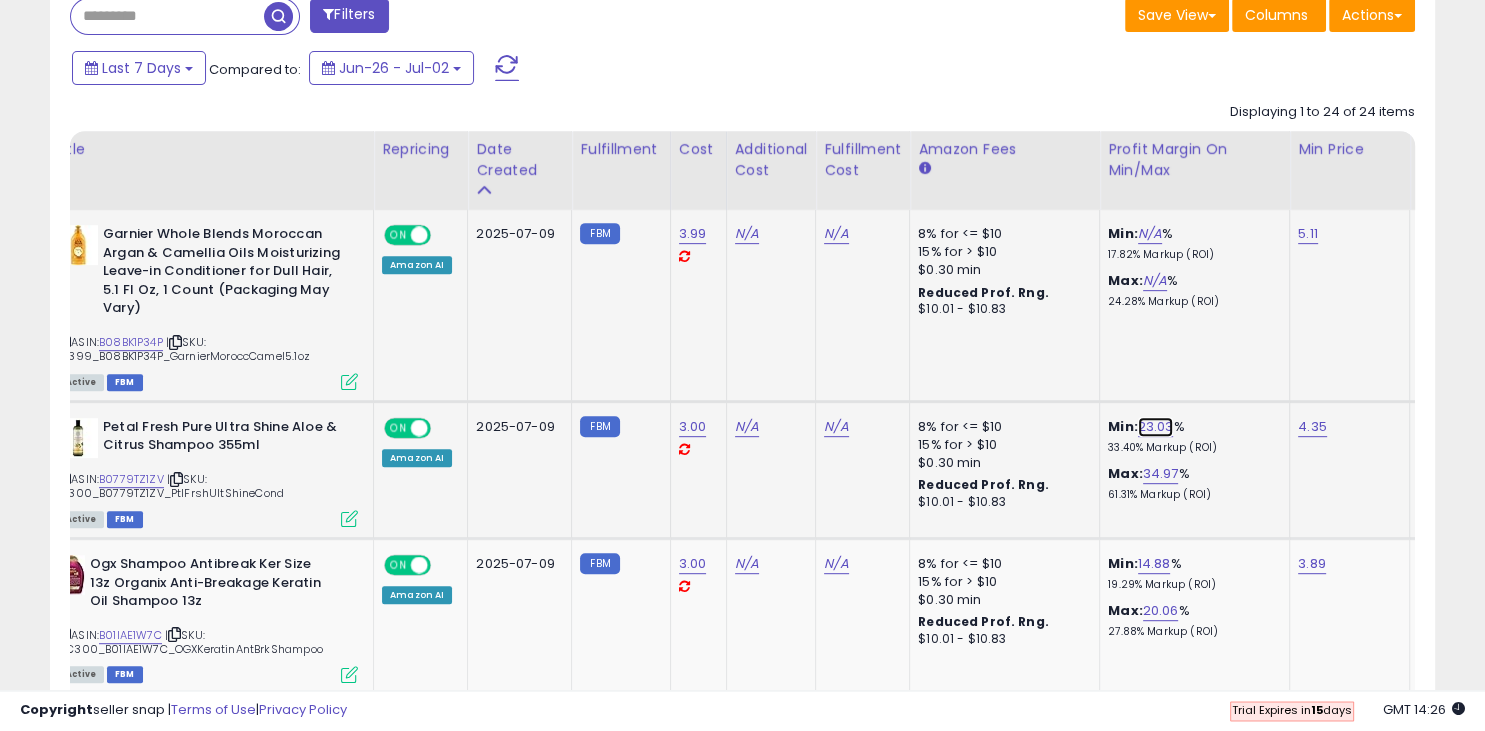 click on "23.03" at bounding box center [1156, 427] 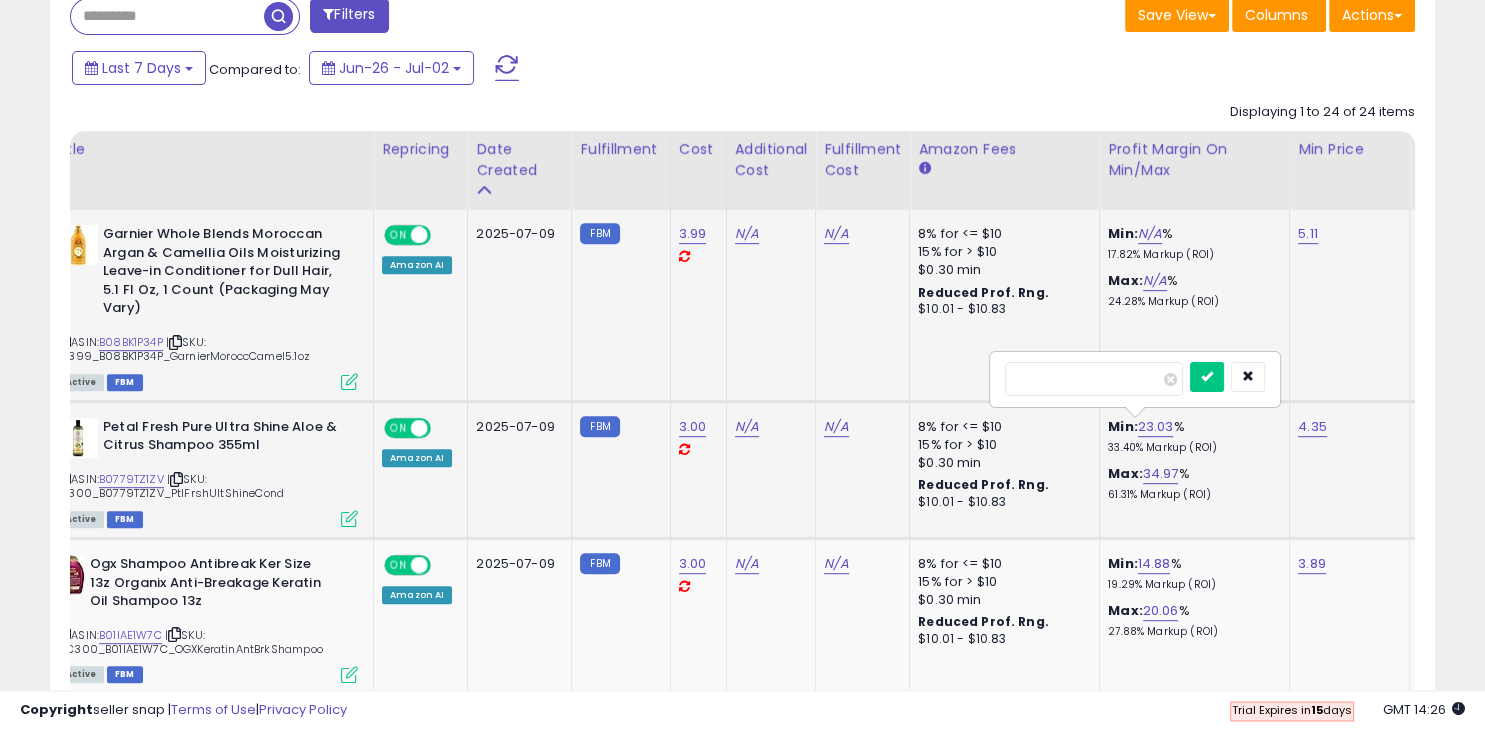 type on "*" 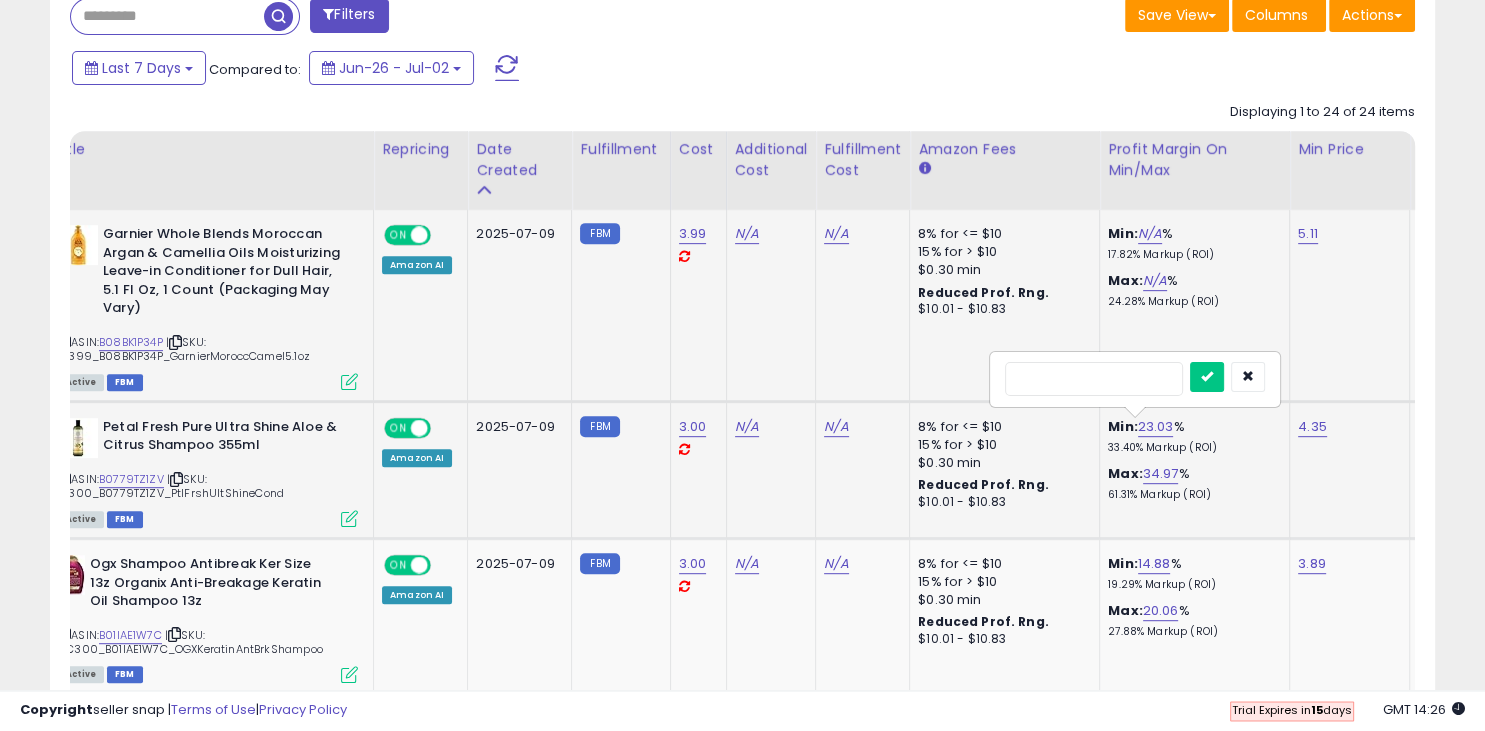 click at bounding box center (1207, 377) 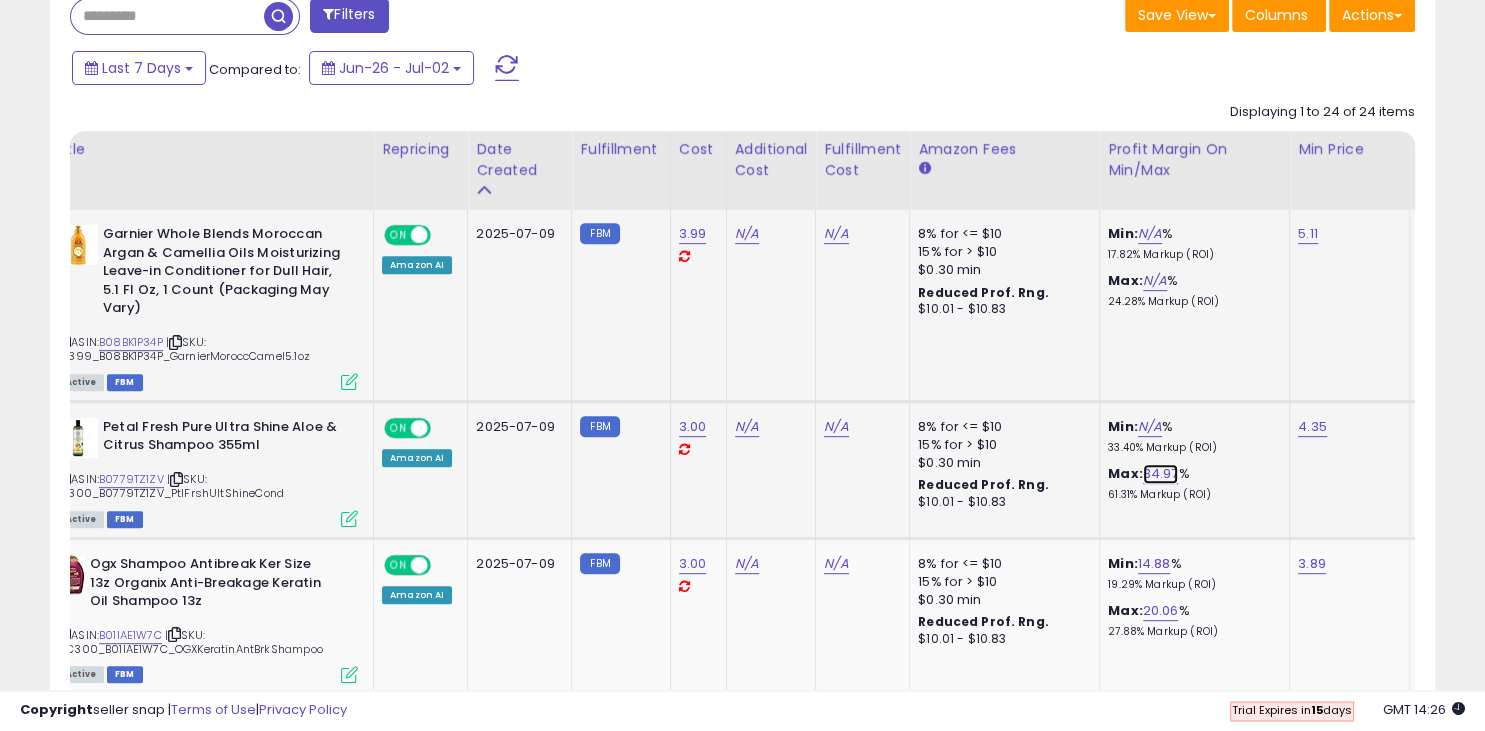 click on "34.97" at bounding box center [1161, 474] 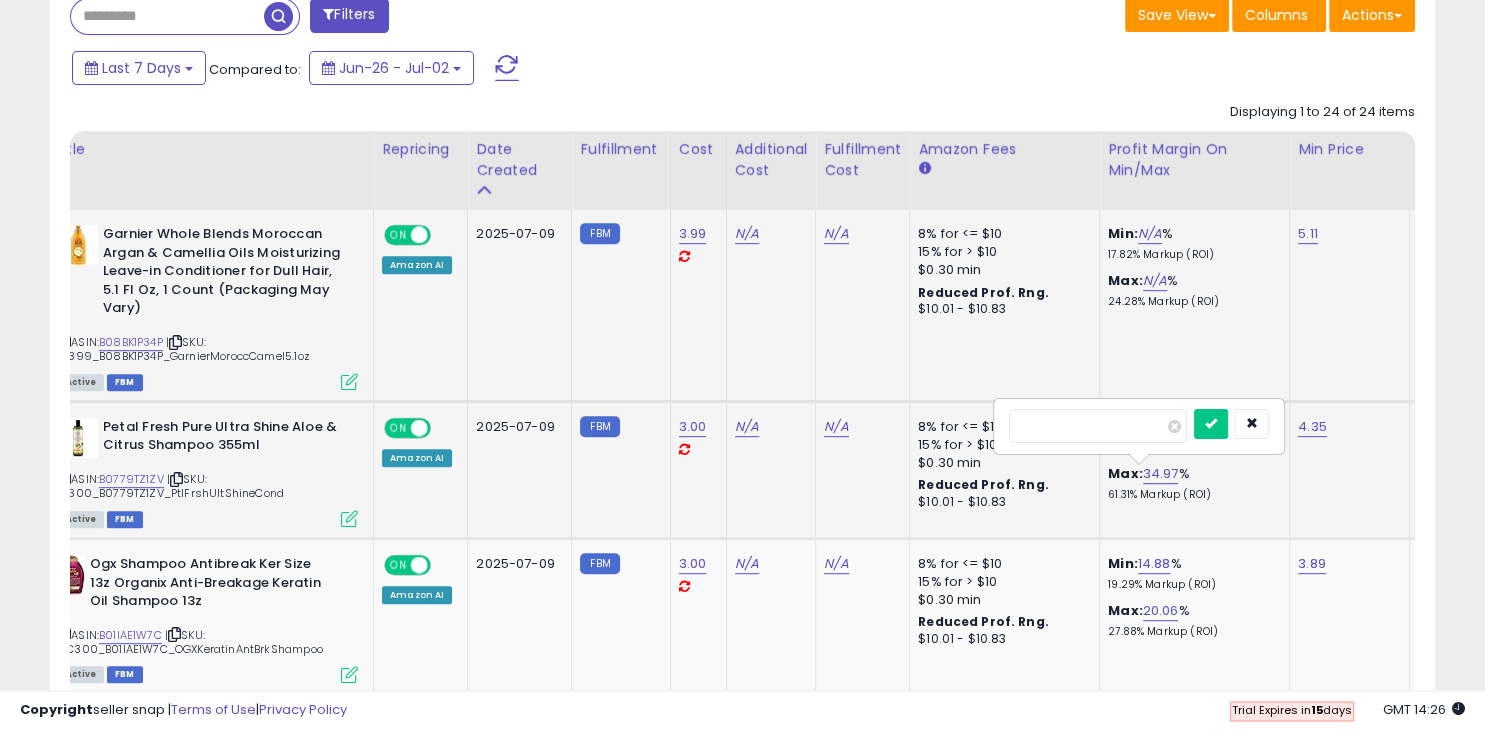 click on "****" at bounding box center [1098, 426] 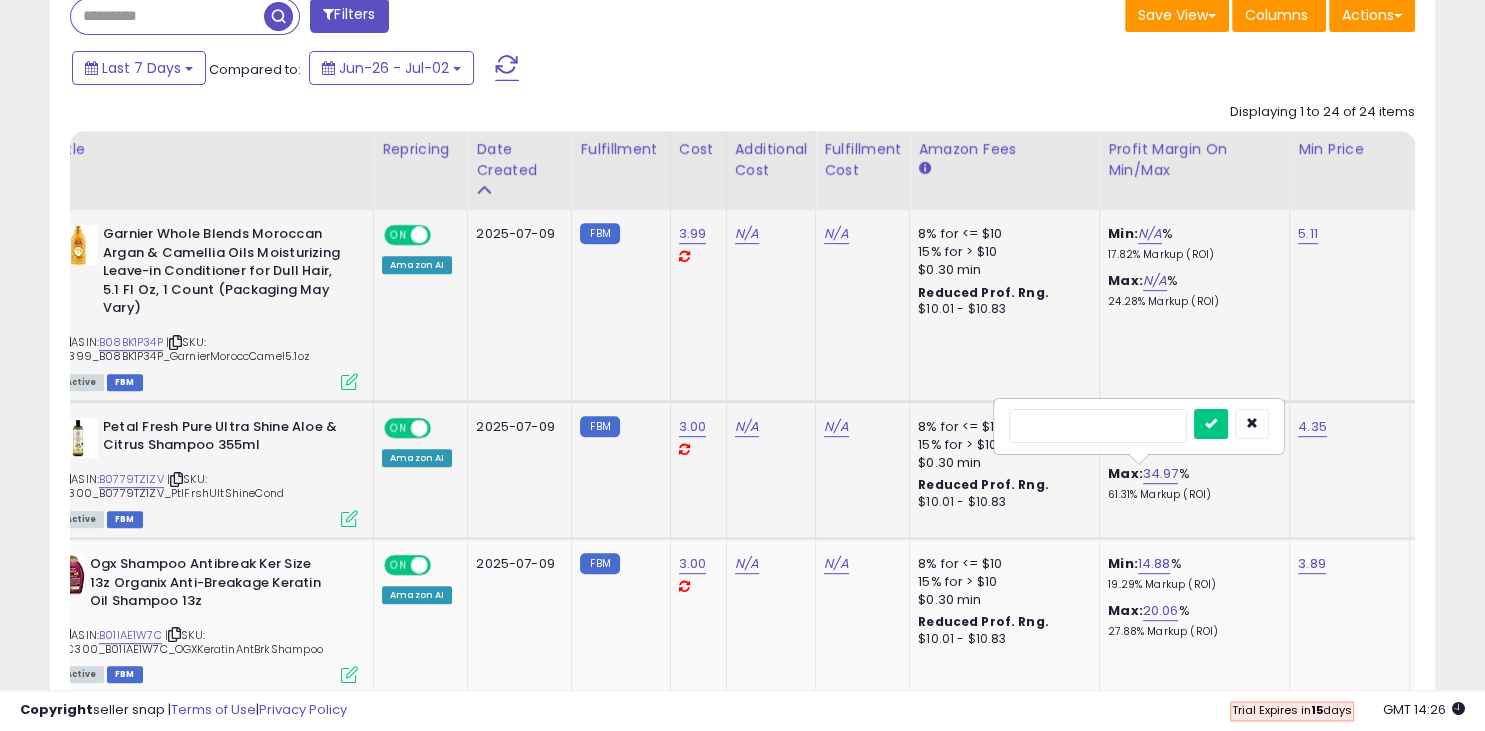 type 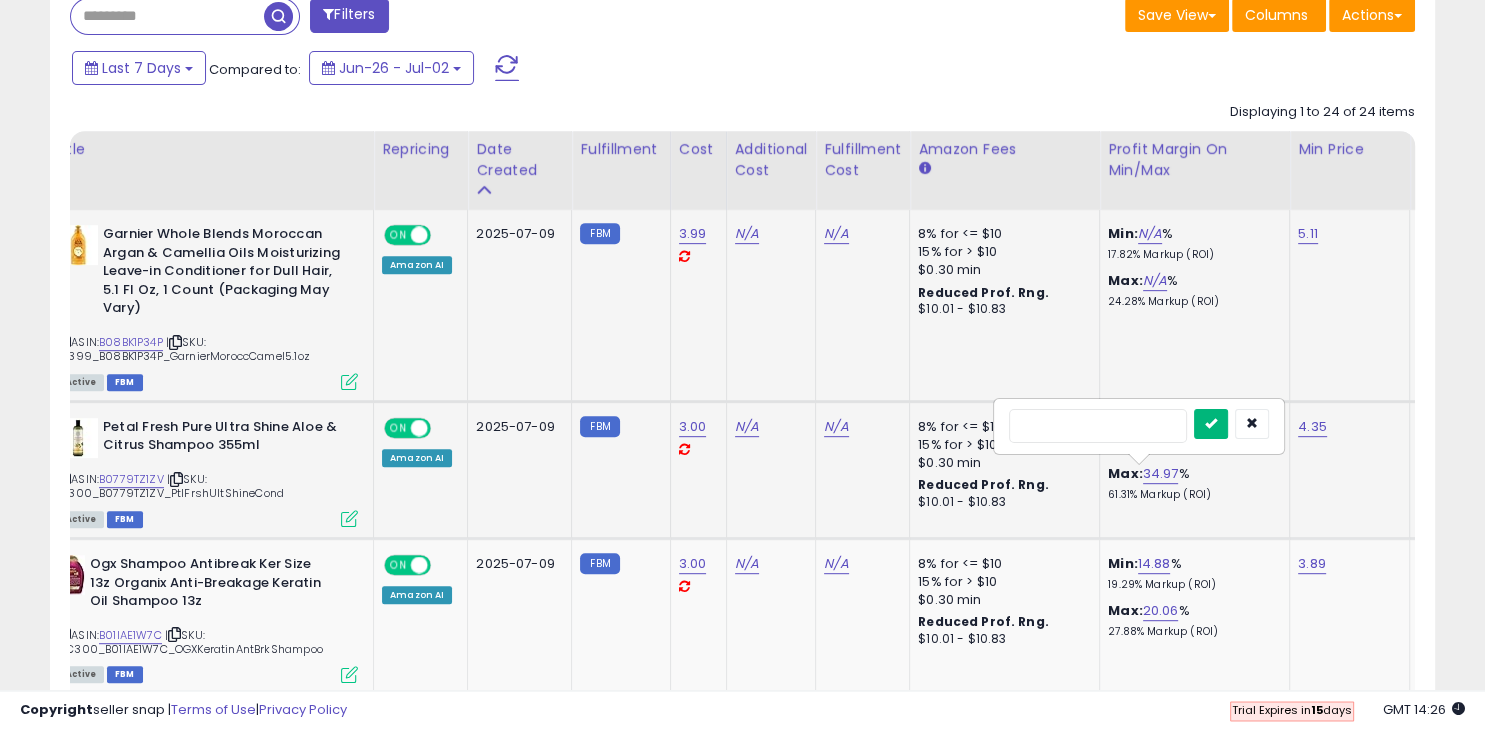 click at bounding box center (1211, 424) 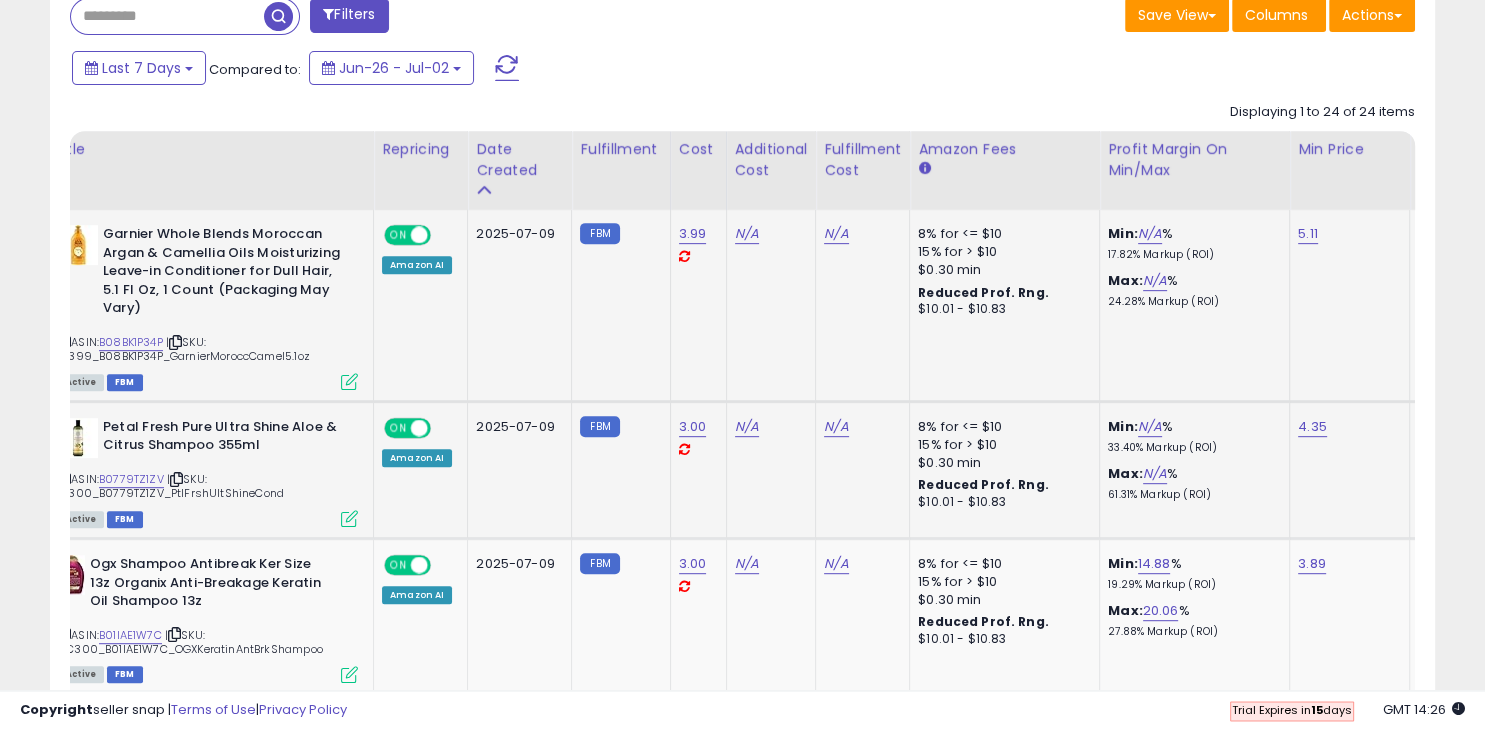 scroll, scrollTop: 0, scrollLeft: 83, axis: horizontal 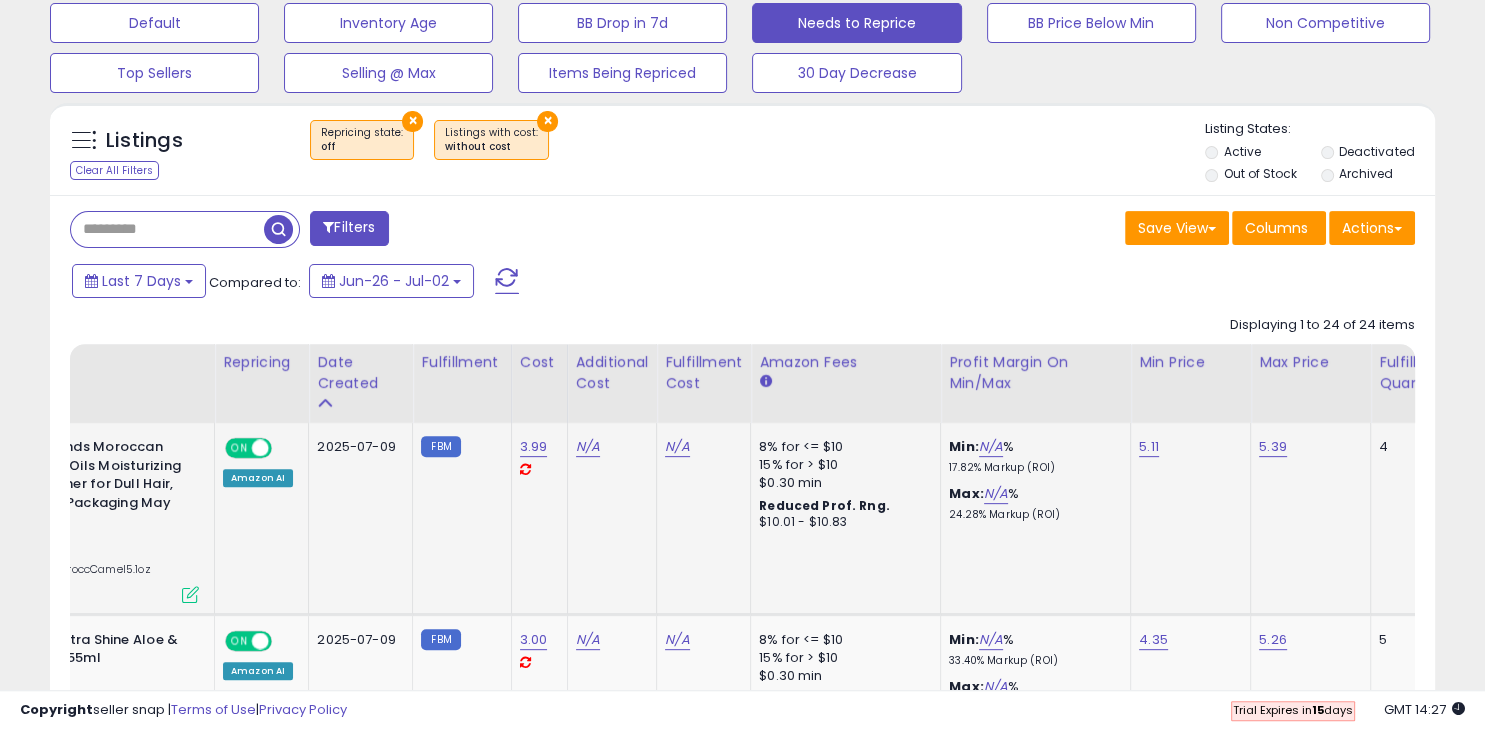 click at bounding box center [260, 448] 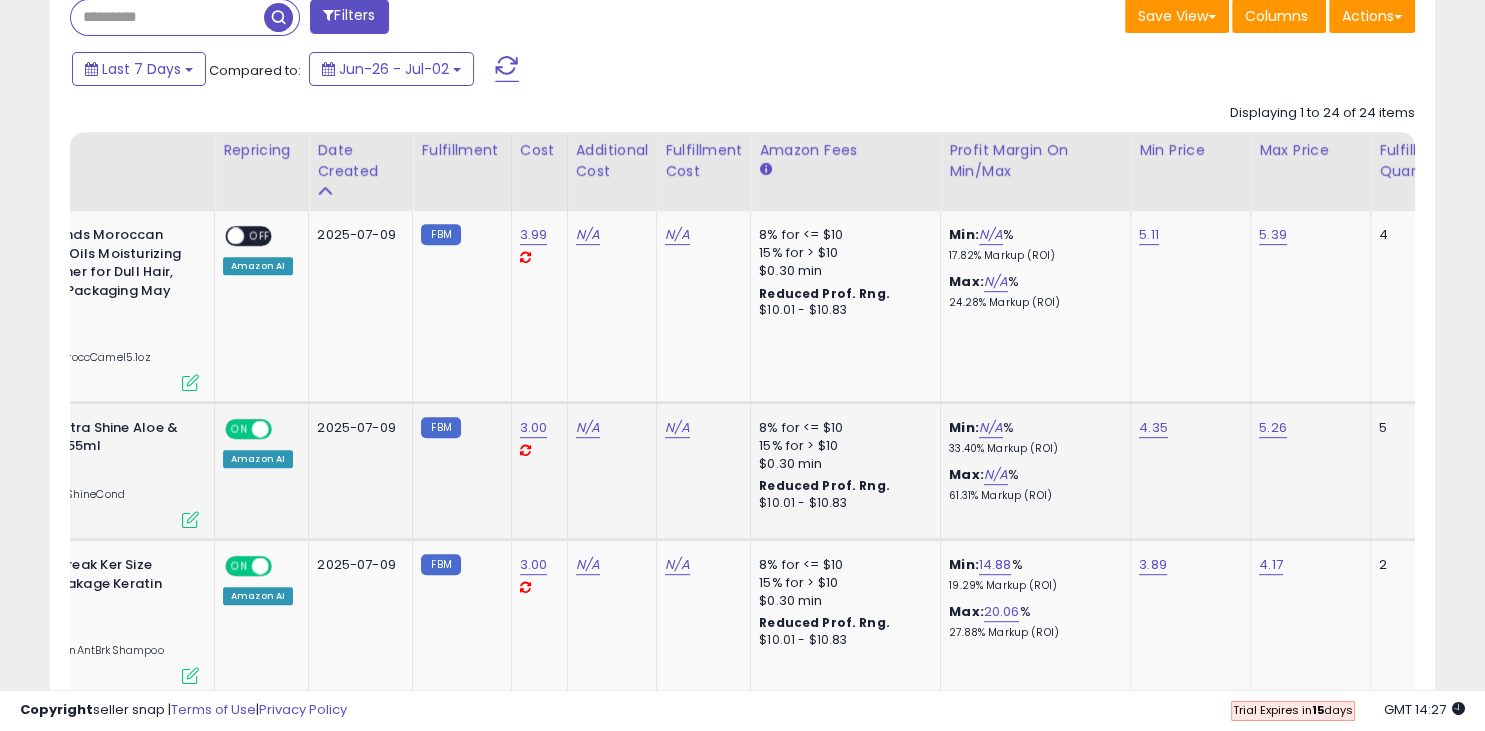 click at bounding box center [260, 428] 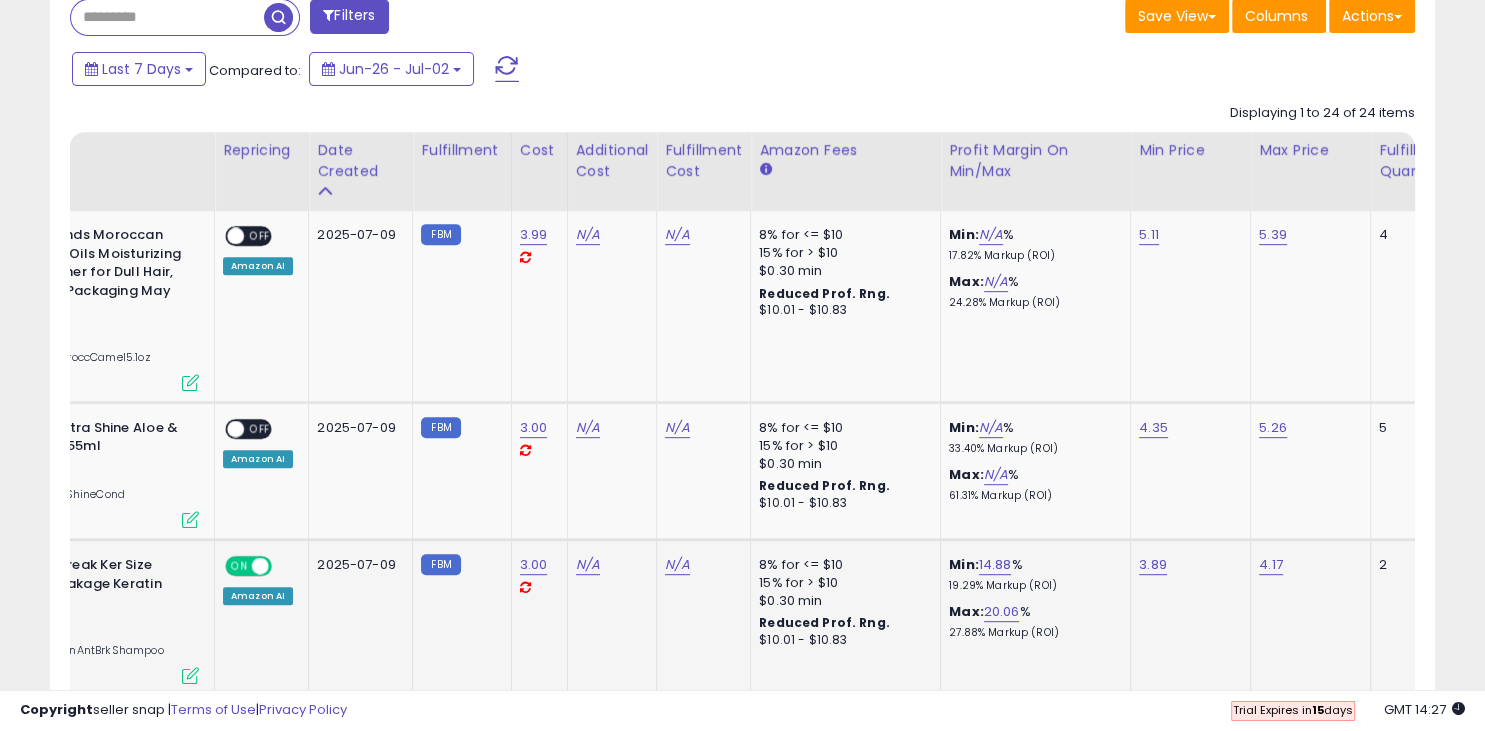 click on "ON   OFF" at bounding box center [248, 565] 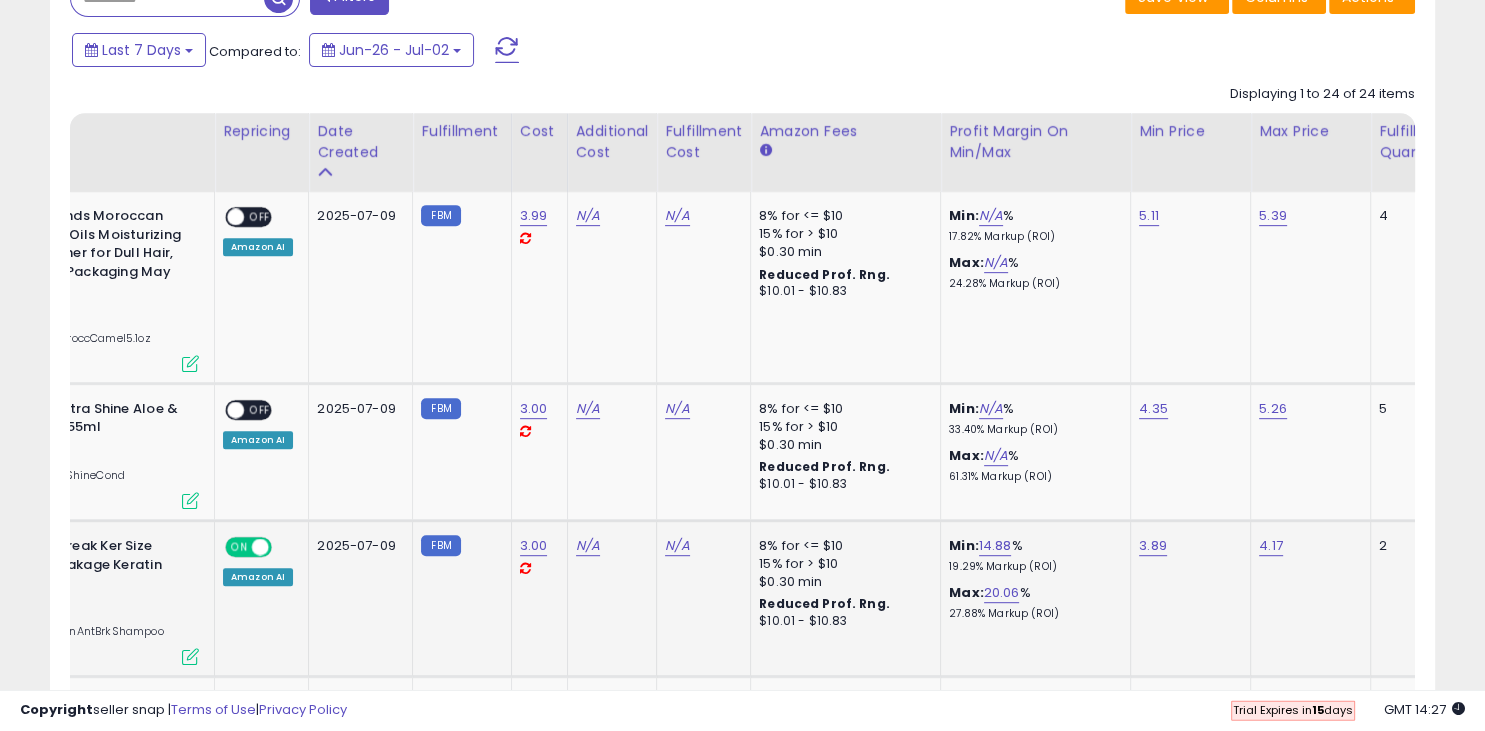 click at bounding box center [260, 547] 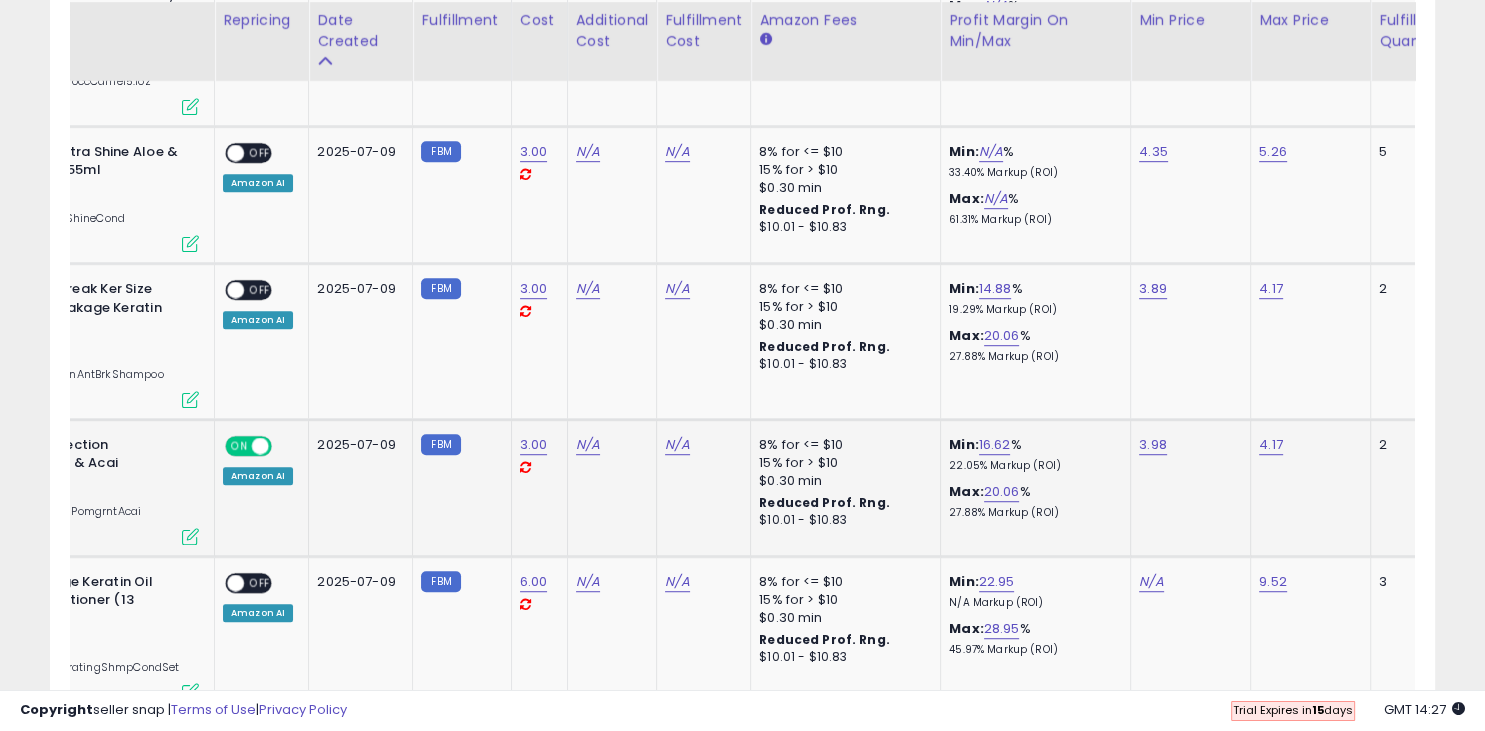 click at bounding box center [260, 445] 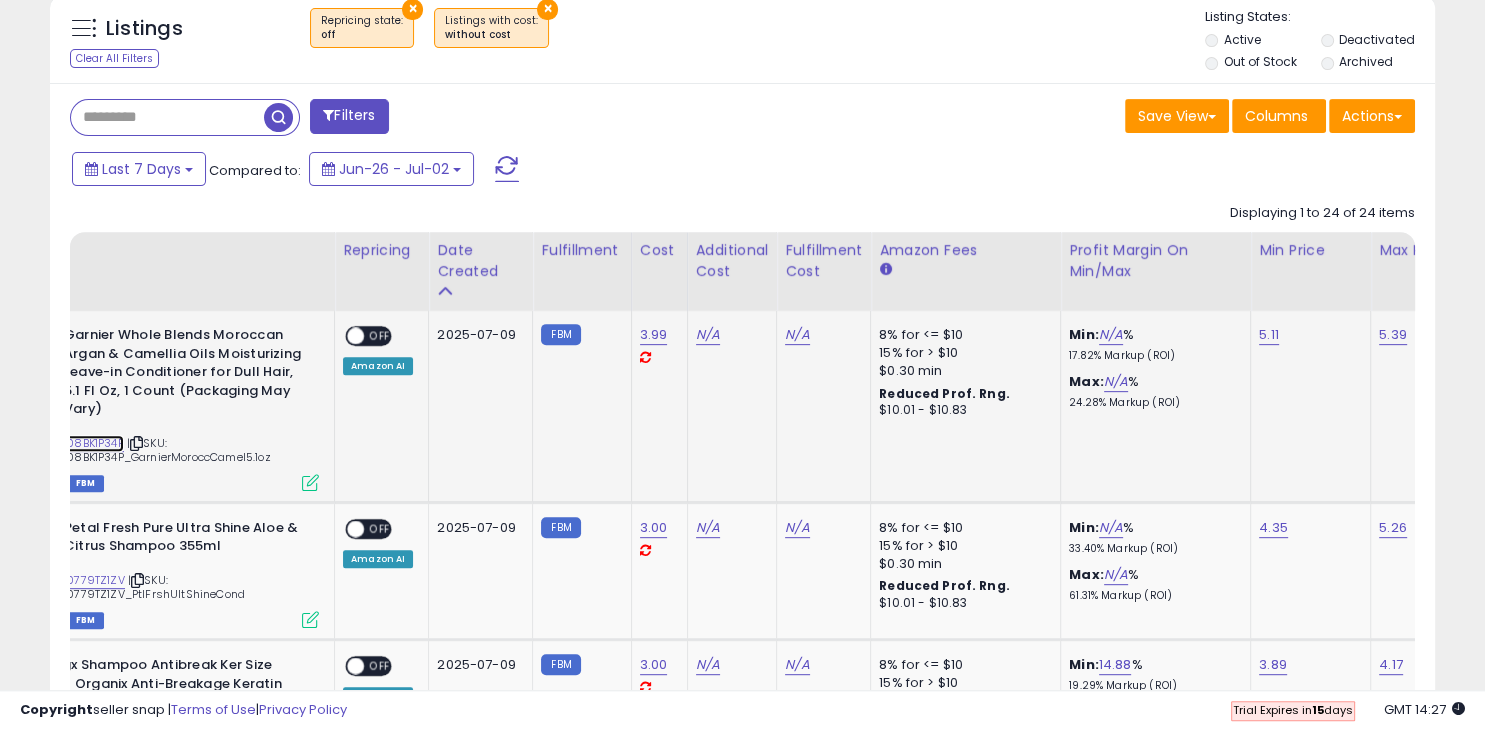 click on "B08BK1P34P" at bounding box center (92, 443) 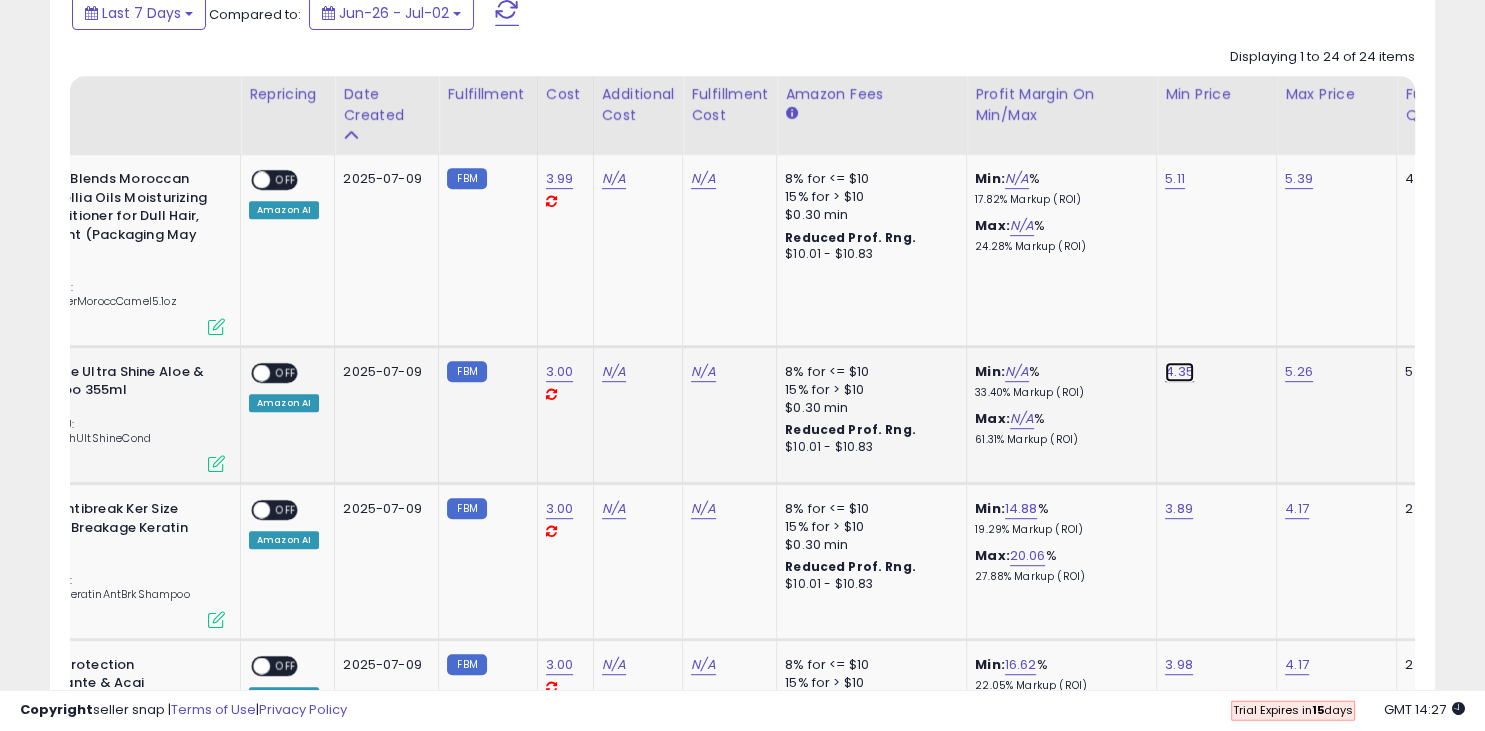 click on "4.35" at bounding box center [1175, 180] 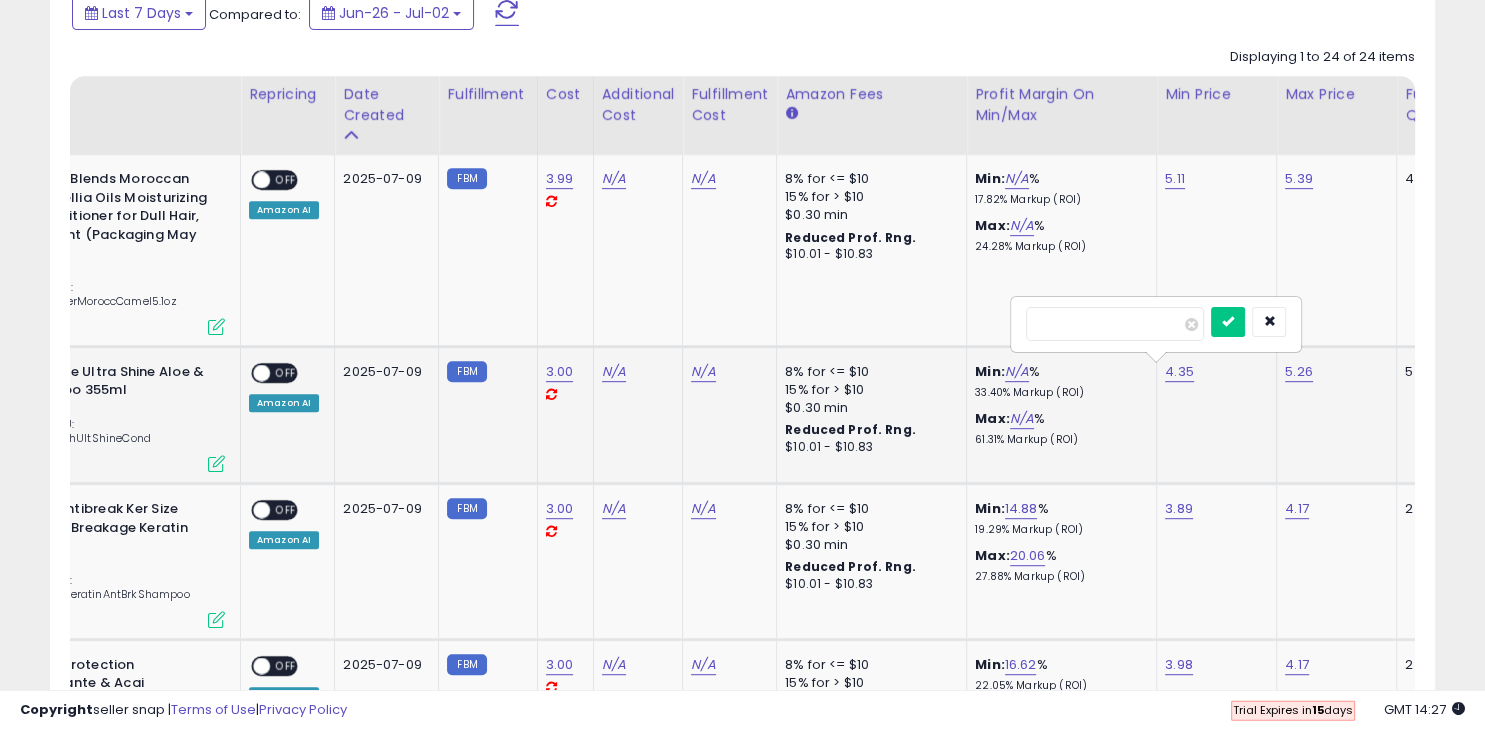 type on "*" 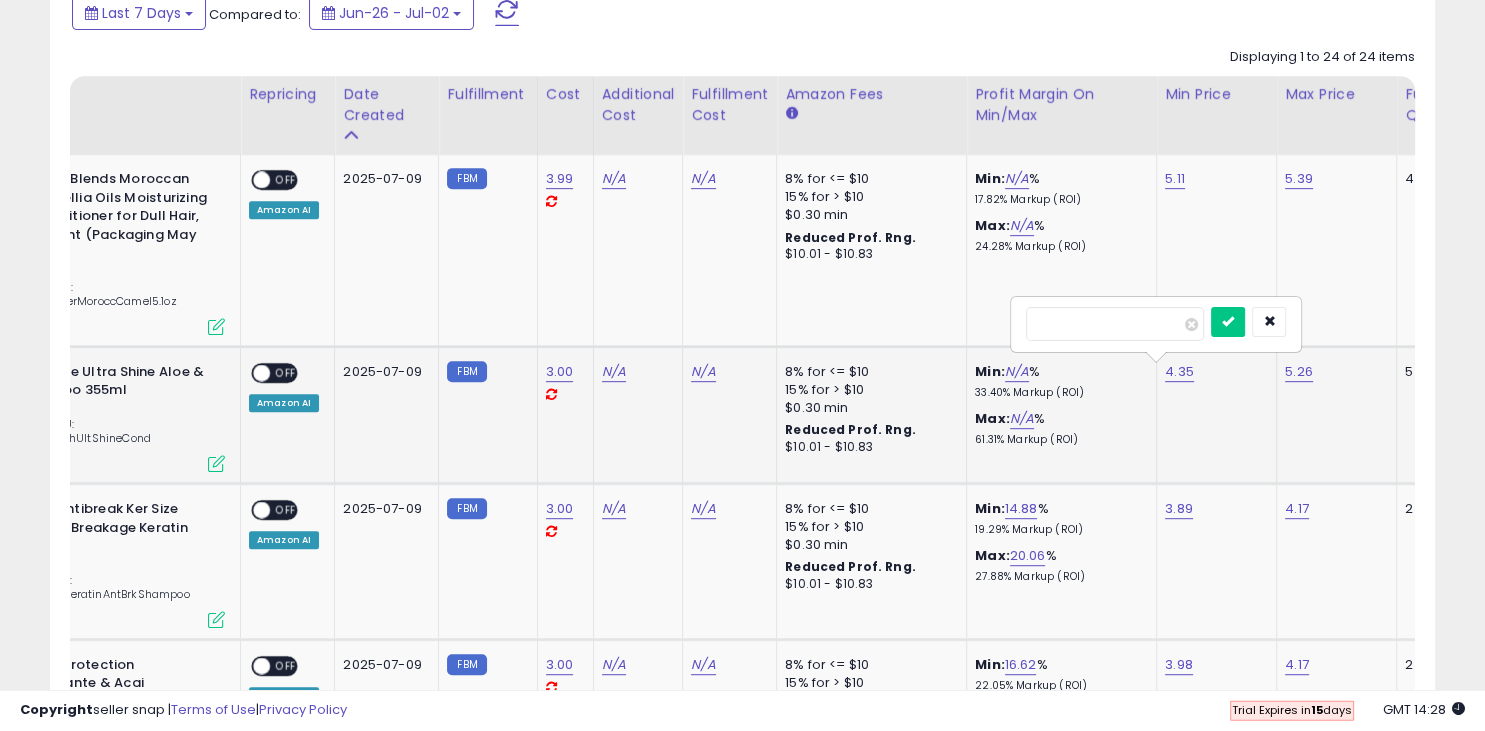 type on "*****" 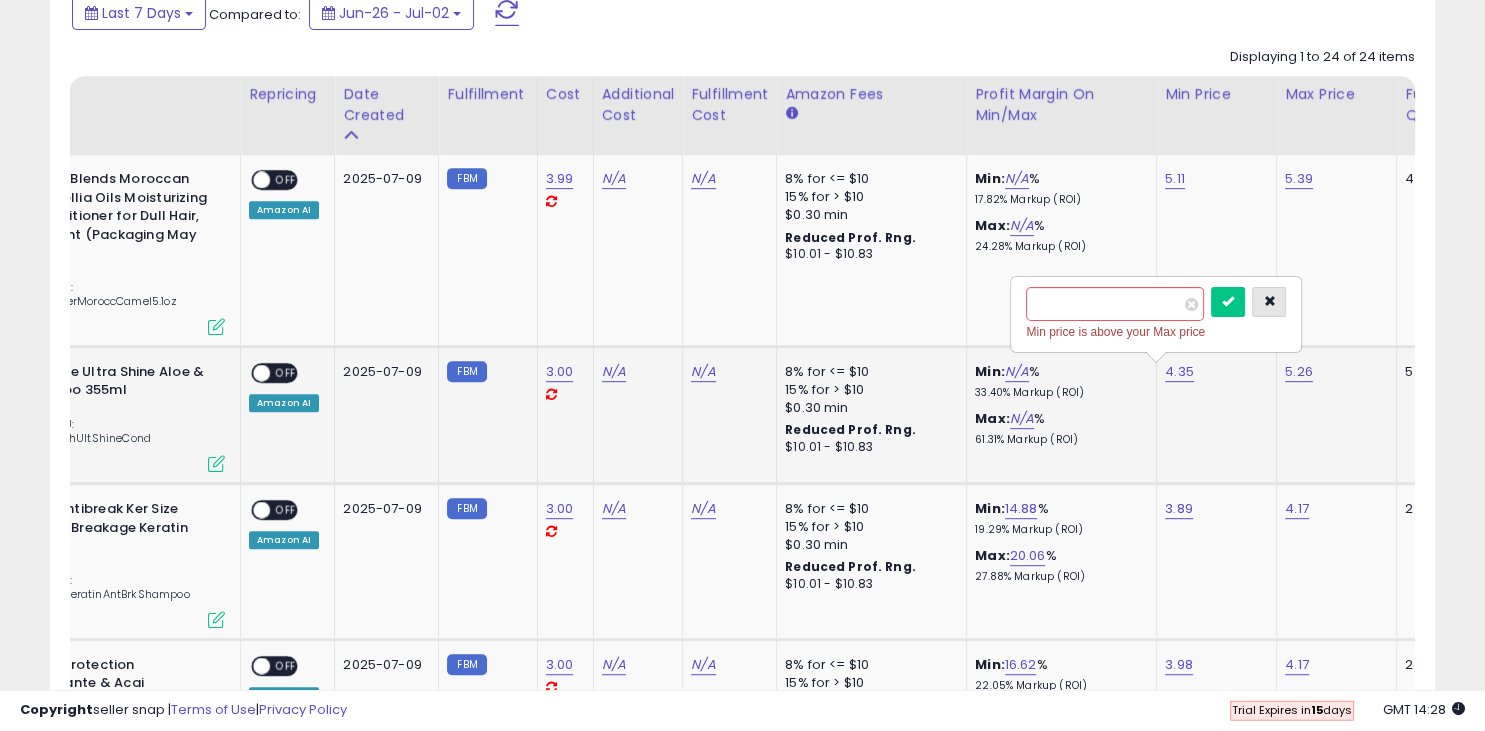 click at bounding box center [1269, 302] 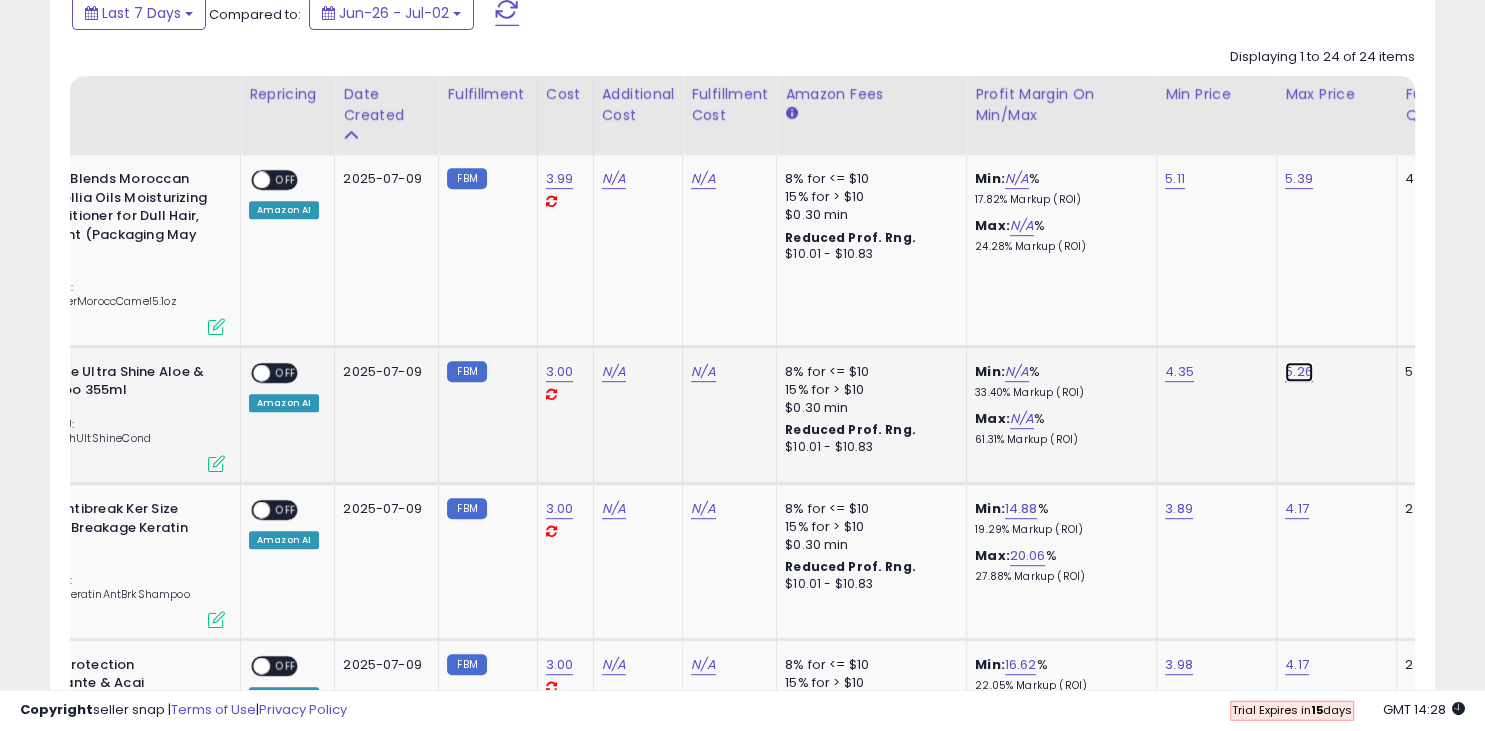 click on "5.26" at bounding box center (1299, 180) 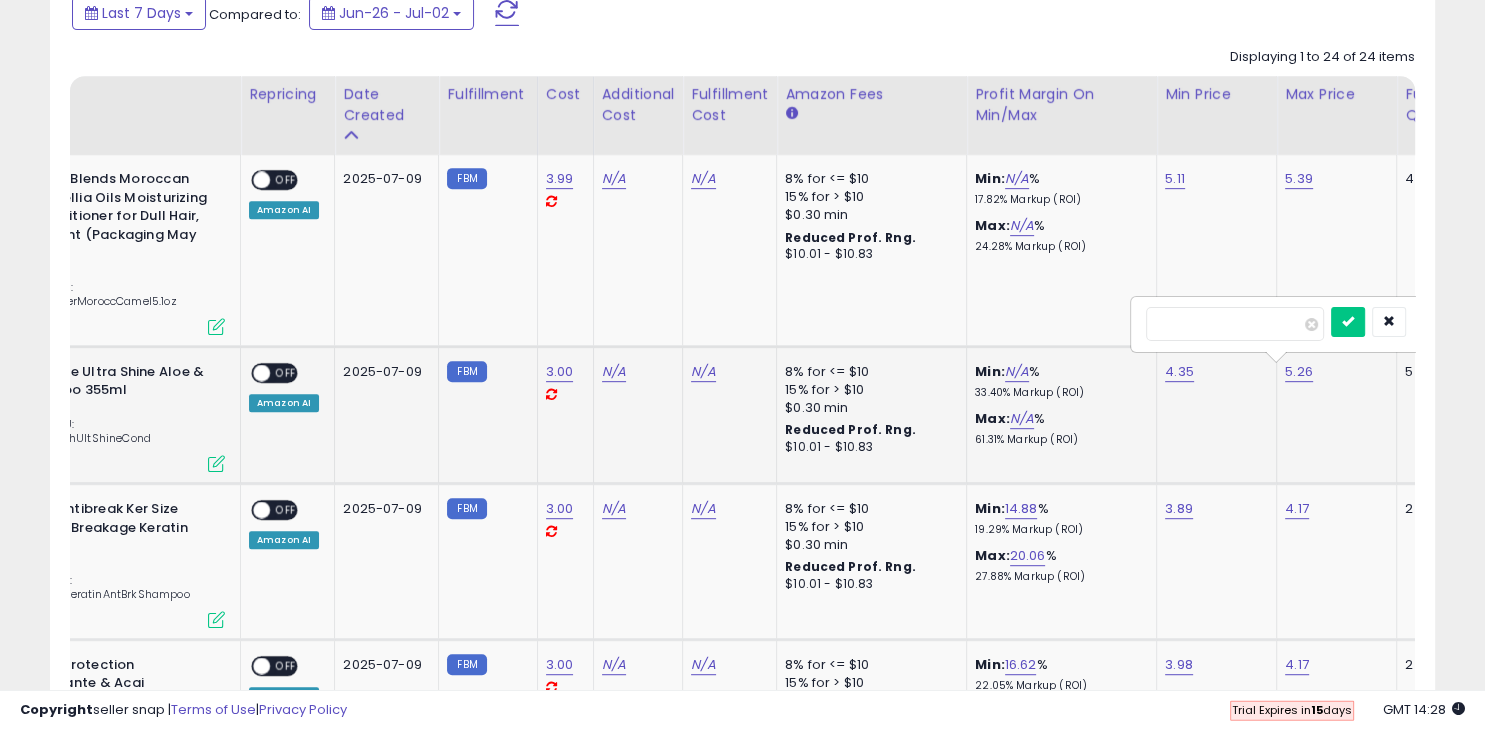 type on "*" 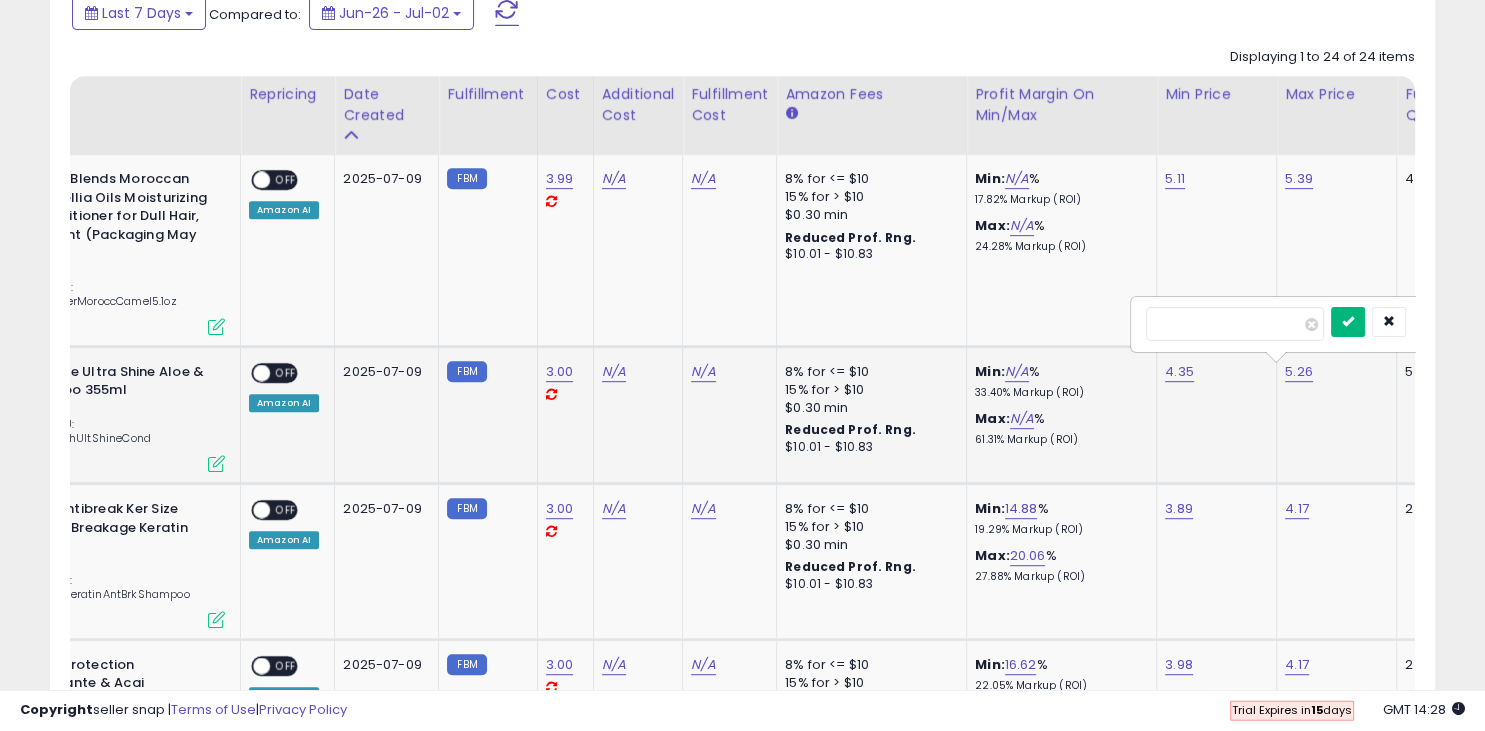 type on "*****" 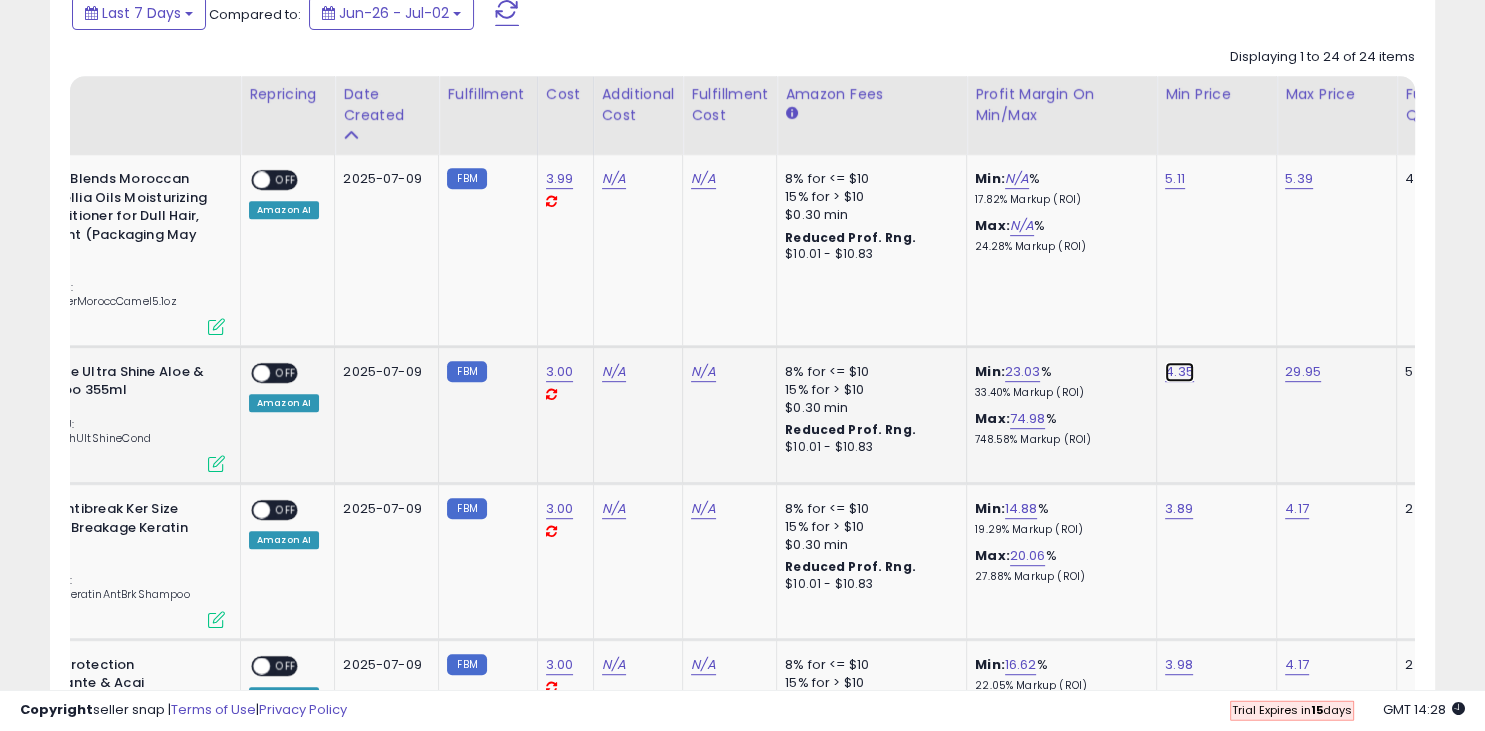 click on "4.35" at bounding box center [1175, 180] 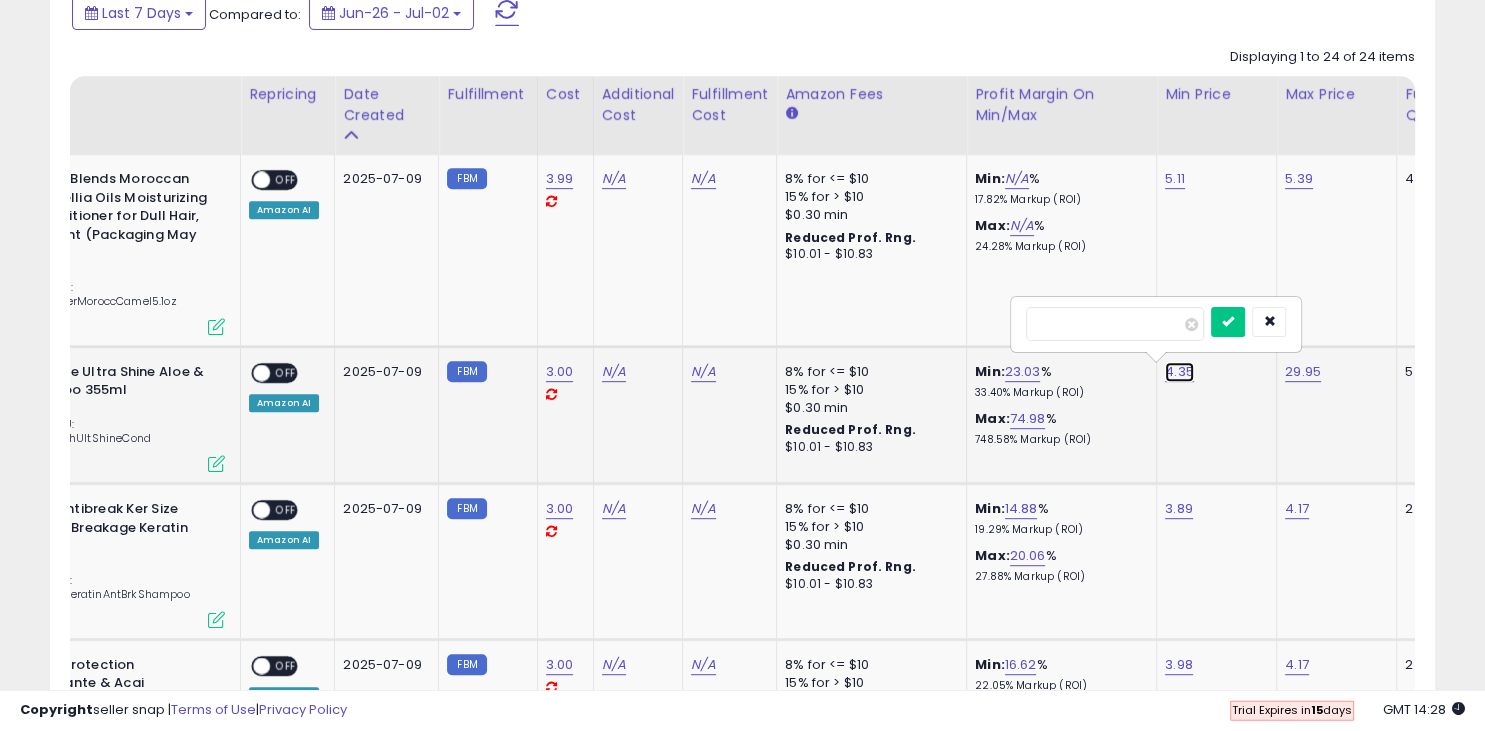 click on "4.35" at bounding box center [1179, 373] 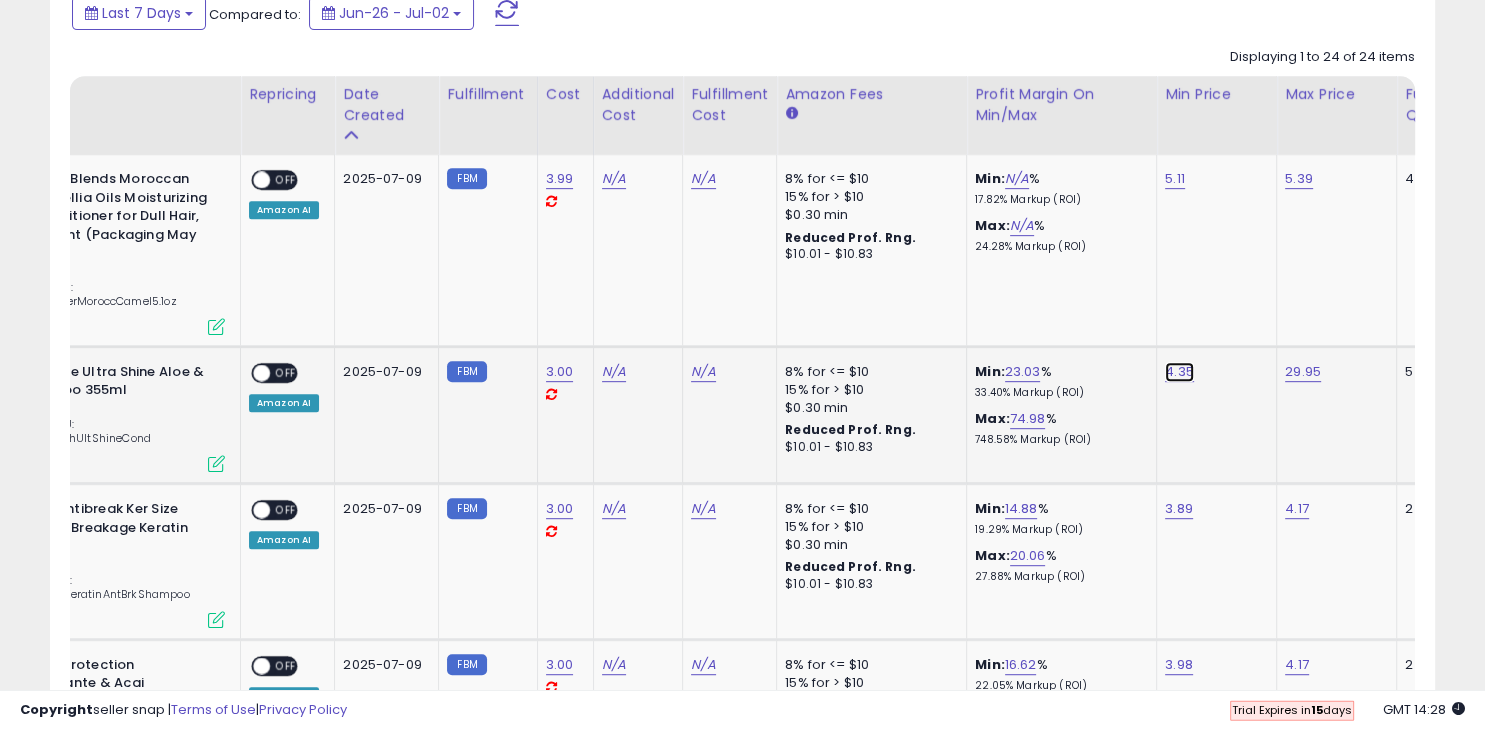click on "4.35" at bounding box center (1175, 180) 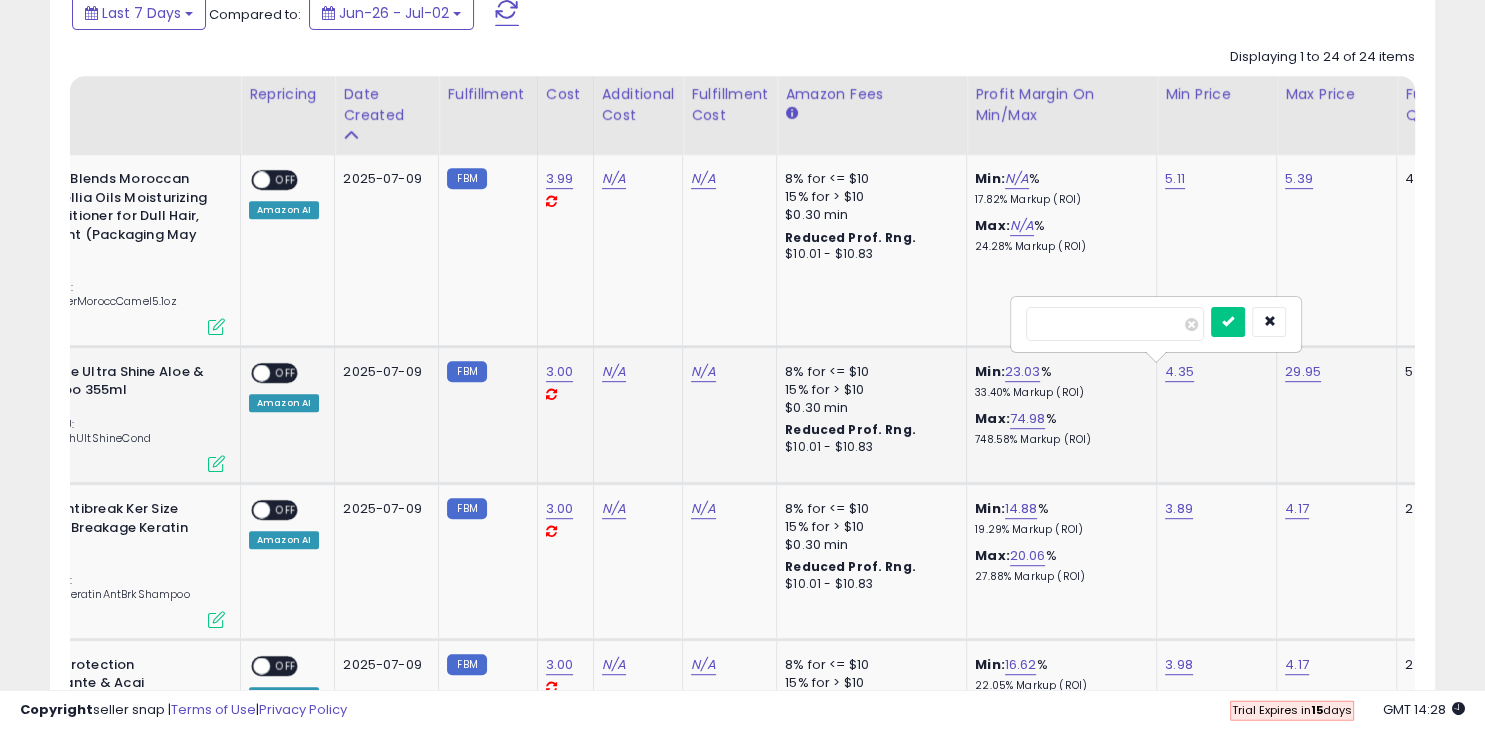 type on "*" 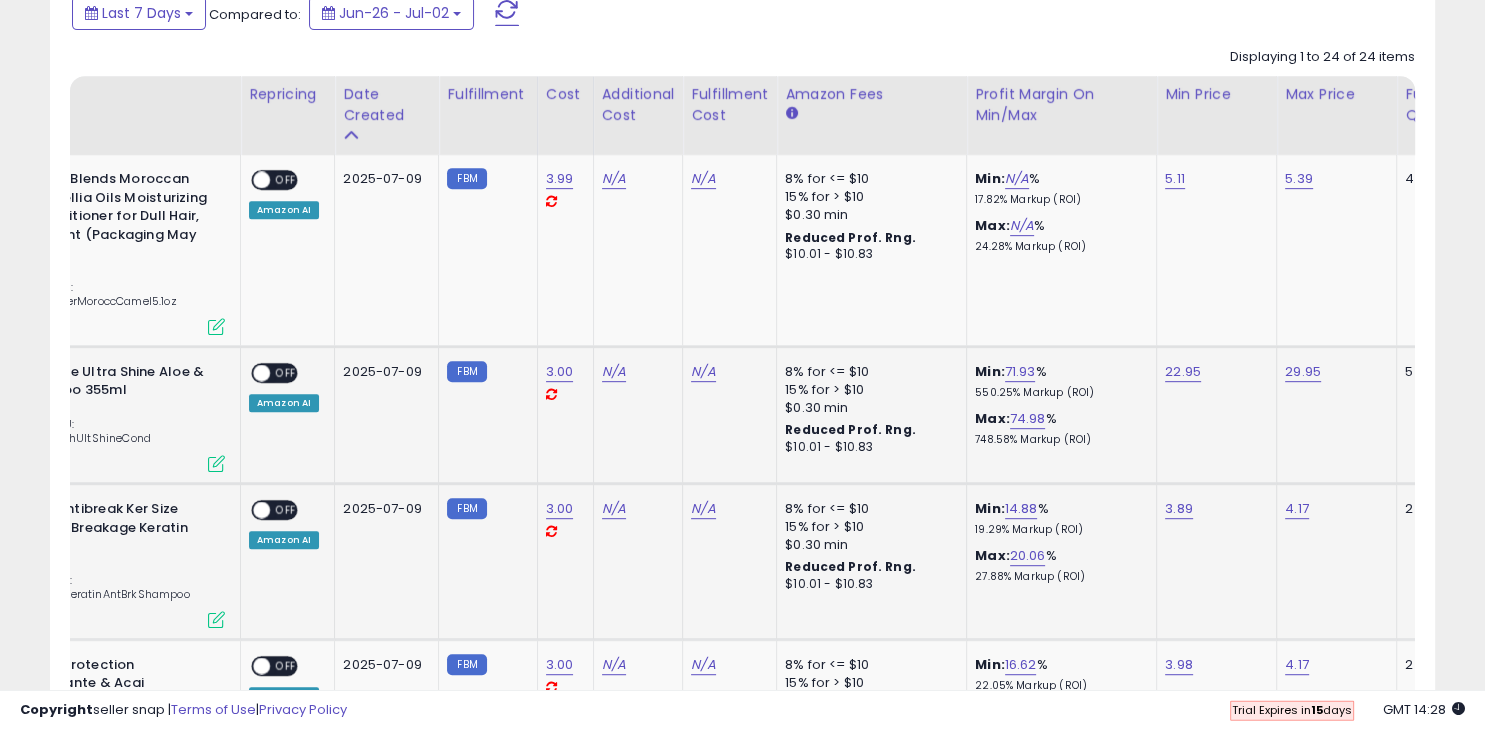 scroll, scrollTop: 0, scrollLeft: 134, axis: horizontal 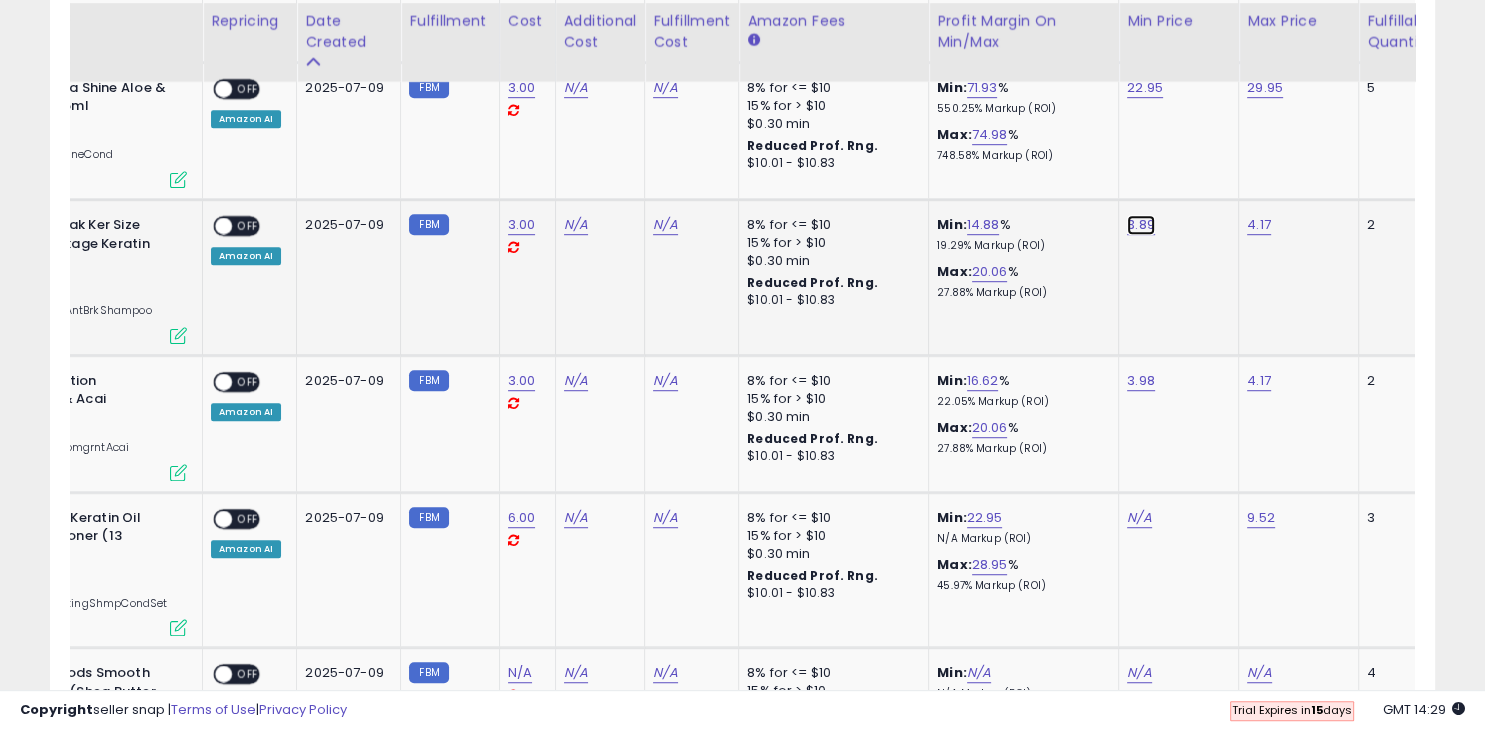 click on "3.89" at bounding box center [1137, -105] 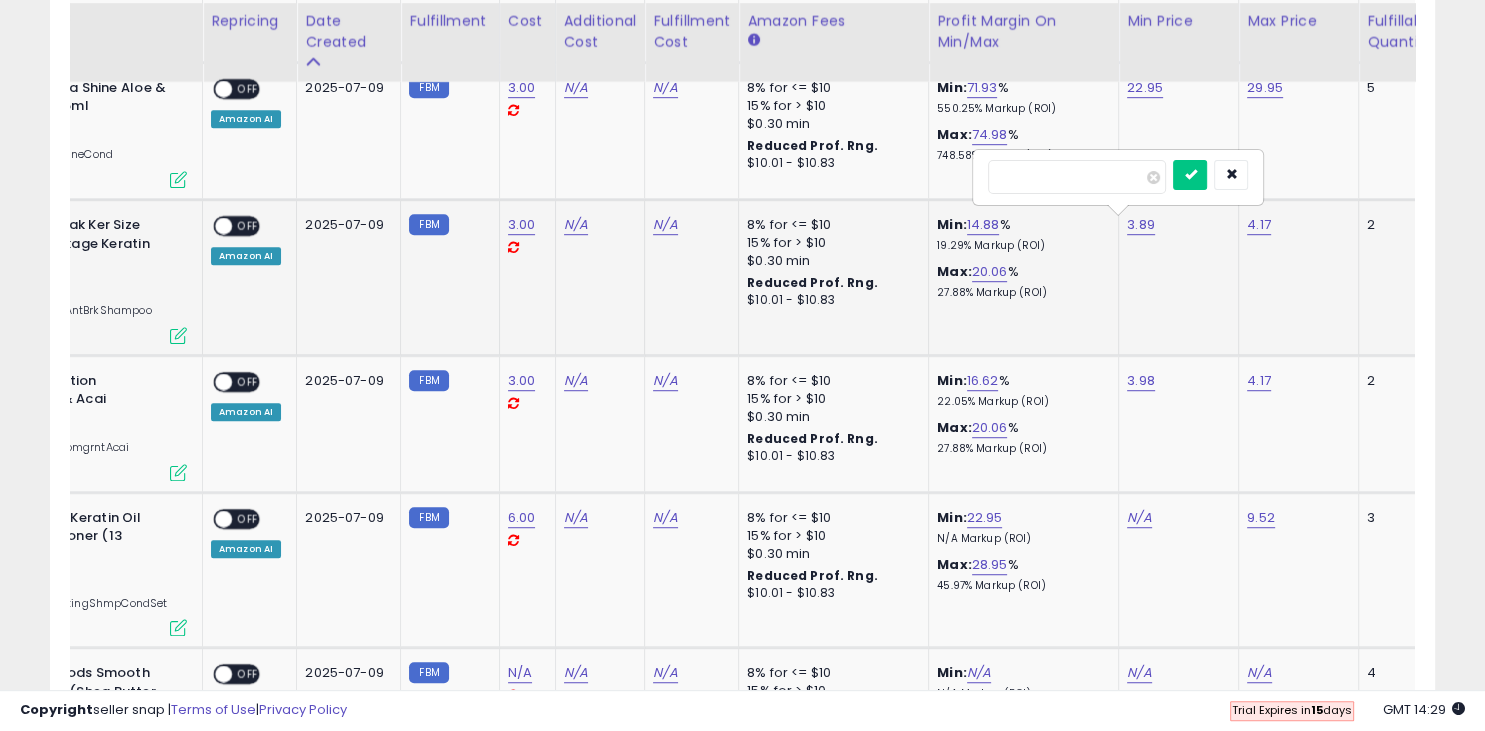 type on "*" 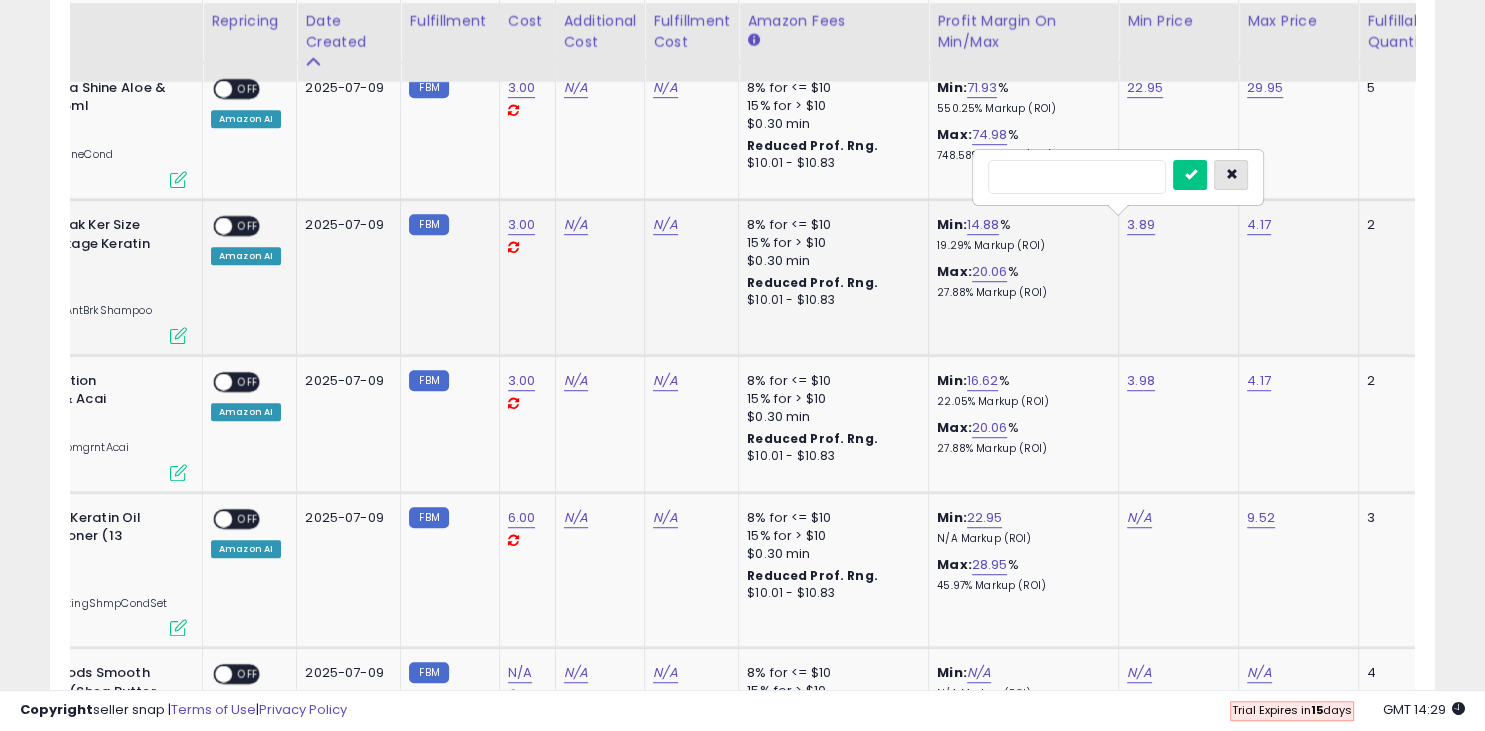 type 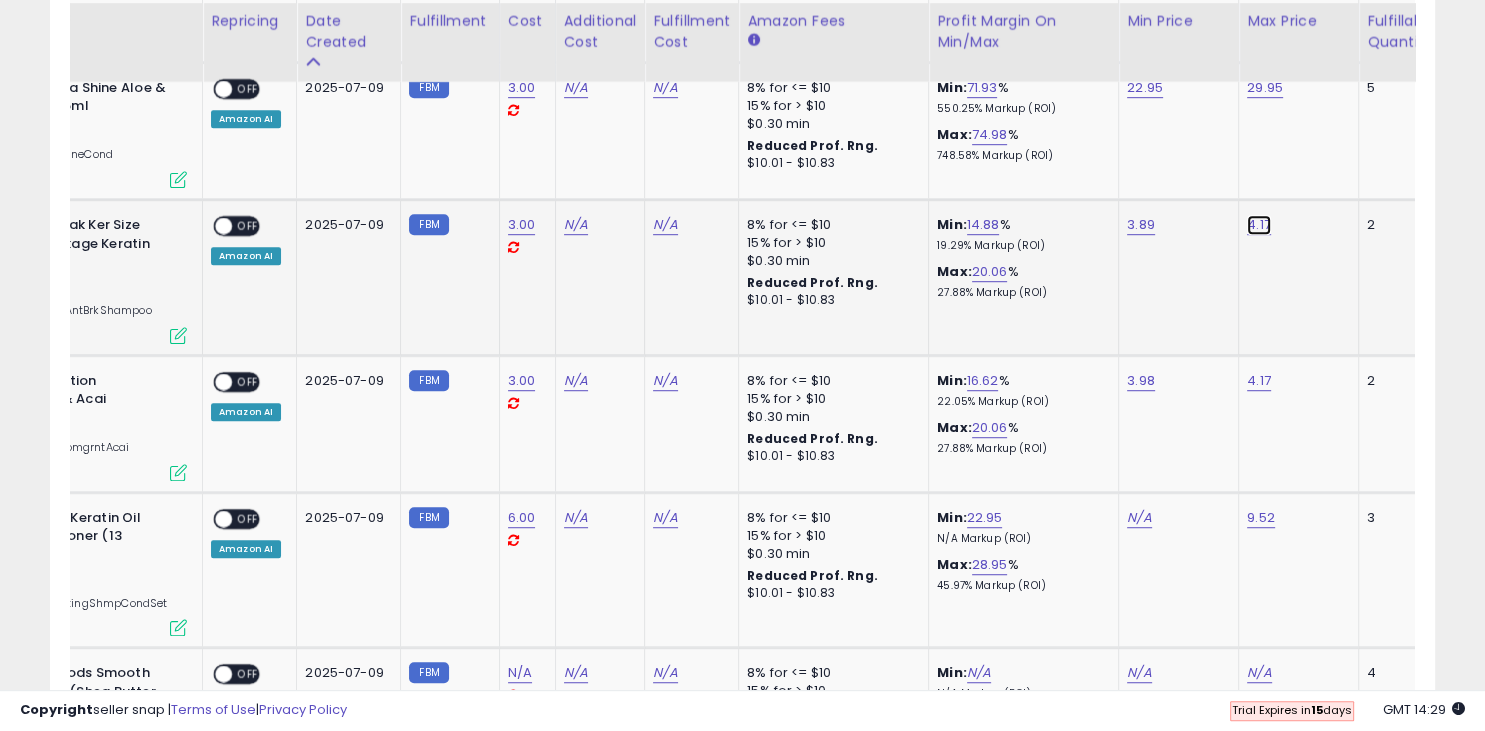 click on "4.17" at bounding box center (1261, -105) 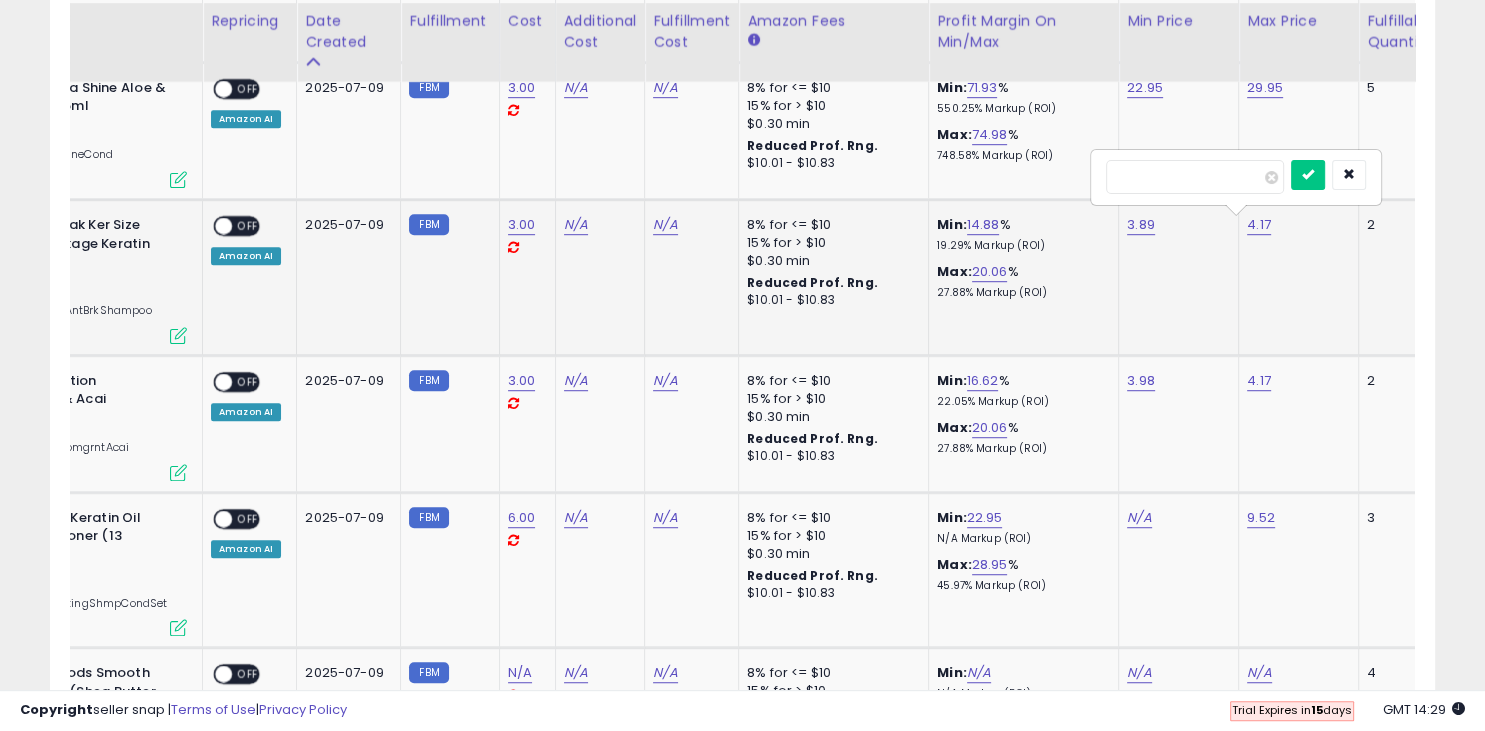 type on "*" 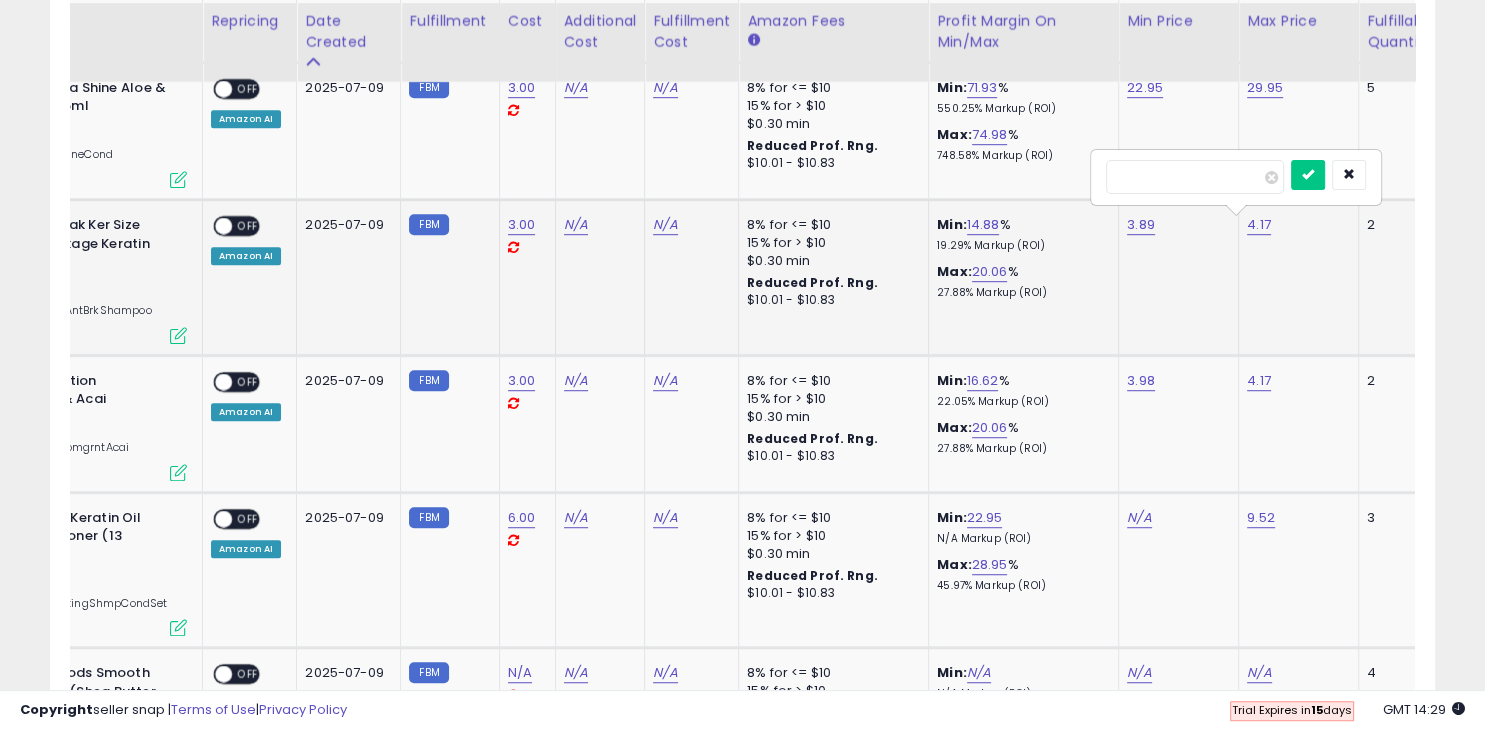 type on "*****" 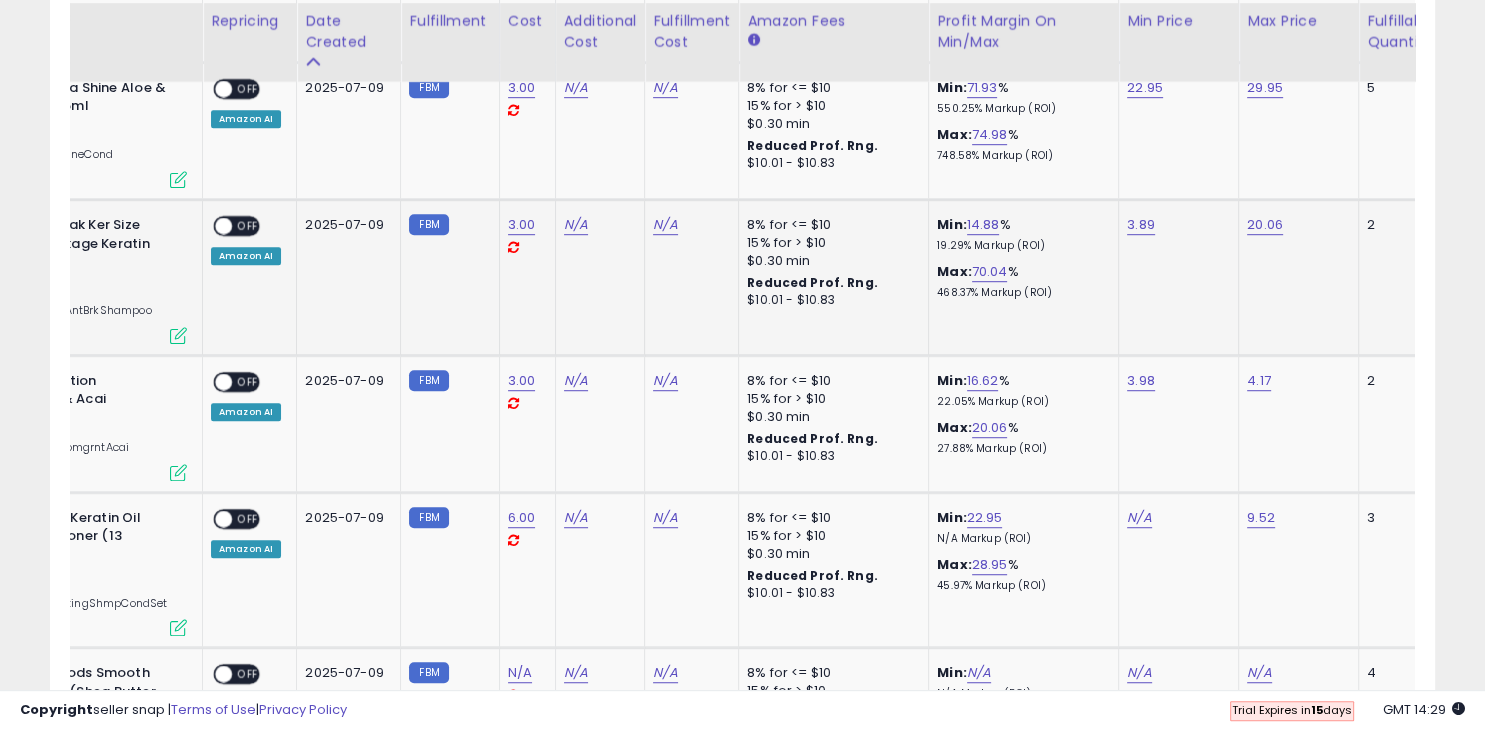 click on "3.89" at bounding box center [1175, 225] 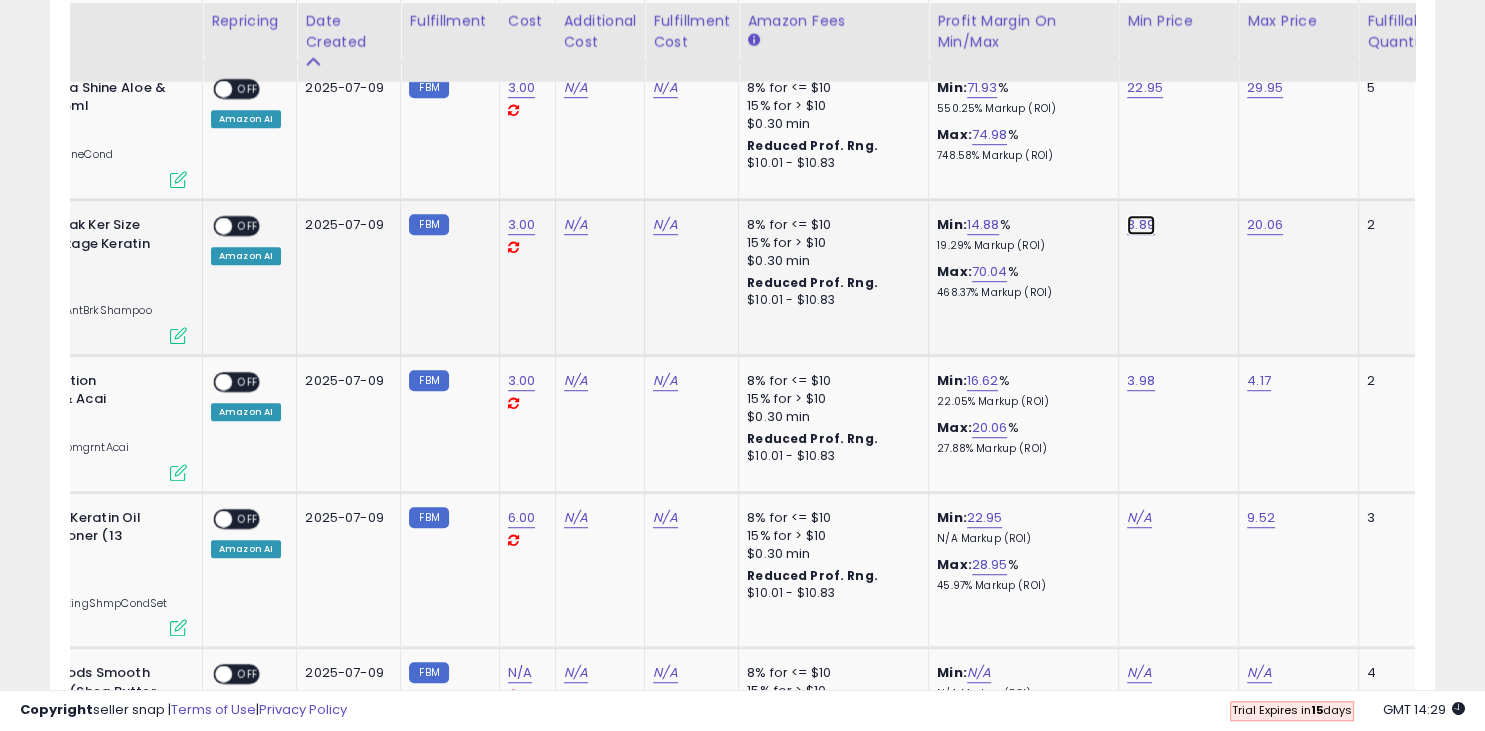 click on "3.89" at bounding box center (1137, -105) 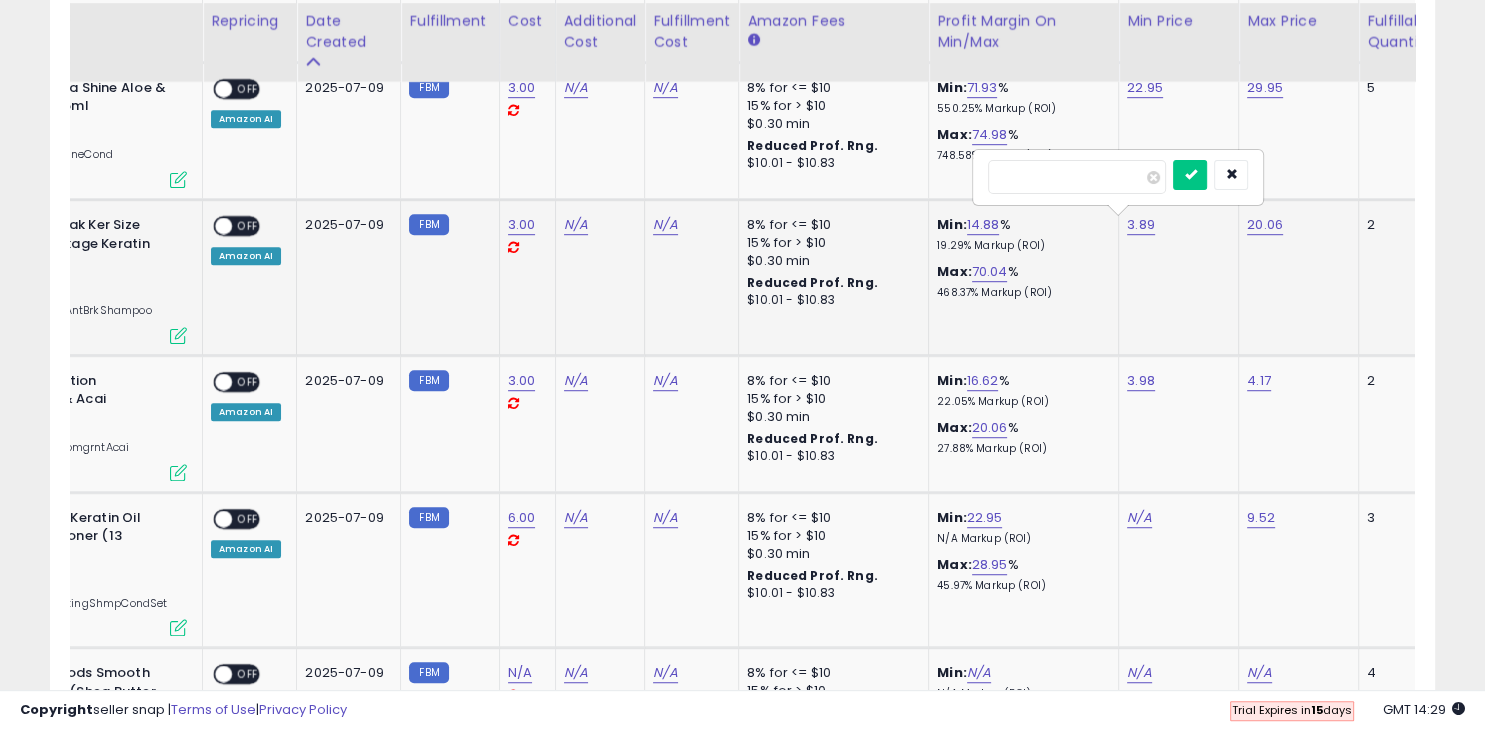 type on "*" 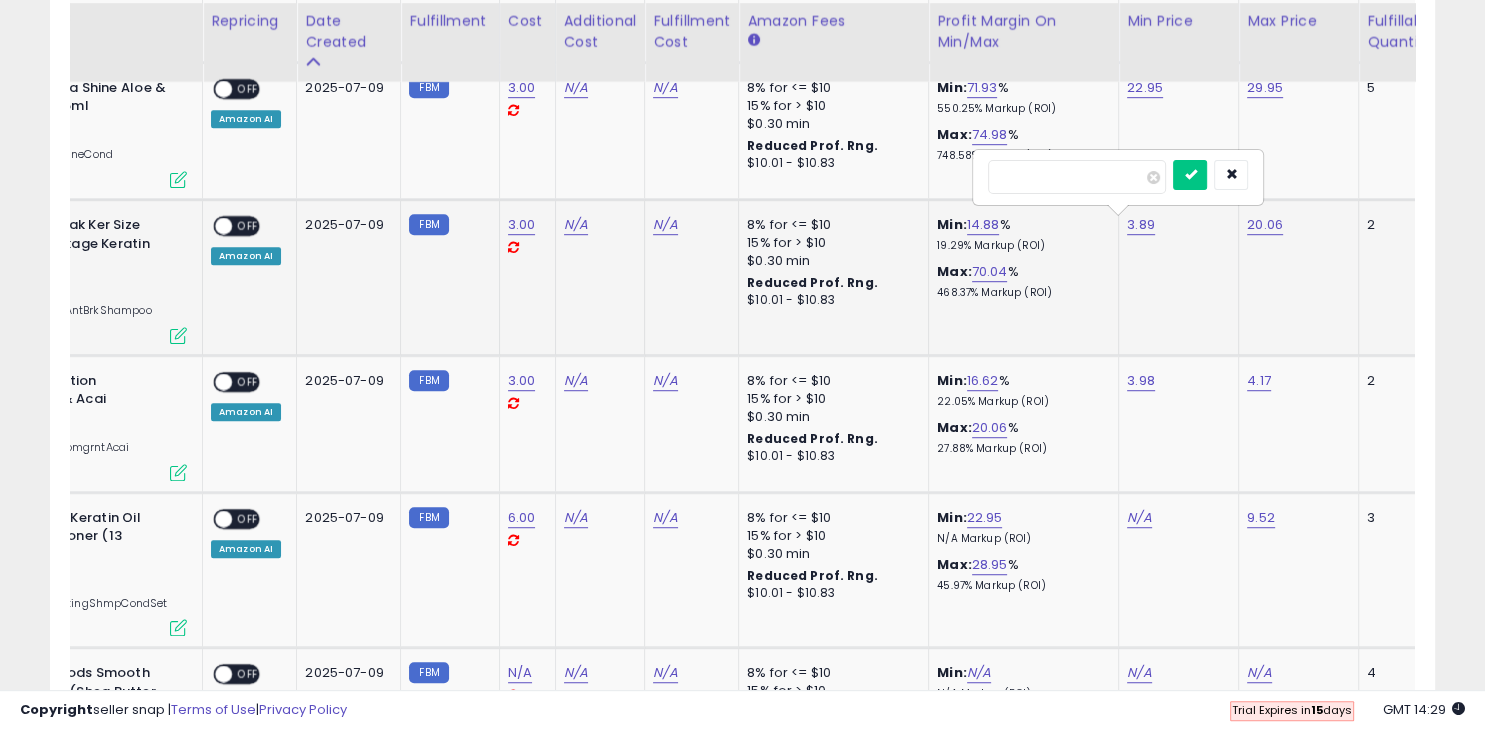 type on "*****" 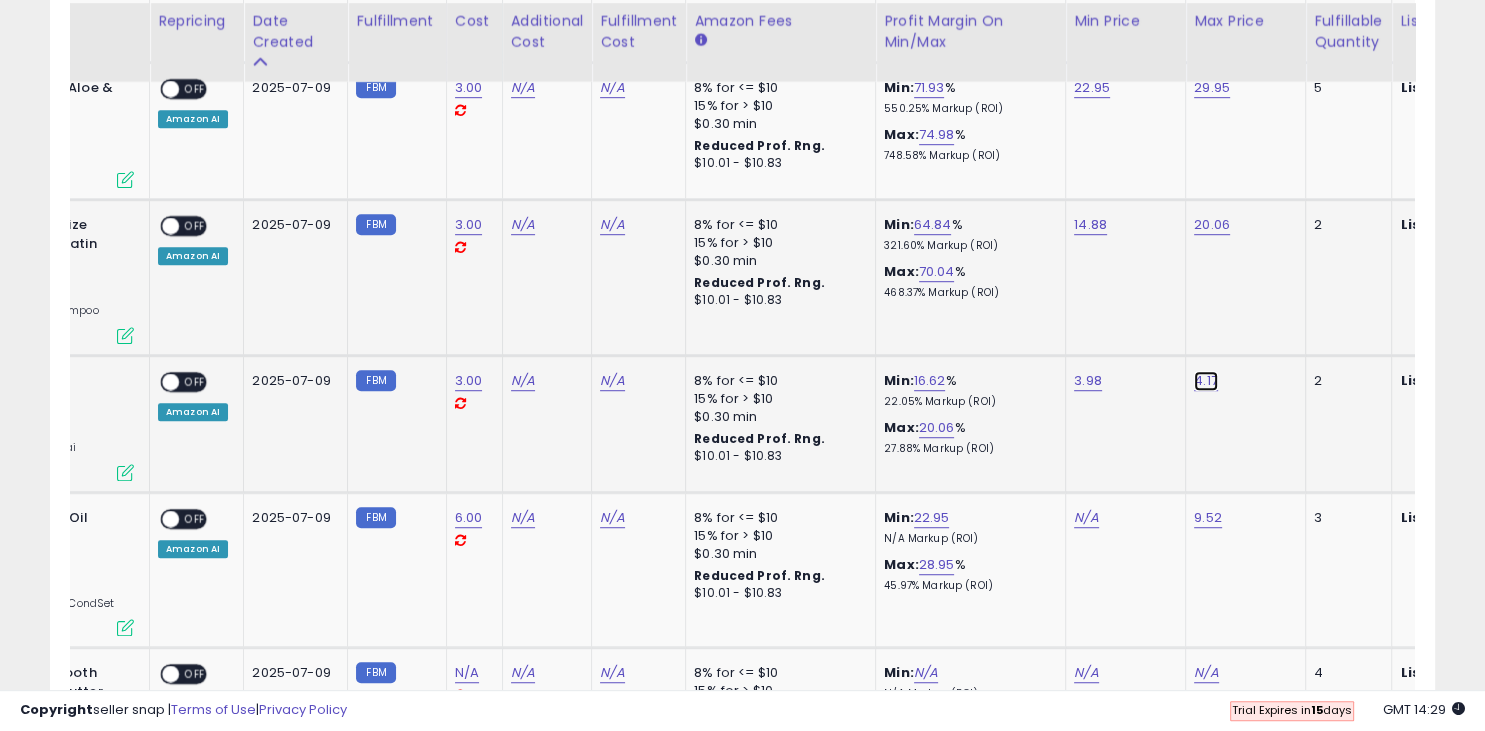 click on "4.17" at bounding box center (1208, -105) 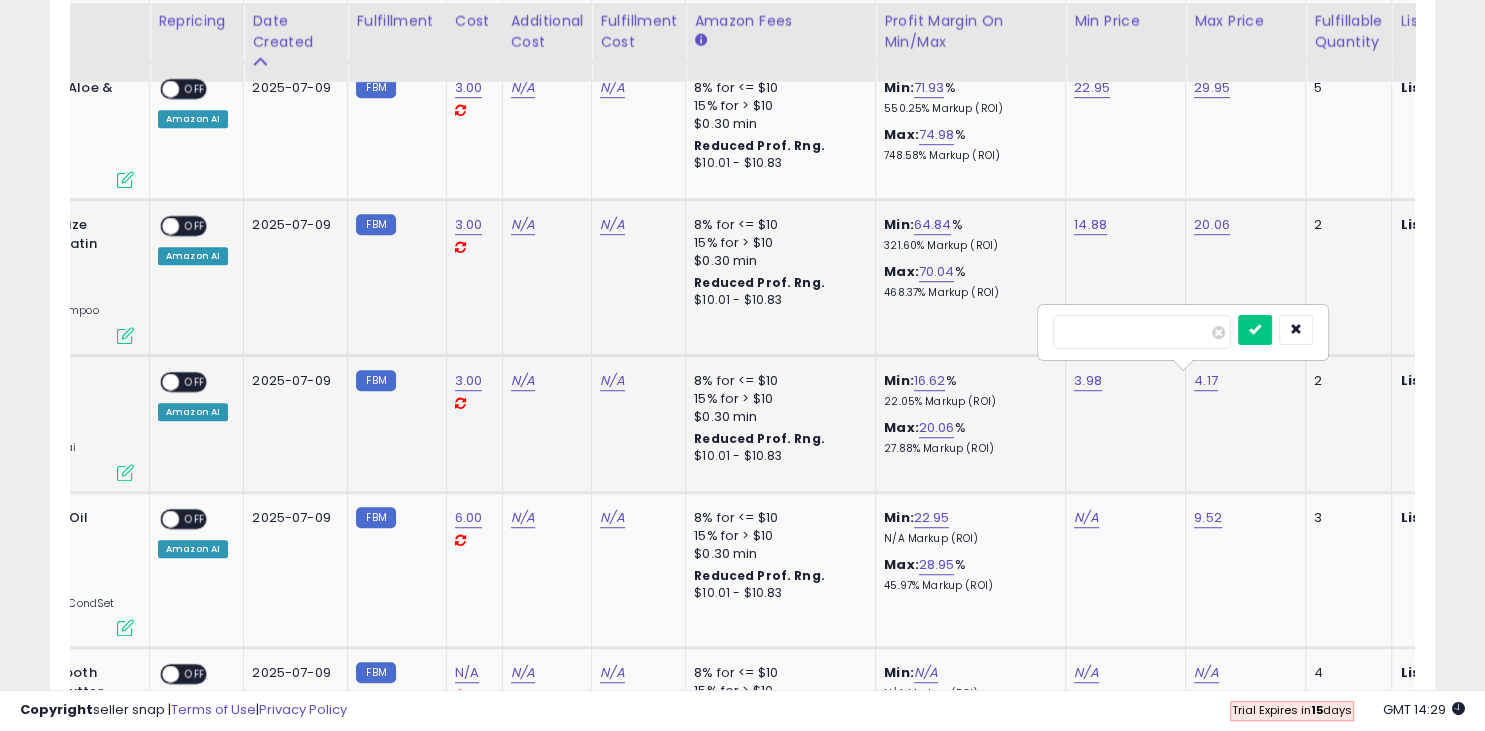 type on "*" 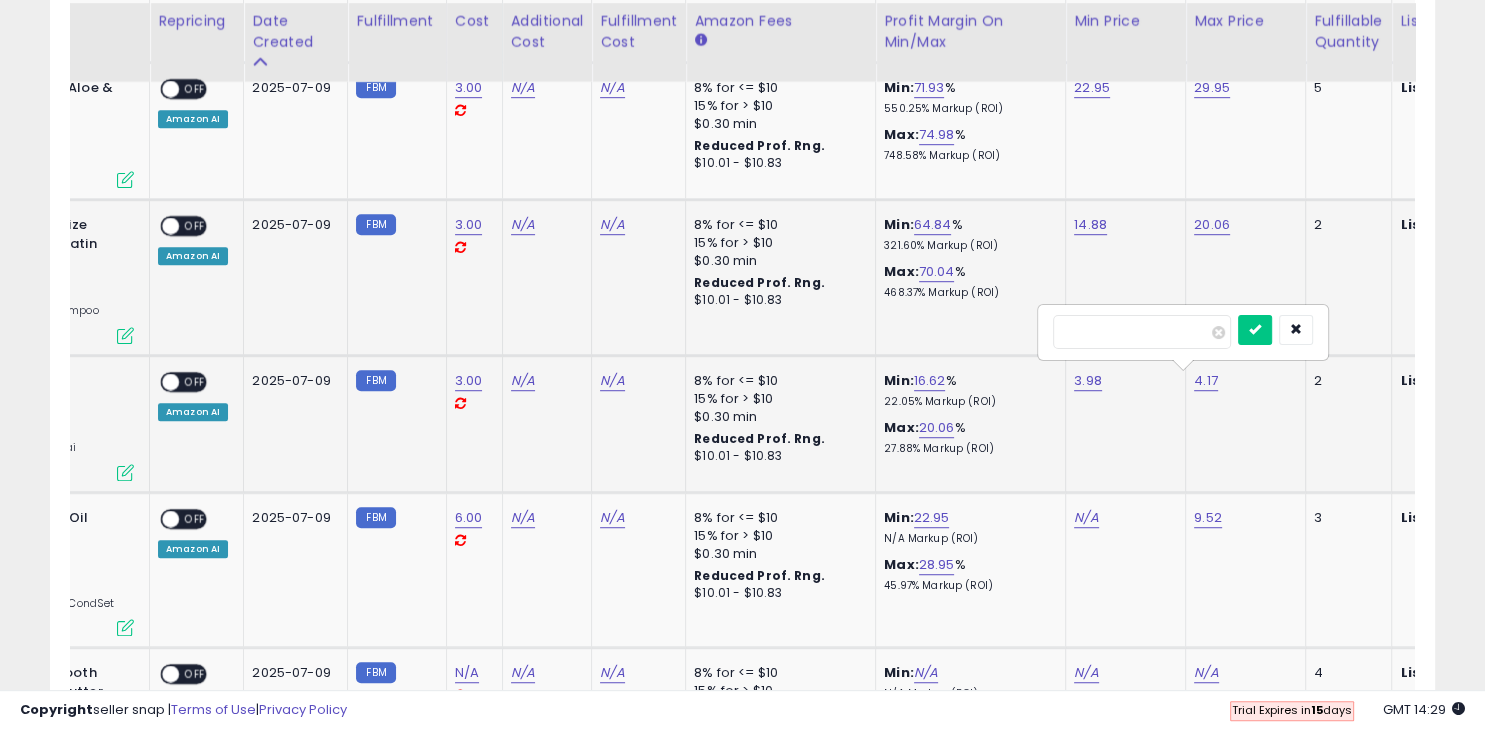 type on "*****" 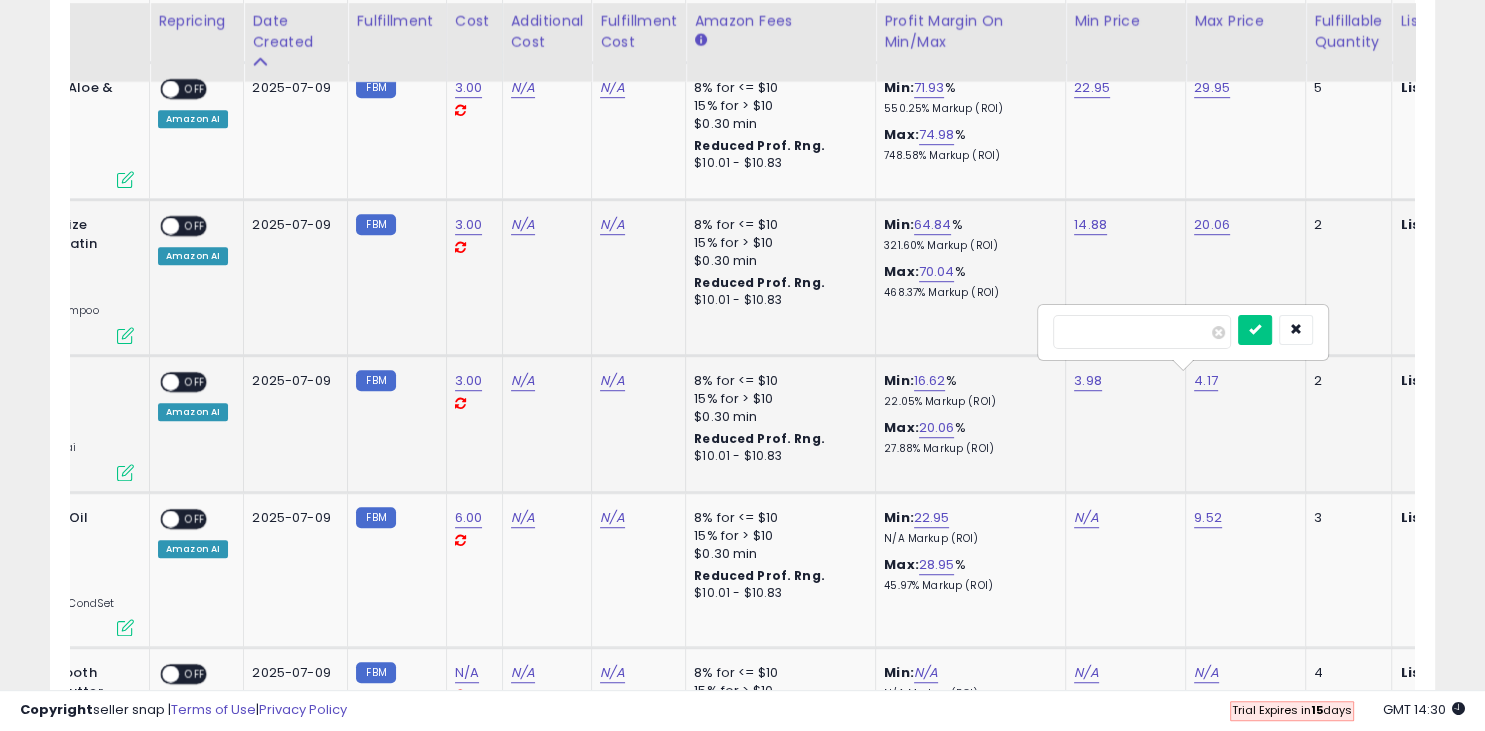 click at bounding box center [1255, 330] 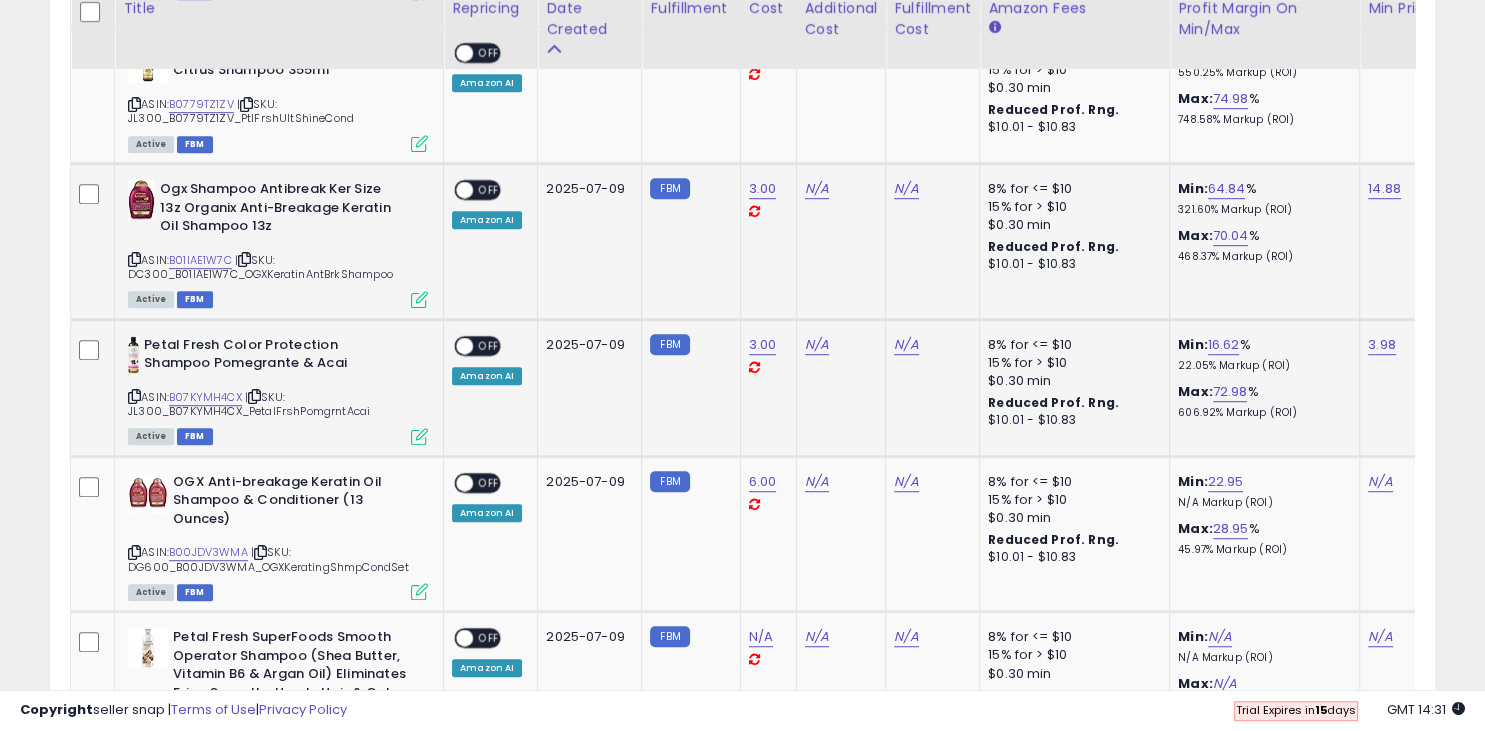 scroll, scrollTop: 1220, scrollLeft: 0, axis: vertical 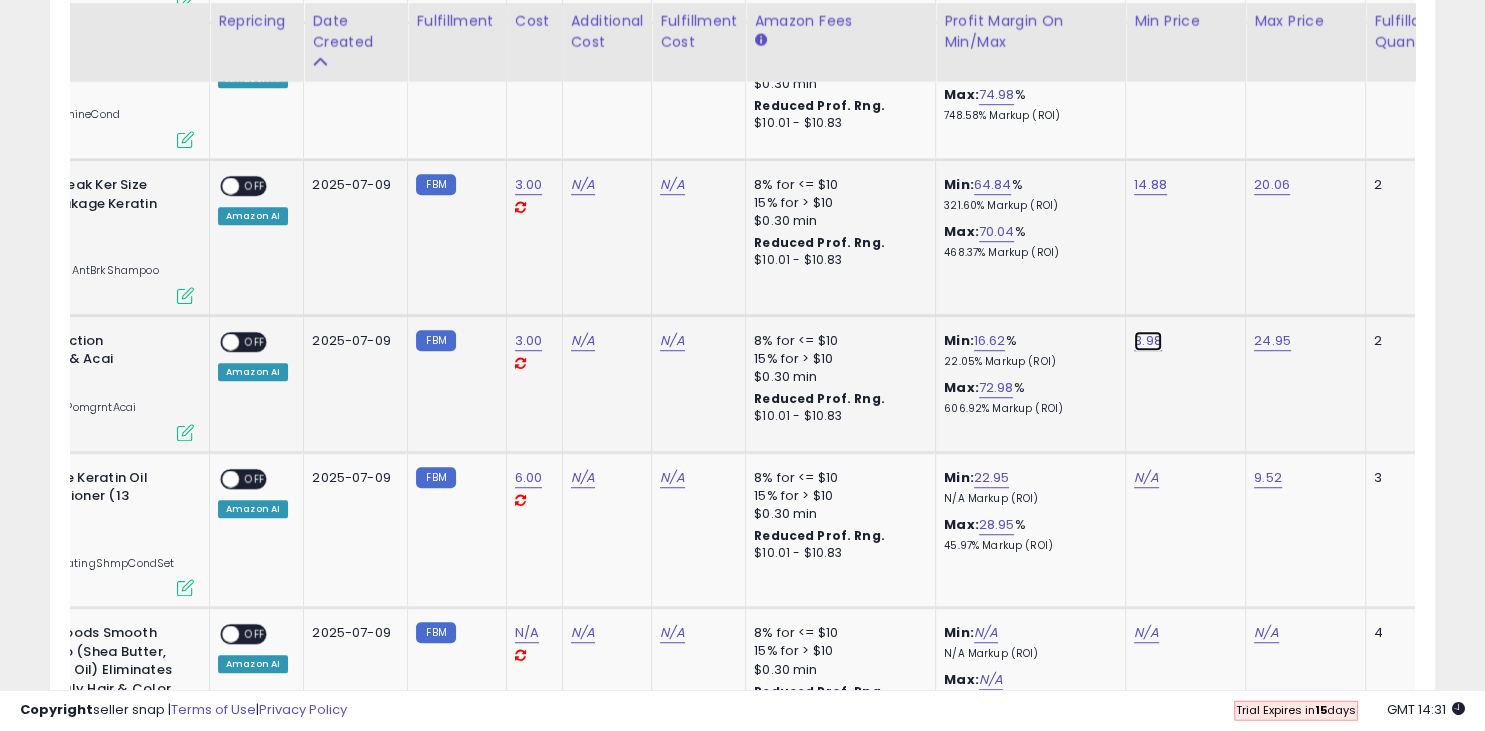 click on "3.98" at bounding box center [1144, -145] 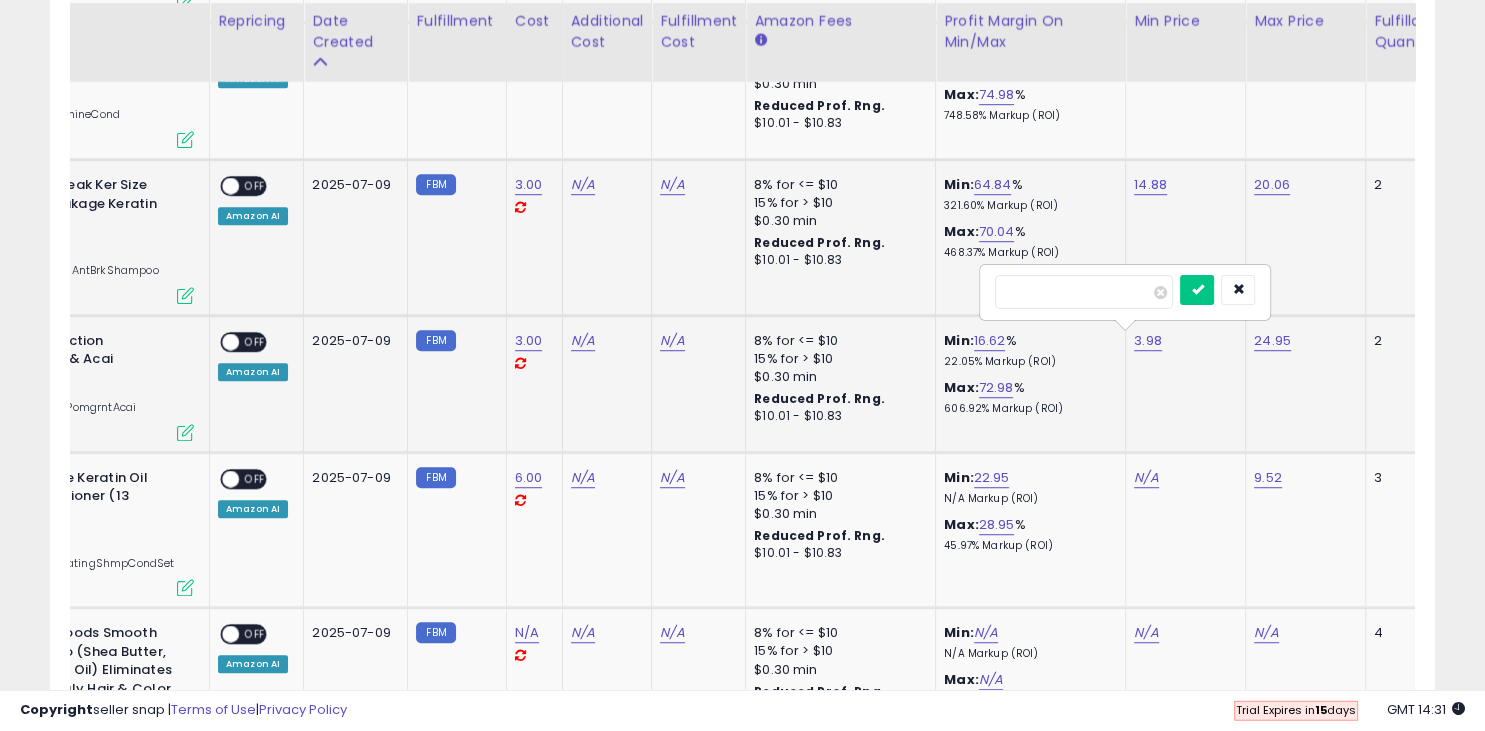 type on "*" 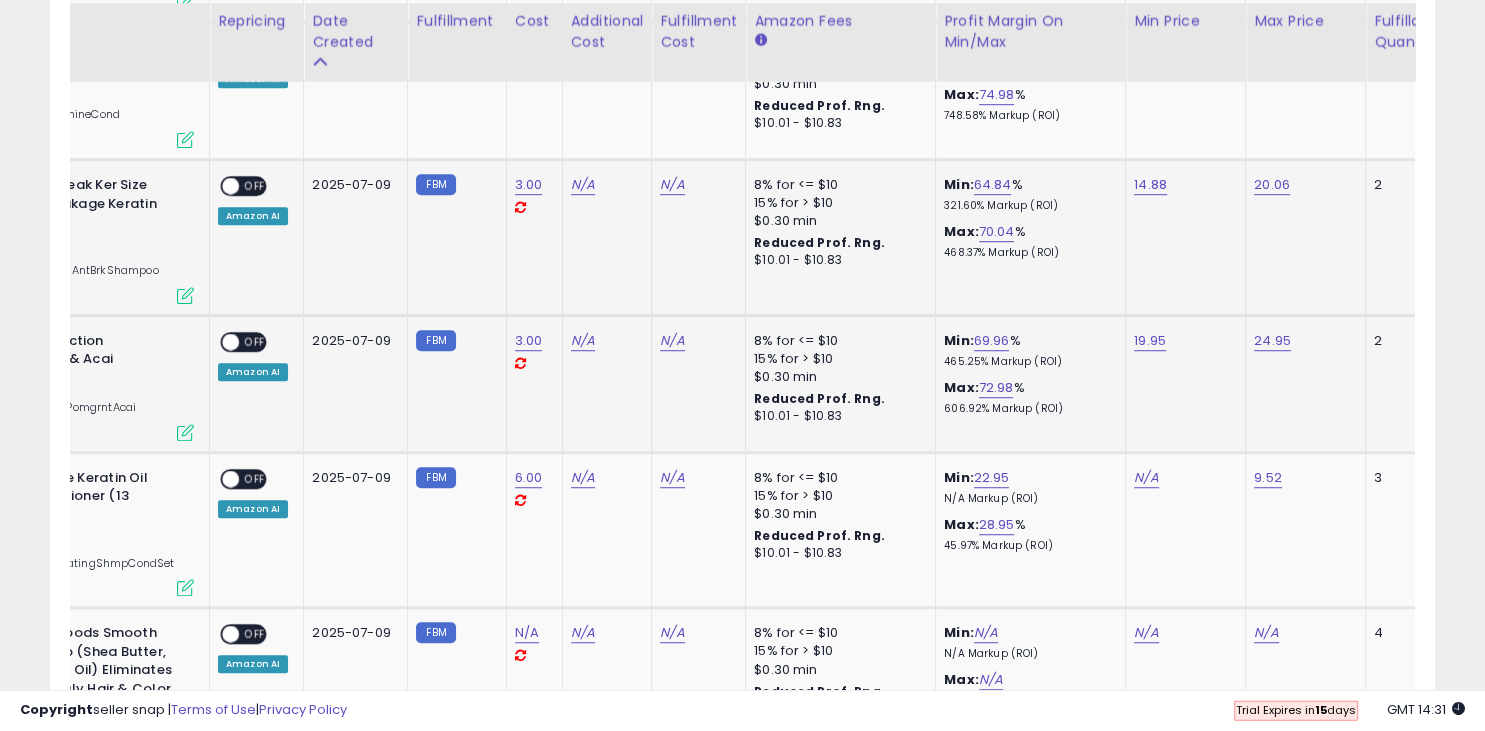 scroll, scrollTop: 0, scrollLeft: 191, axis: horizontal 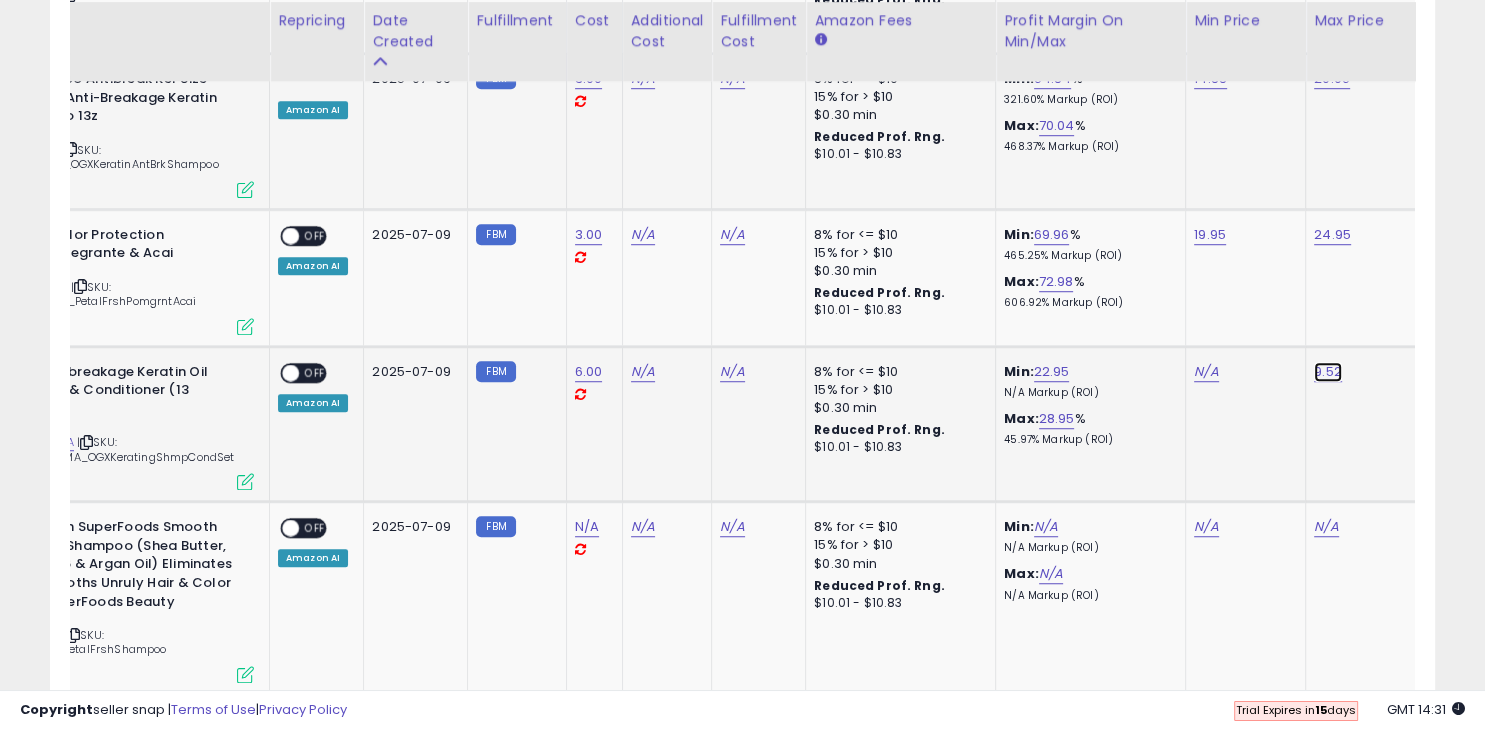 click on "9.52" at bounding box center [1328, -251] 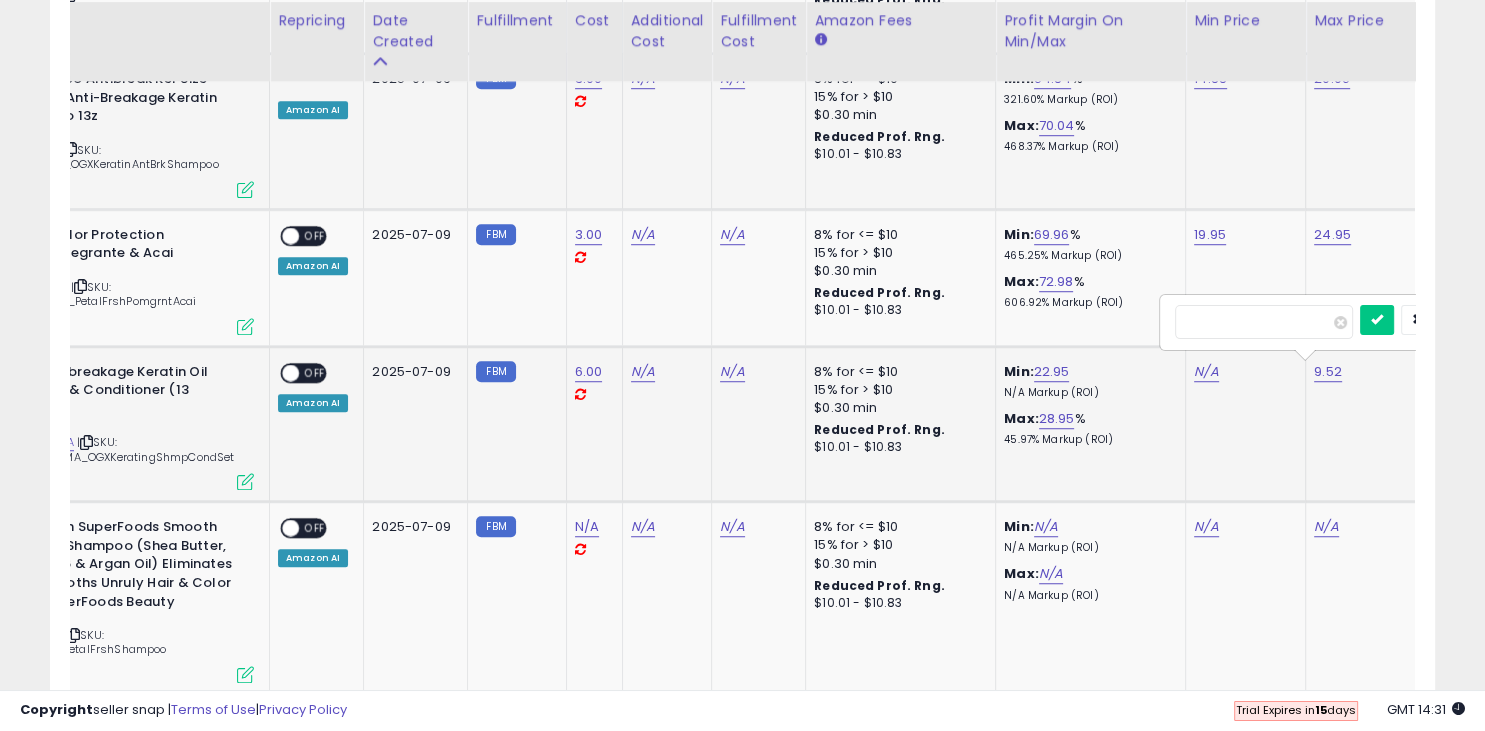 type on "*" 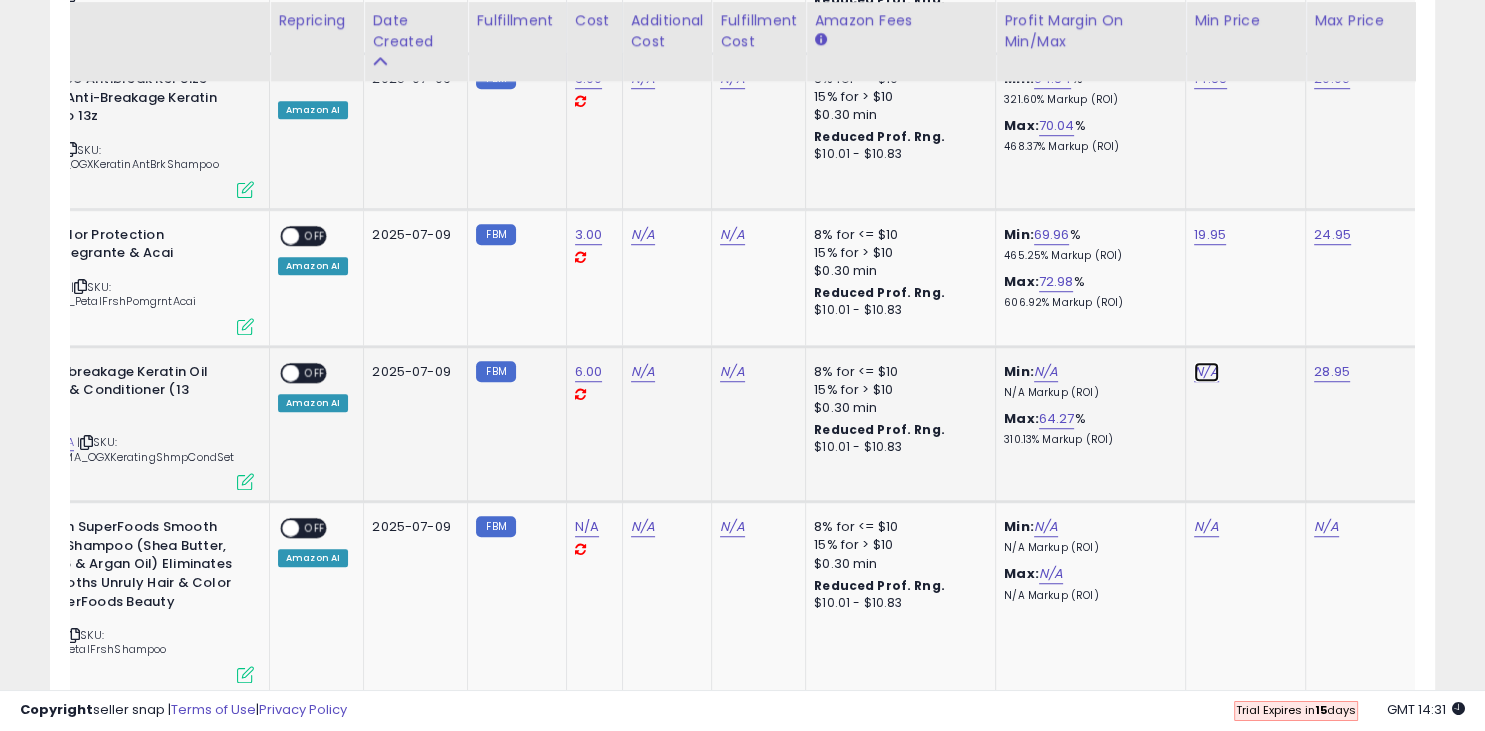 click on "N/A" at bounding box center [1206, 372] 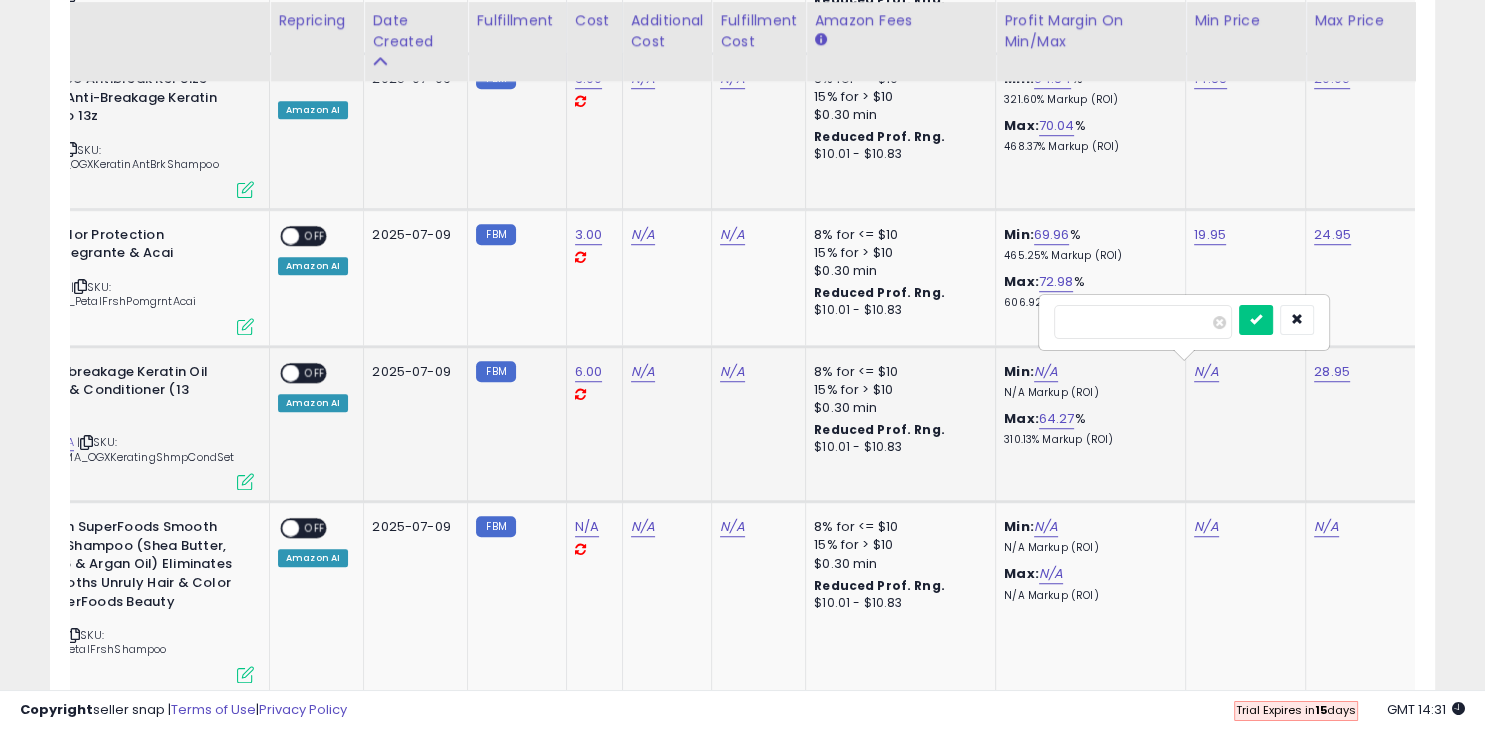 type on "*****" 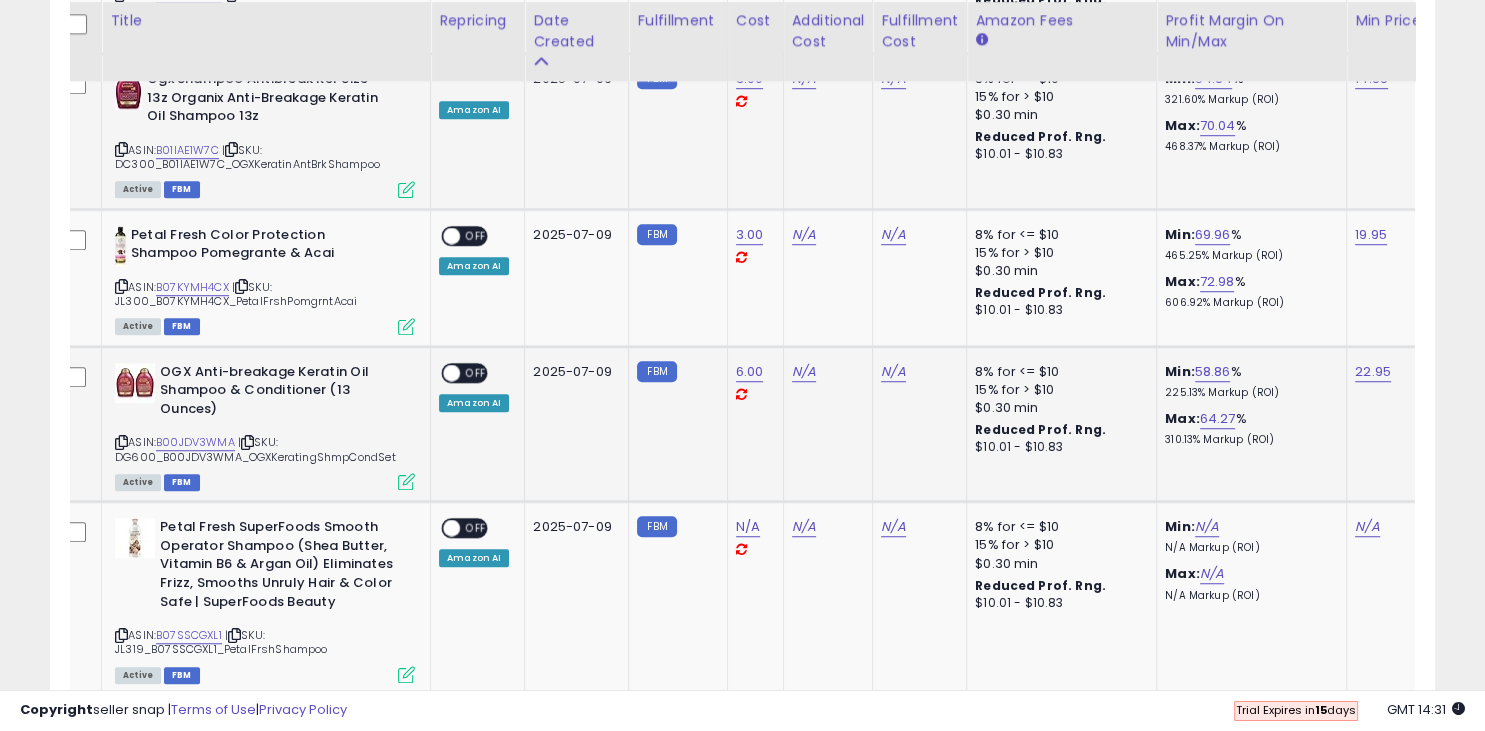 click on "ON   OFF" at bounding box center [464, 372] 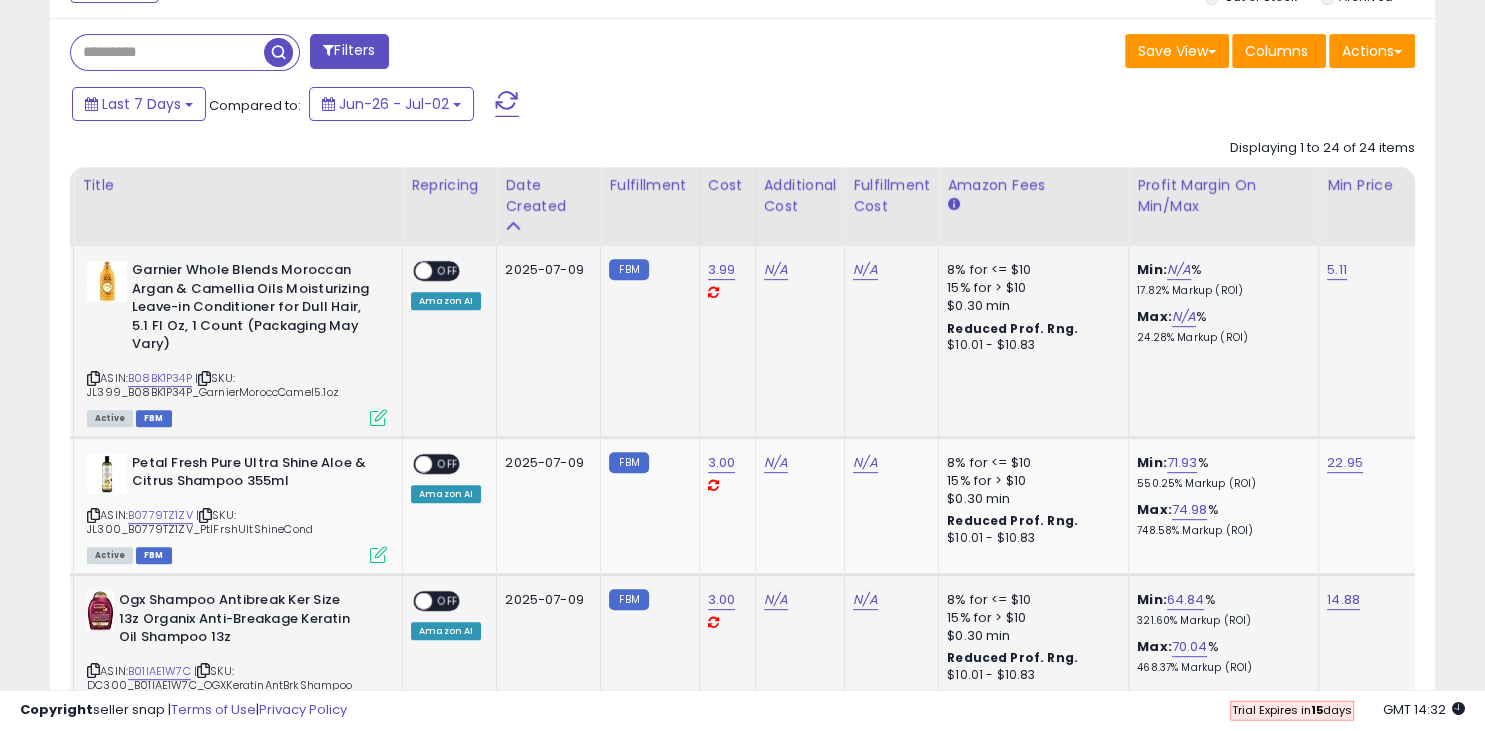 scroll, scrollTop: 740, scrollLeft: 0, axis: vertical 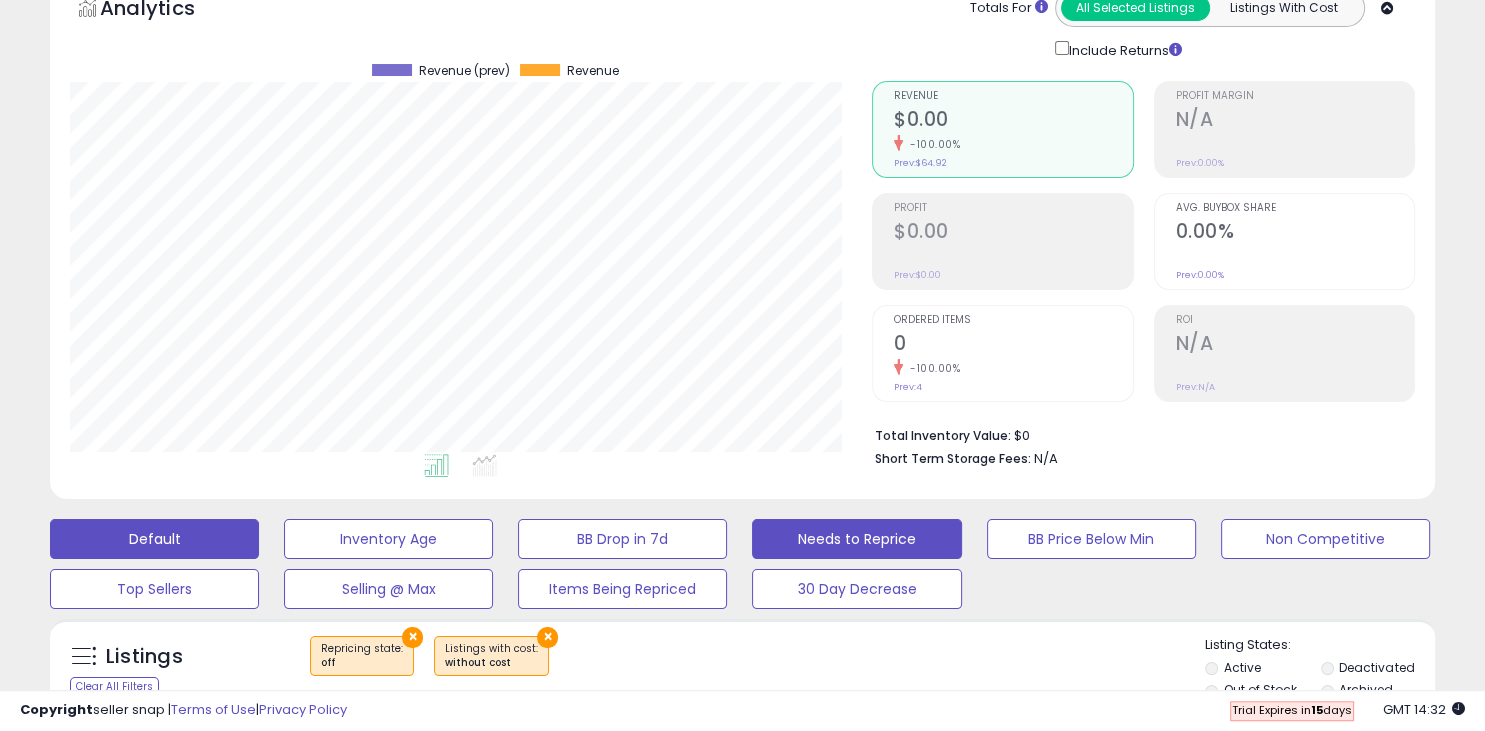 click on "Default" at bounding box center (154, 539) 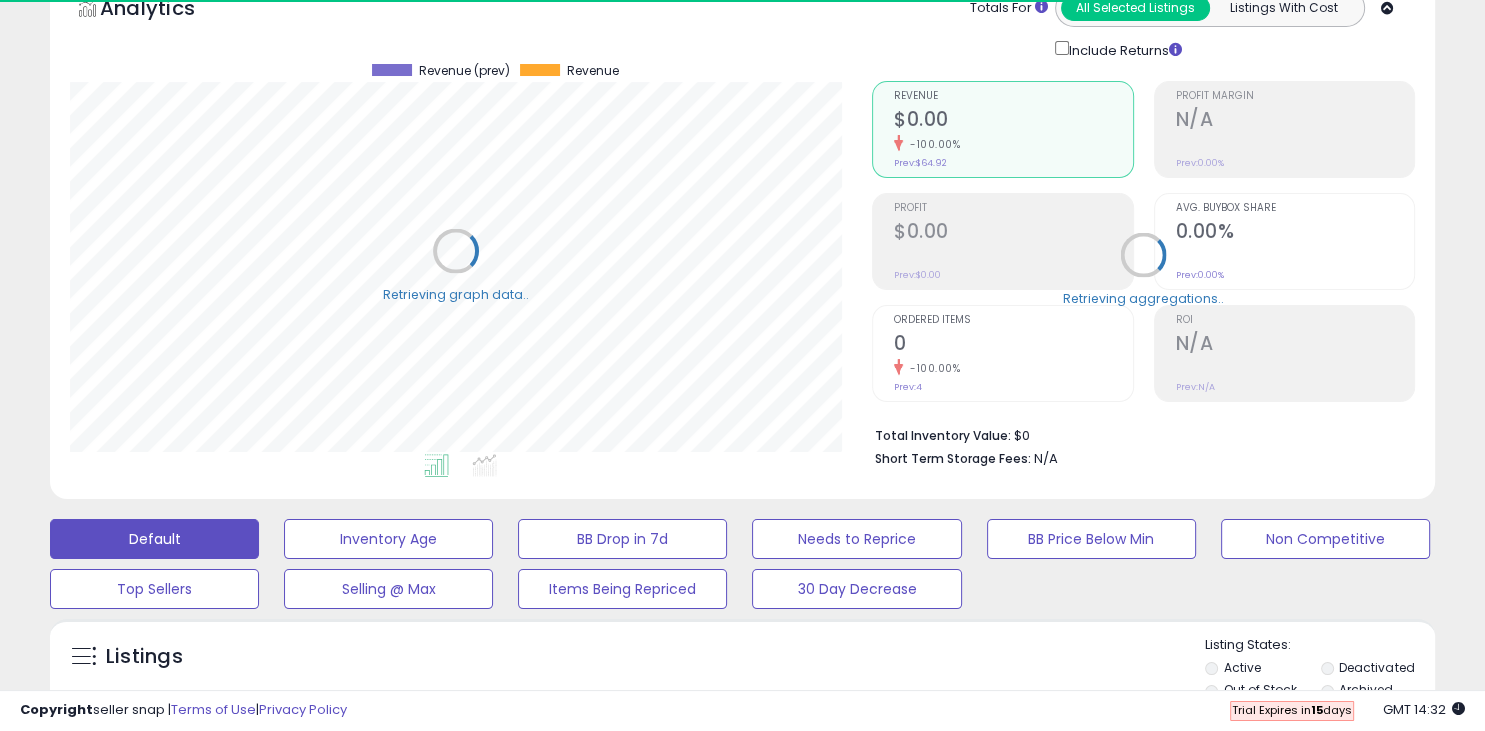select on "**" 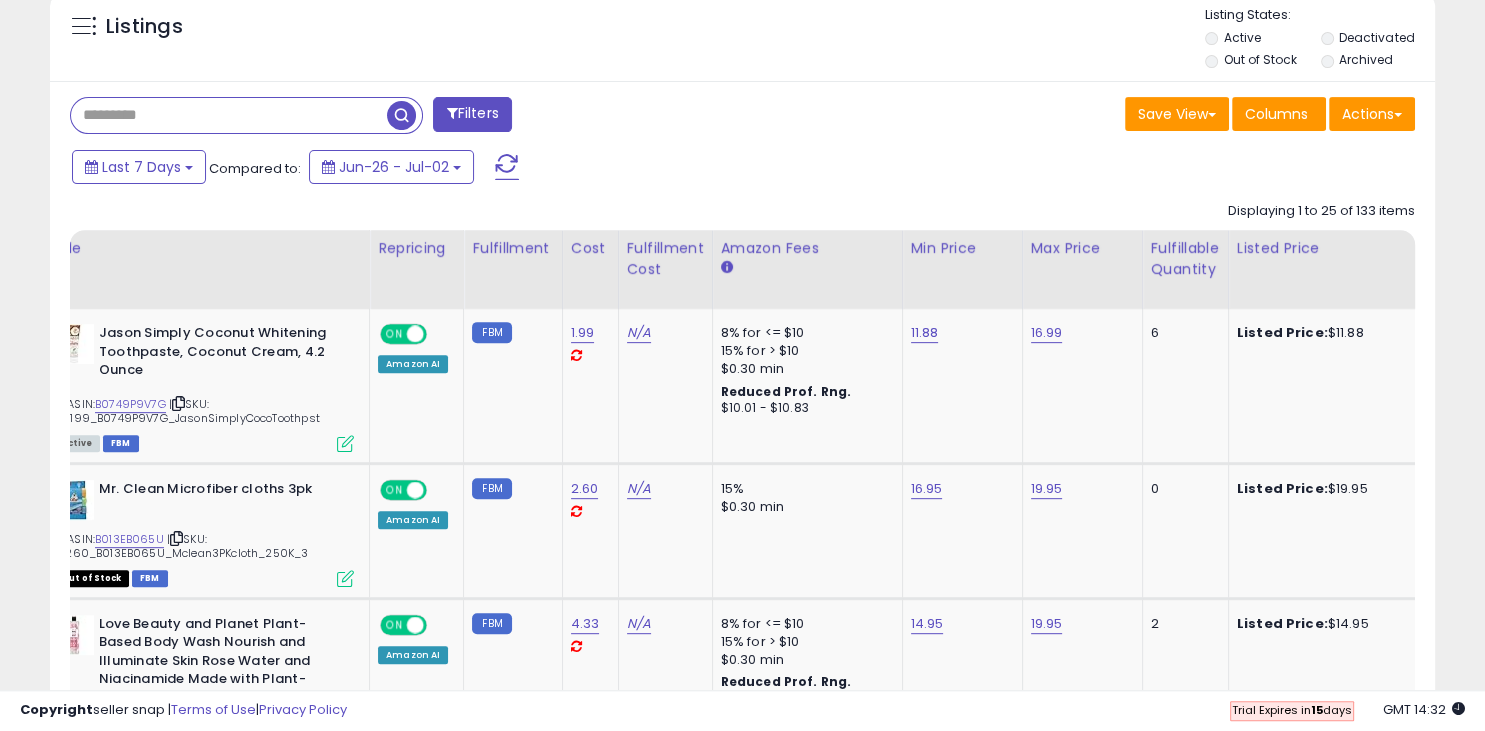 click at bounding box center [229, 115] 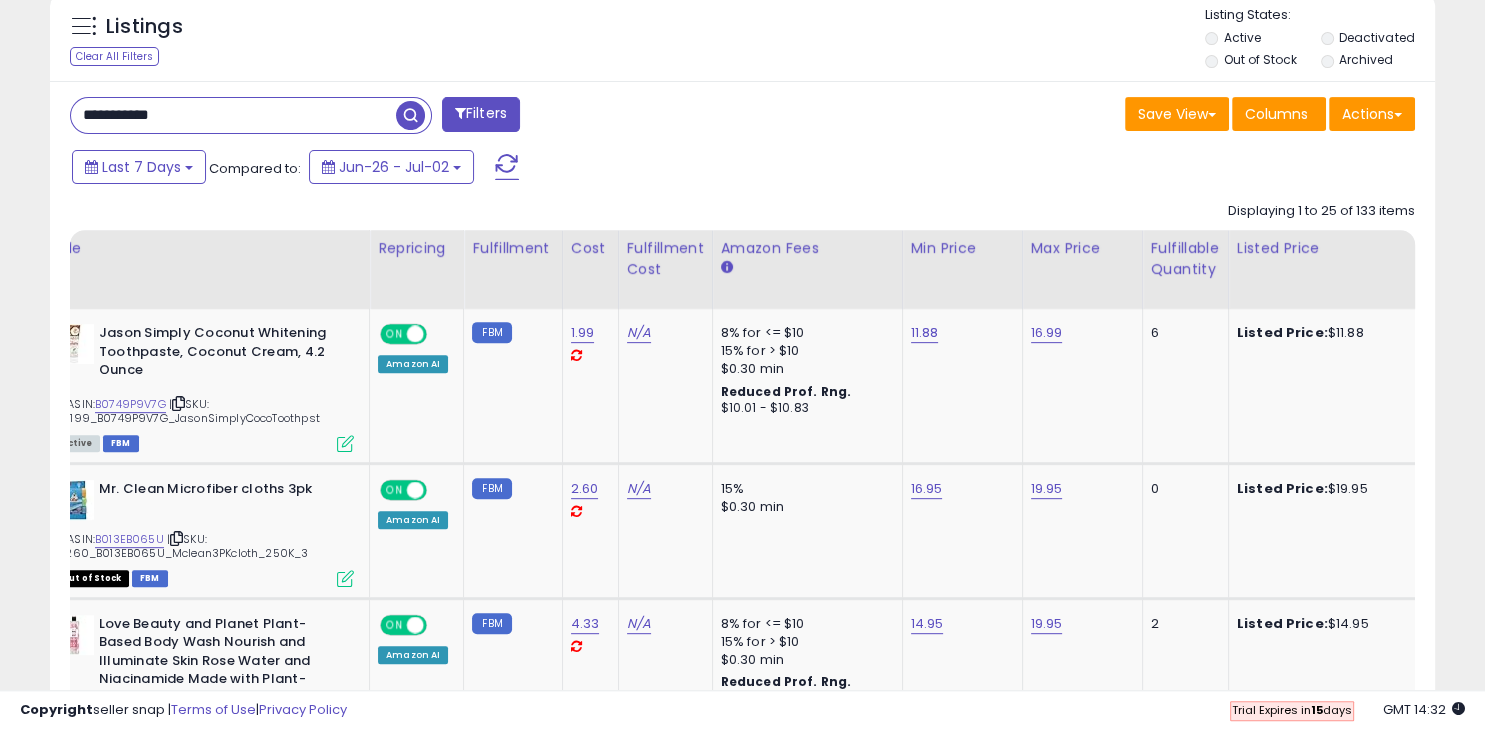 type on "**********" 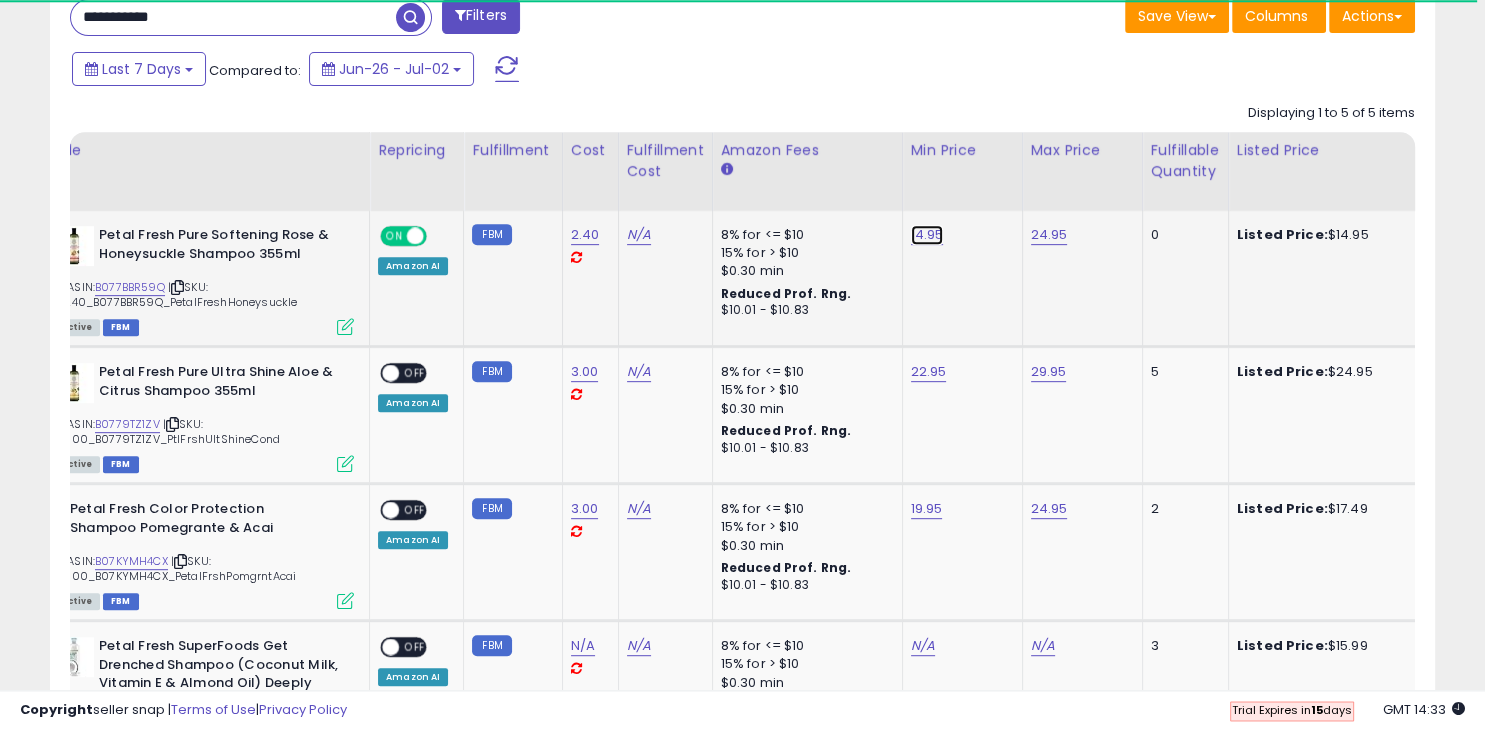 click on "14.95" at bounding box center [927, 235] 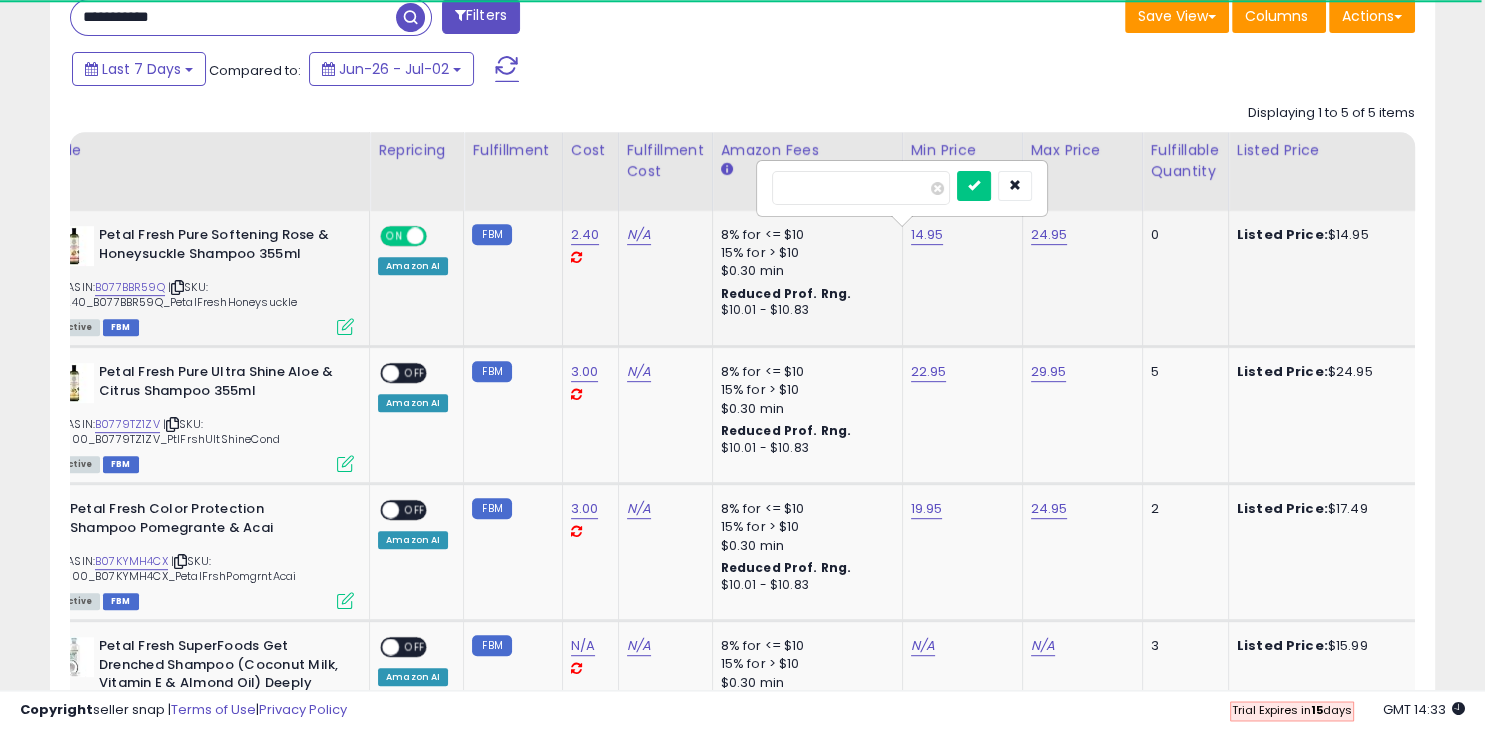 type on "*" 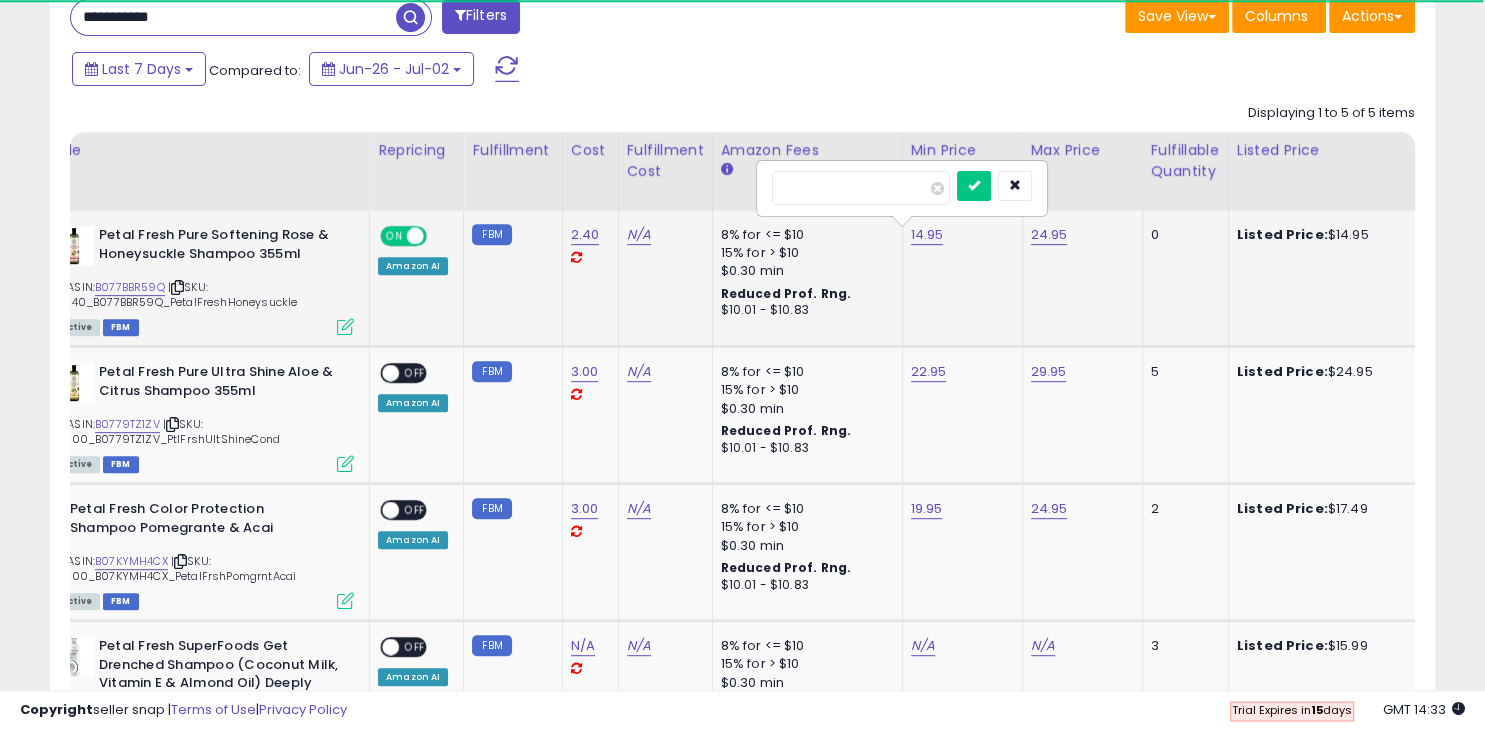 type on "*****" 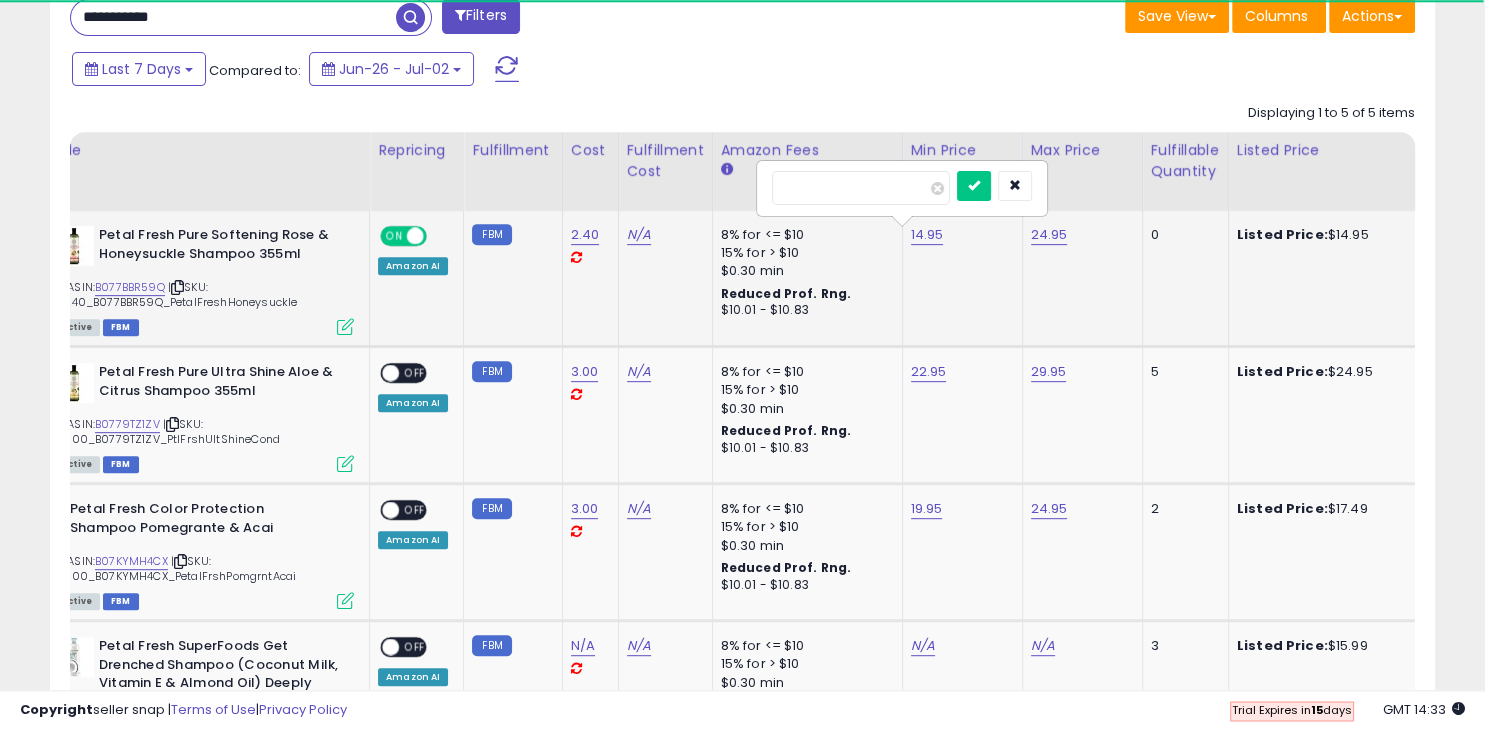 click at bounding box center [974, 186] 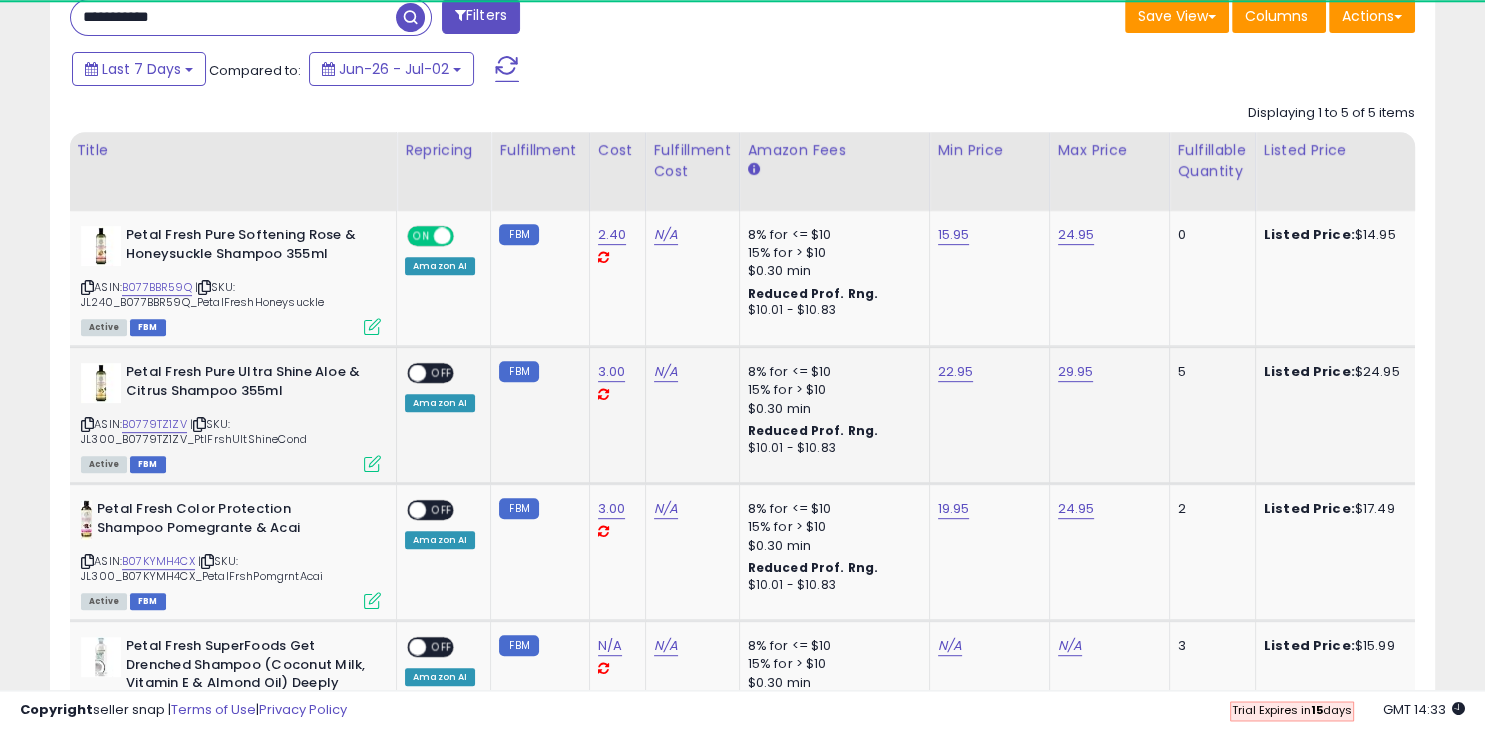 click at bounding box center (417, 373) 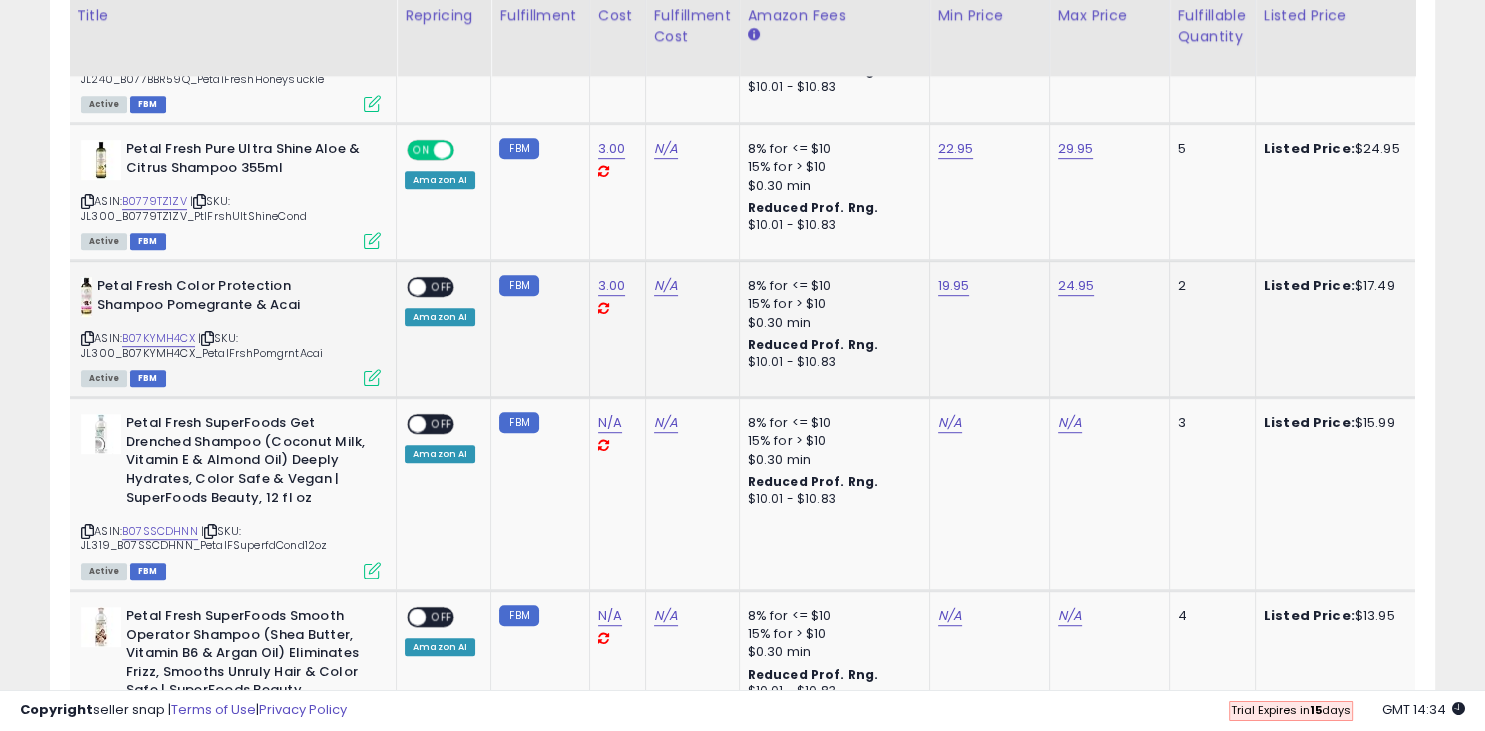 scroll, scrollTop: 1064, scrollLeft: 0, axis: vertical 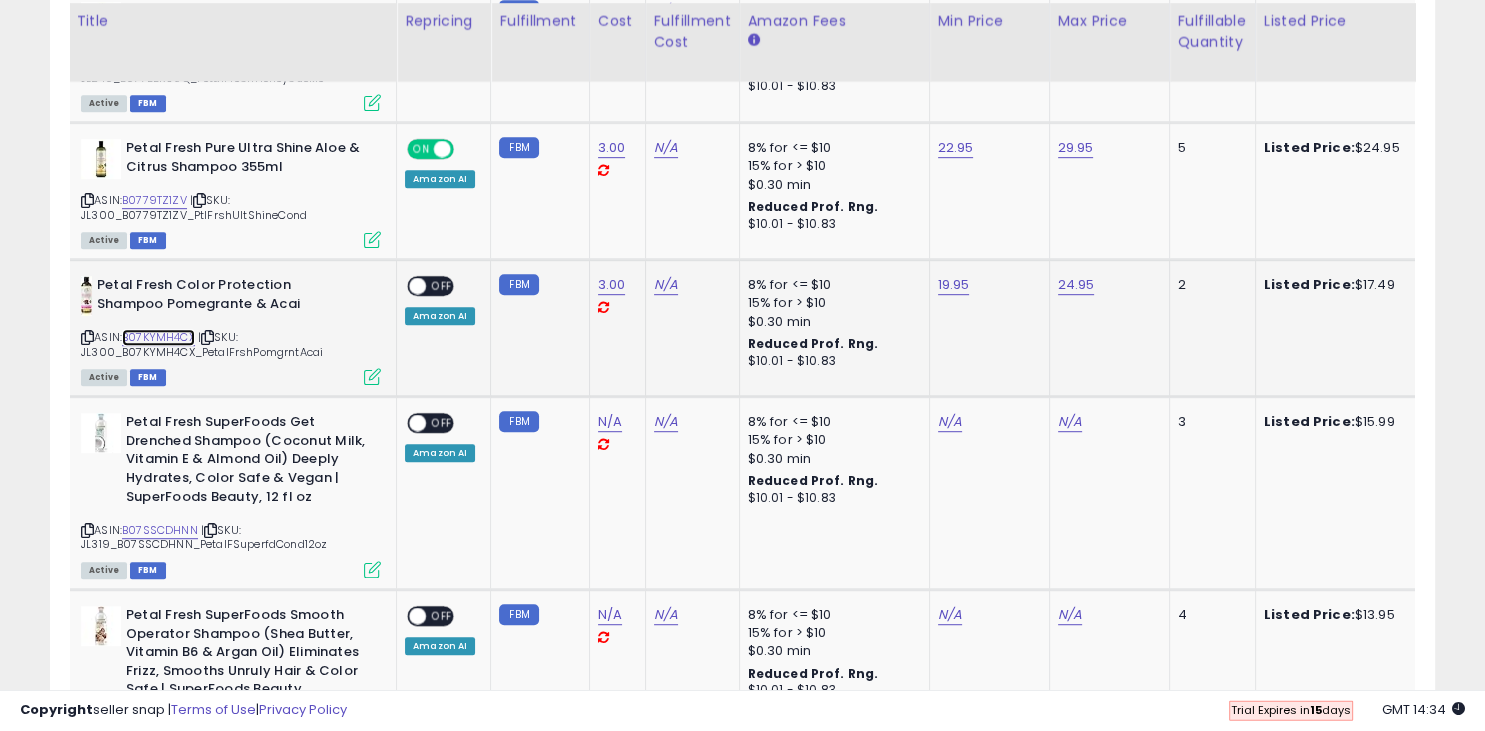 click on "B07KYMH4CX" at bounding box center (158, 337) 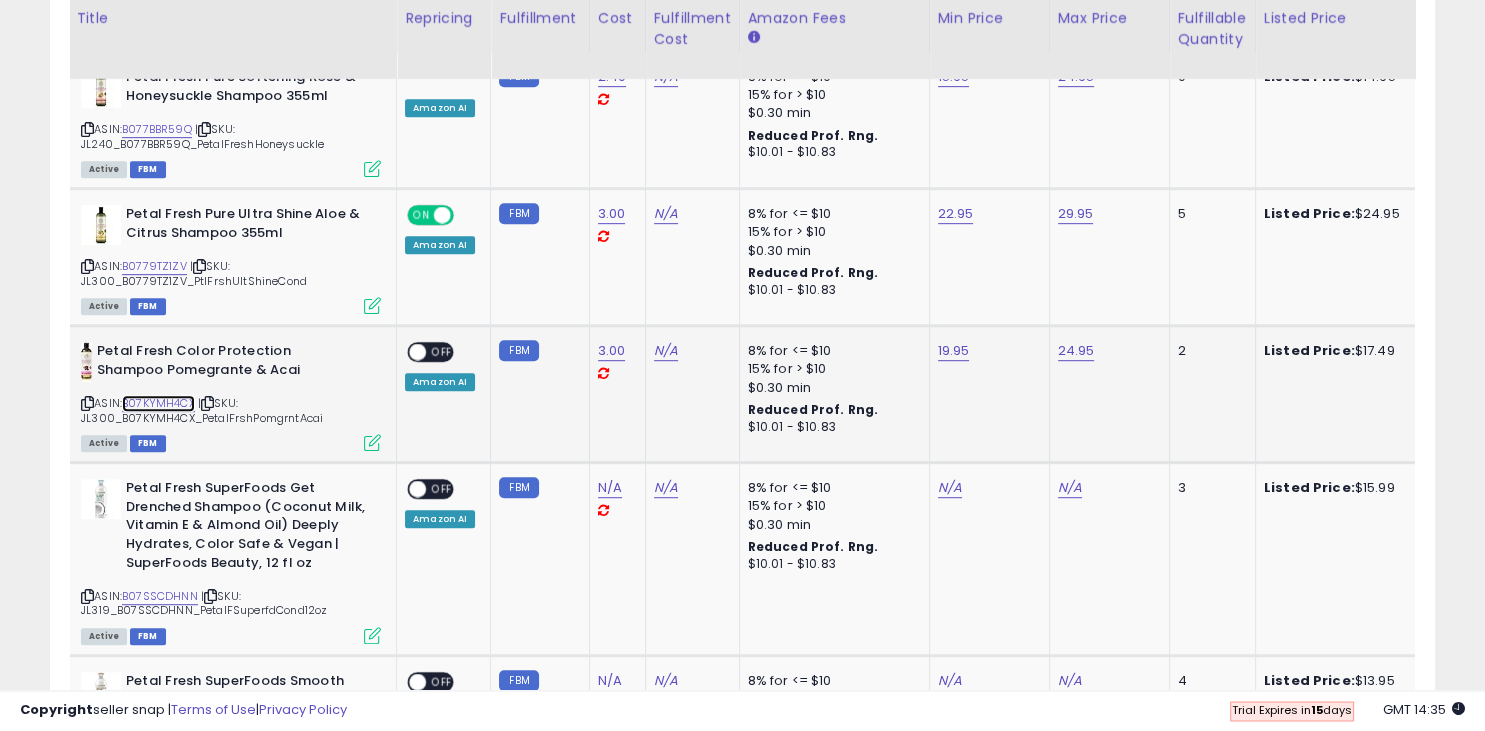 scroll, scrollTop: 999, scrollLeft: 0, axis: vertical 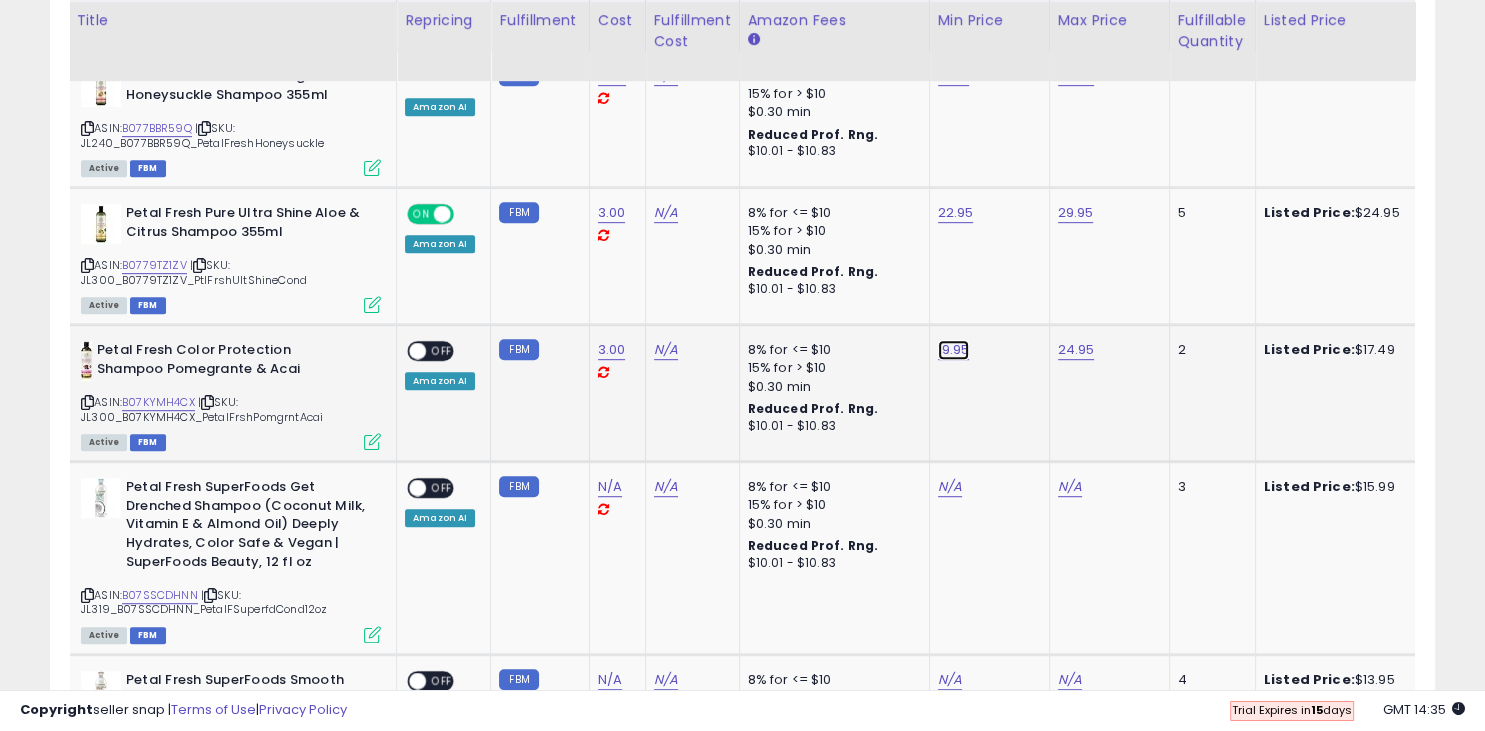 click on "19.95" at bounding box center [954, 76] 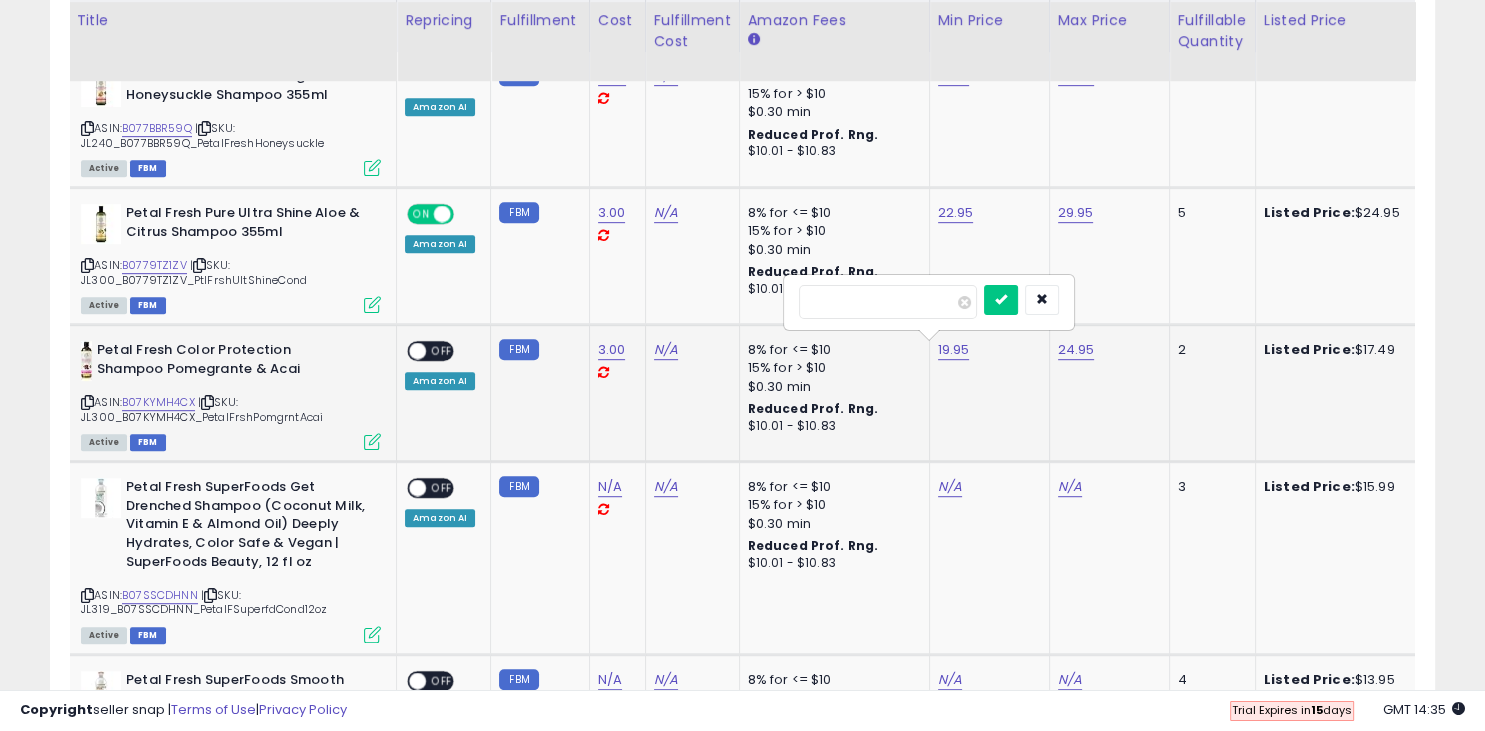 type on "*" 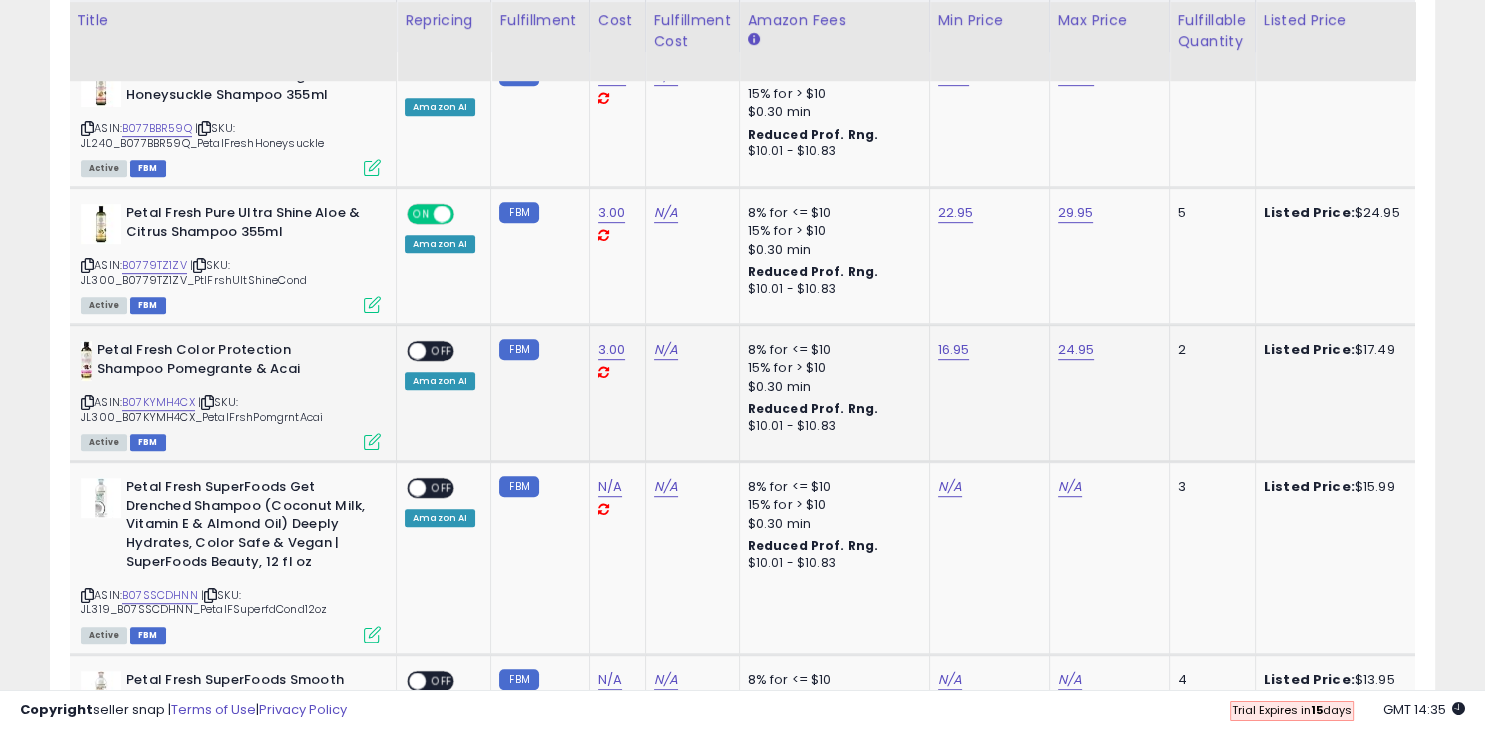 click at bounding box center (417, 351) 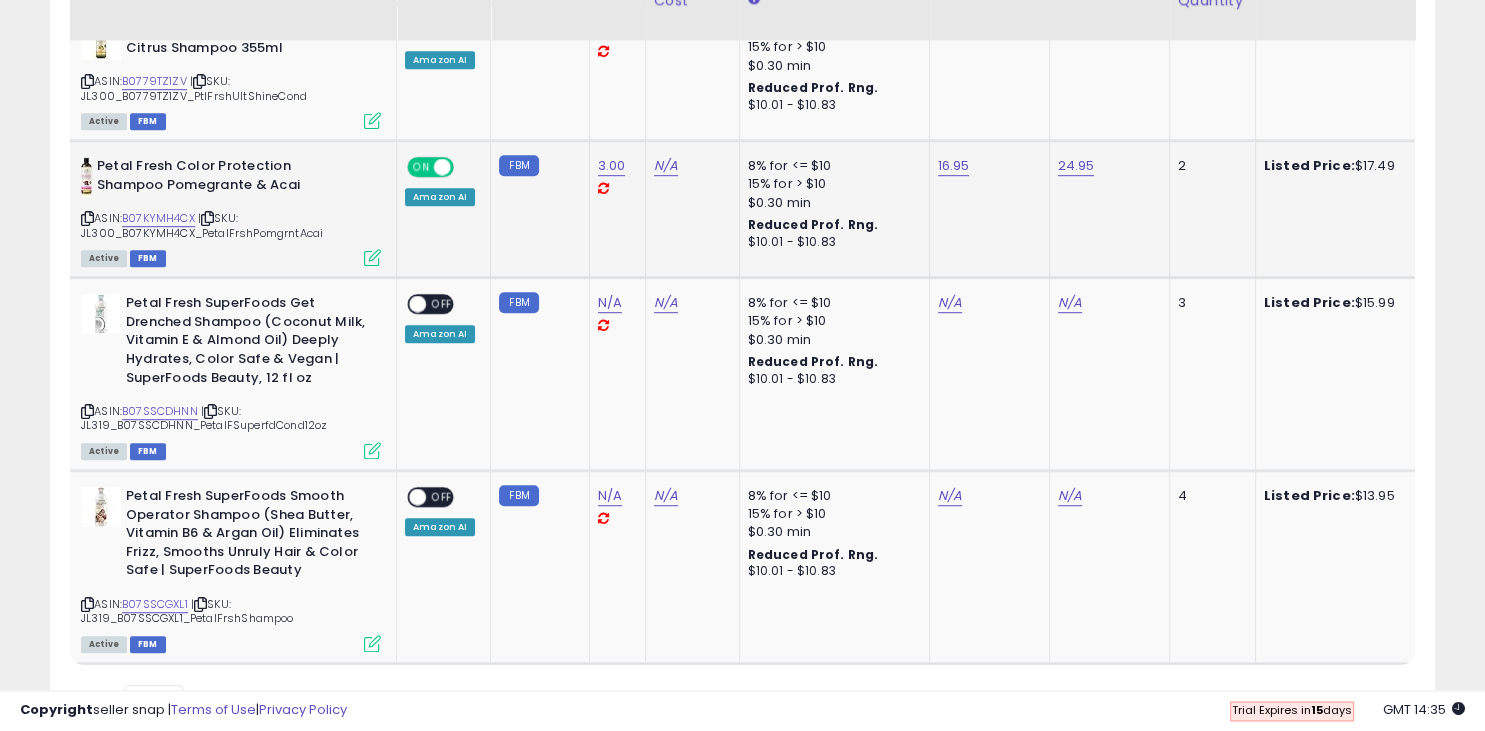 scroll, scrollTop: 1185, scrollLeft: 0, axis: vertical 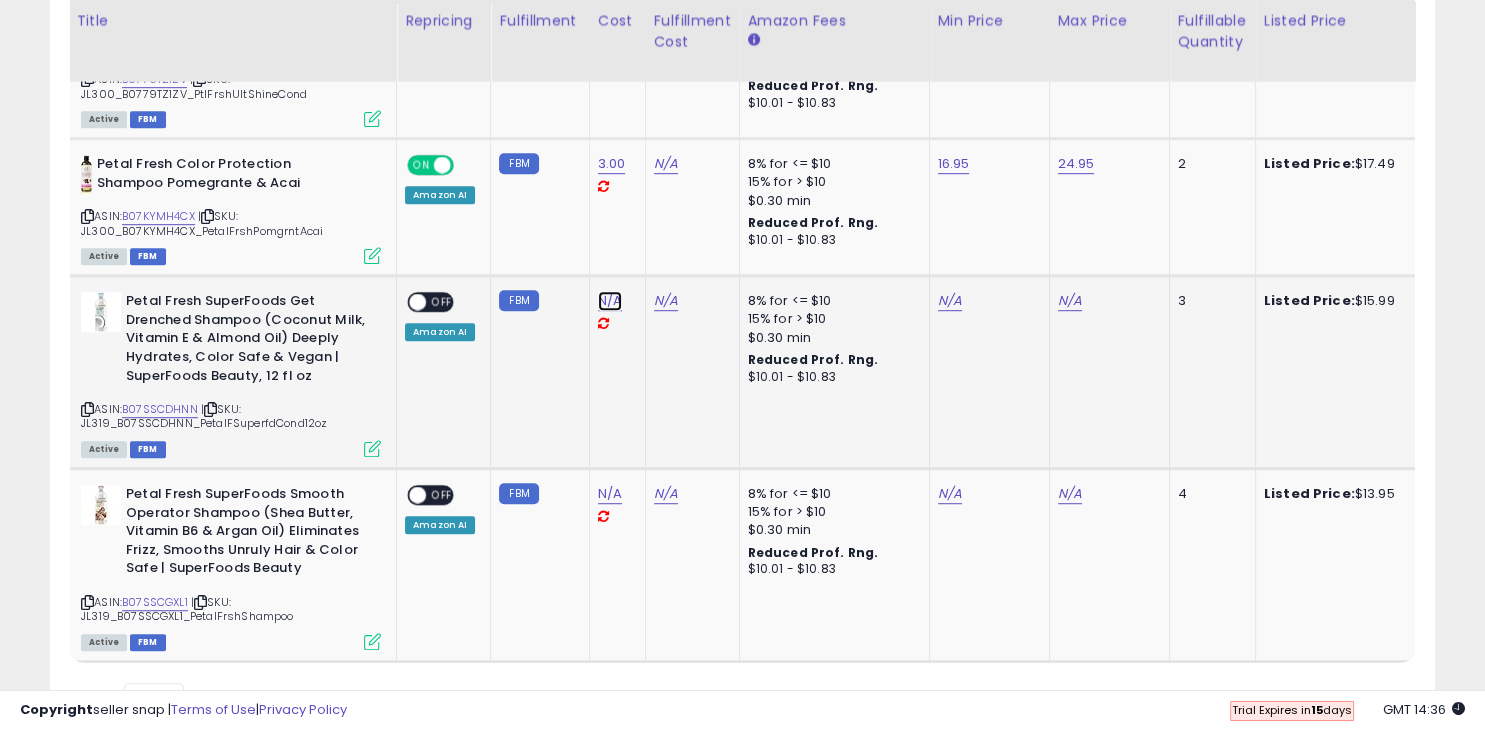click on "N/A" at bounding box center [610, 301] 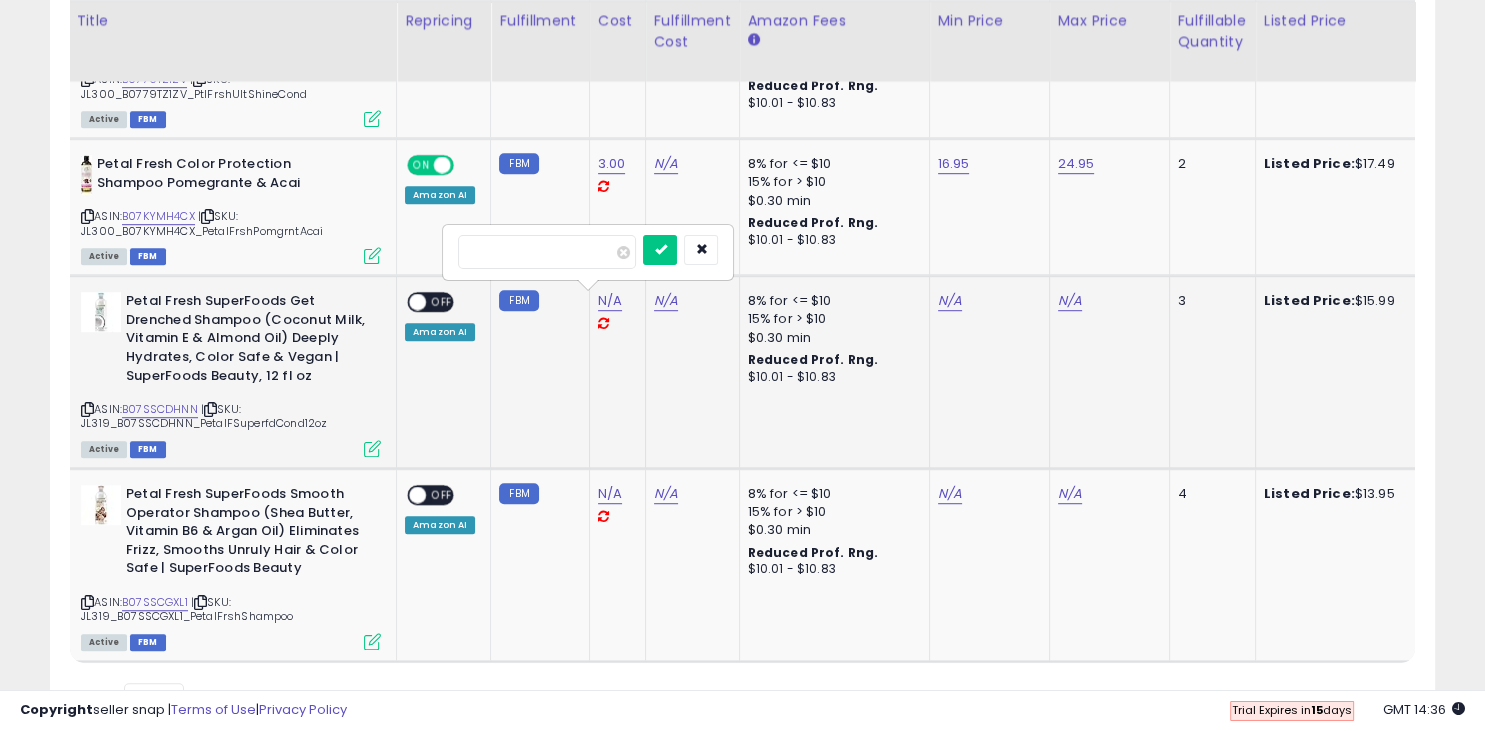 type on "****" 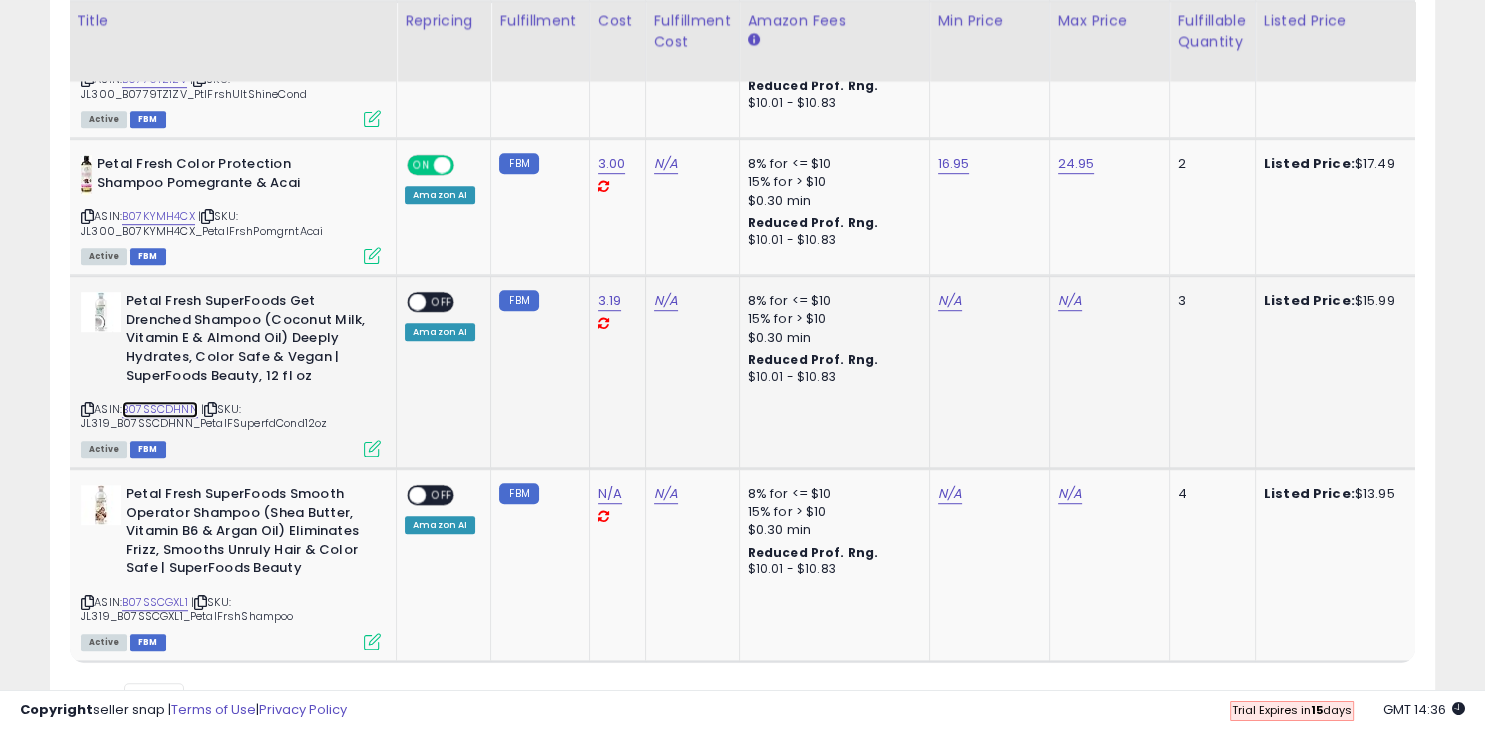 click on "B07SSCDHNN" at bounding box center [160, 409] 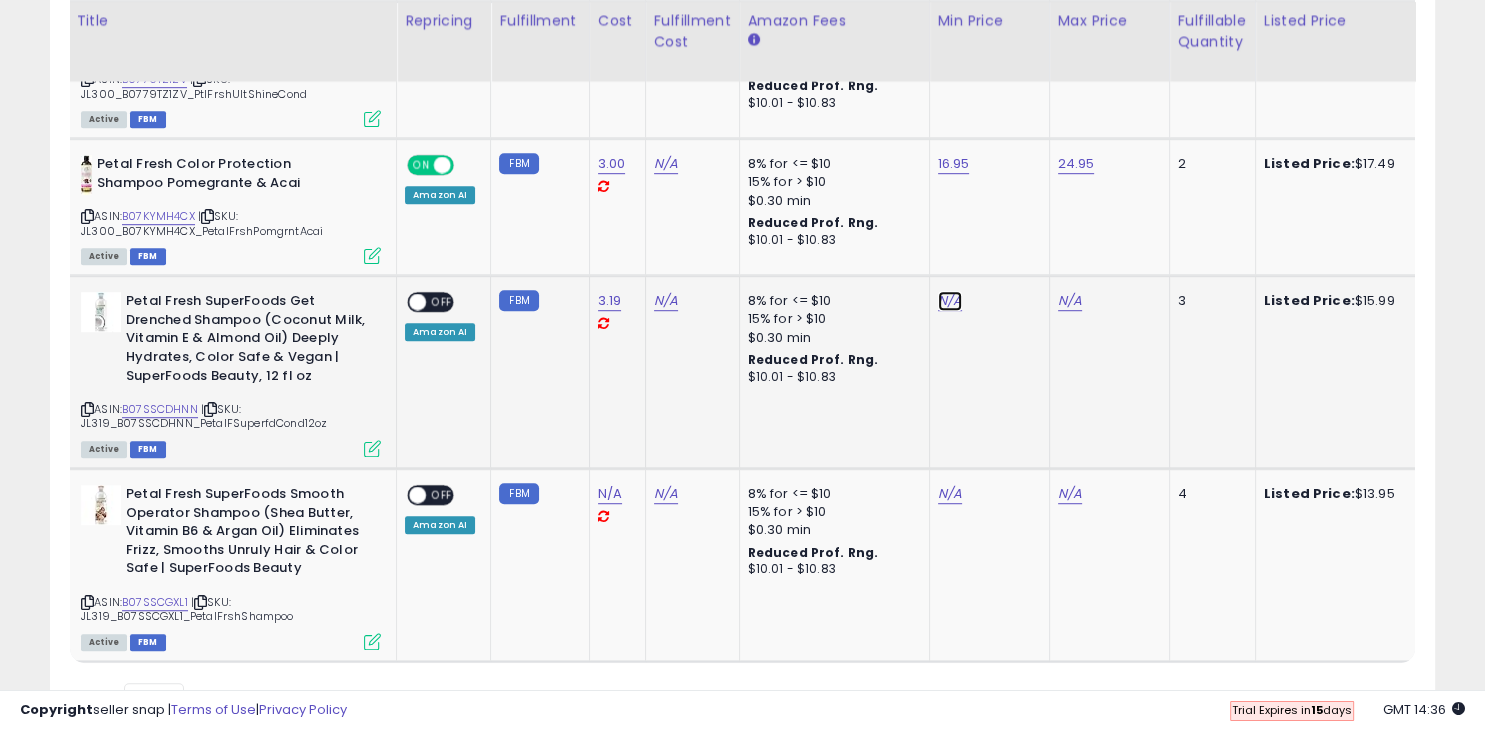 click on "N/A" at bounding box center [950, 301] 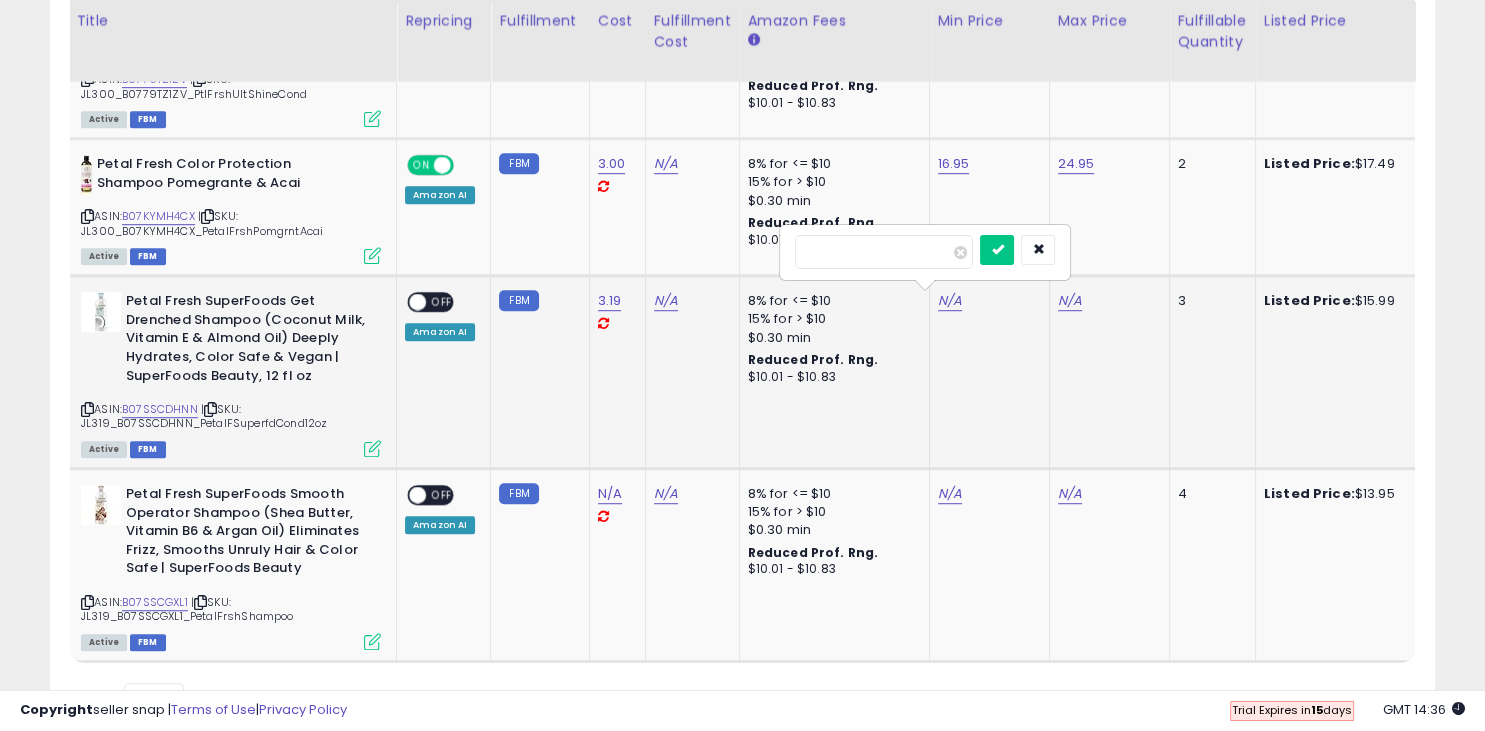 type on "*****" 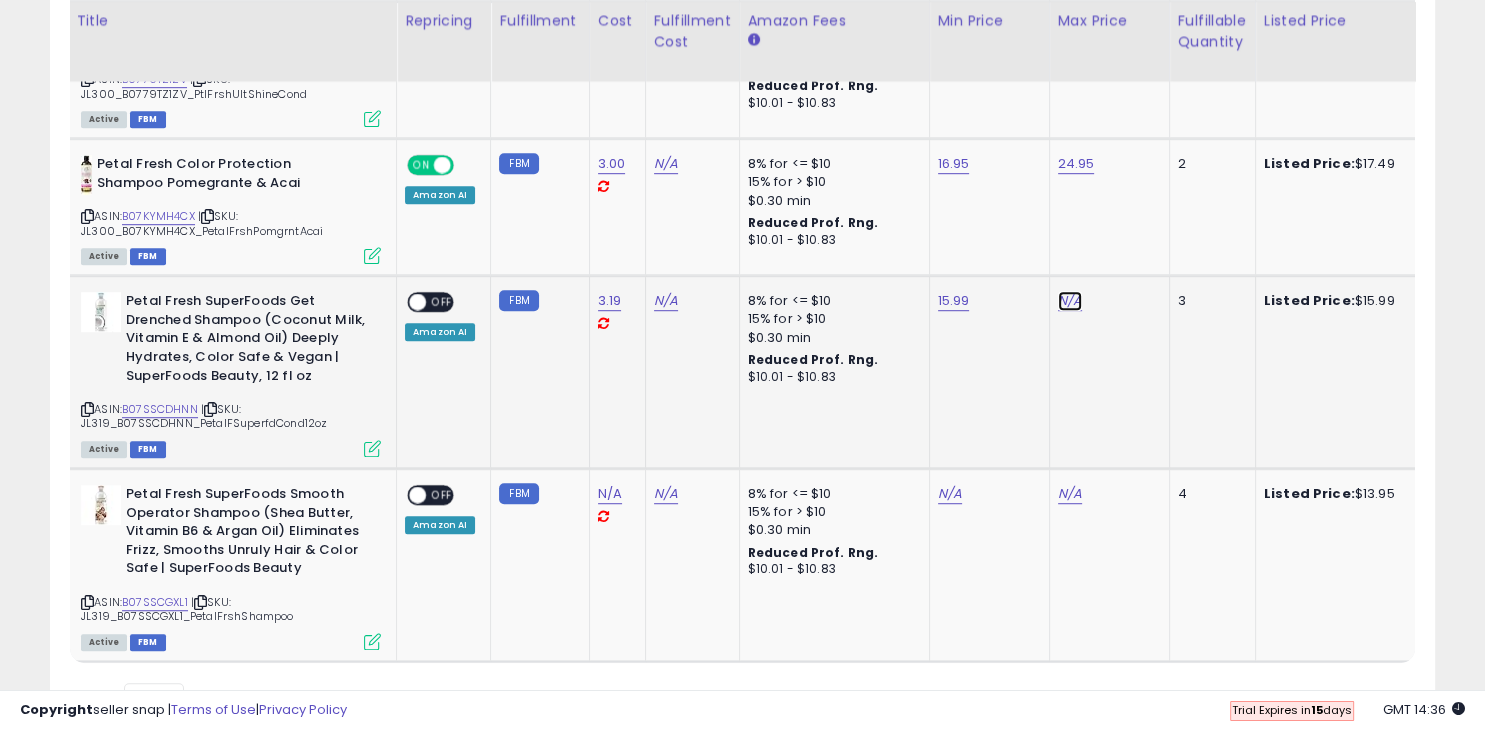 click on "N/A" at bounding box center (1070, 301) 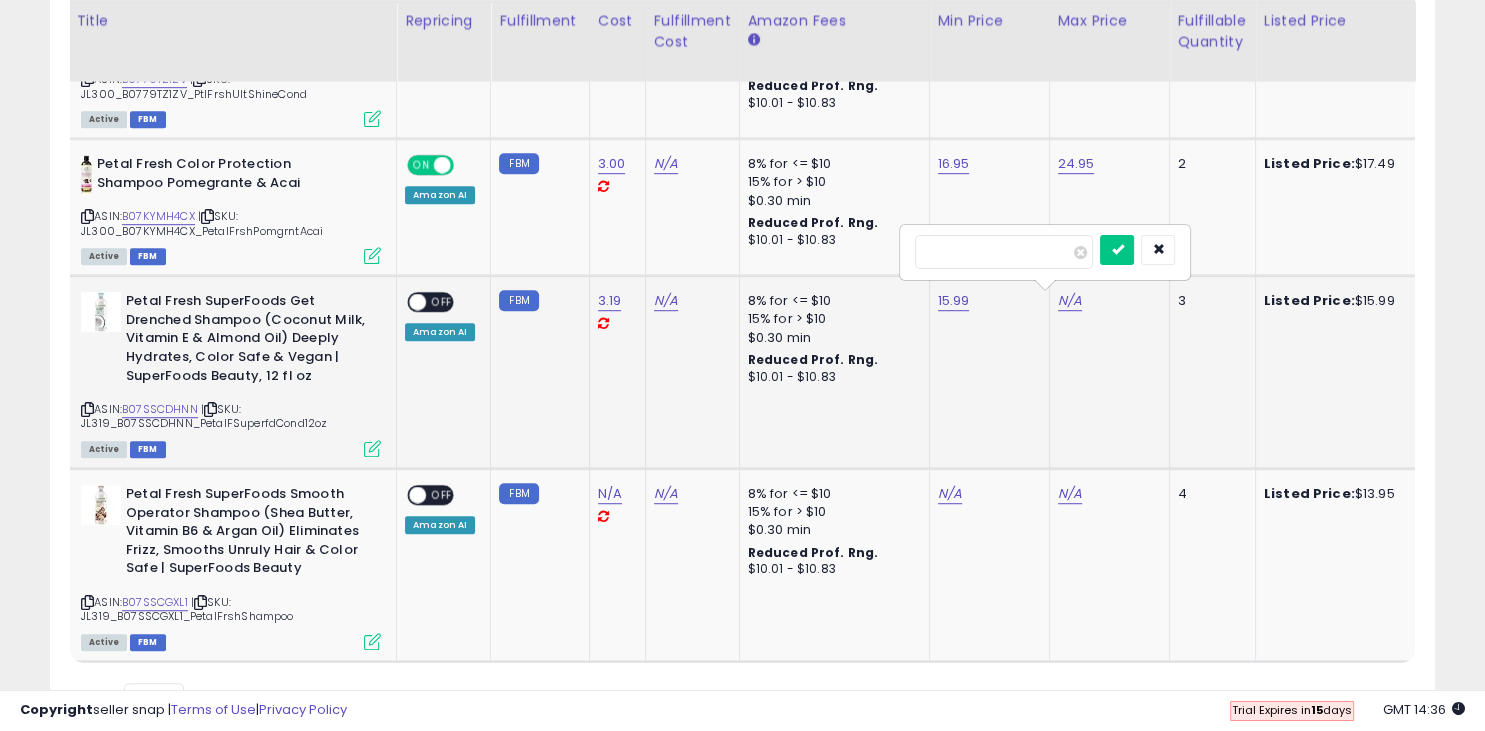 type on "*****" 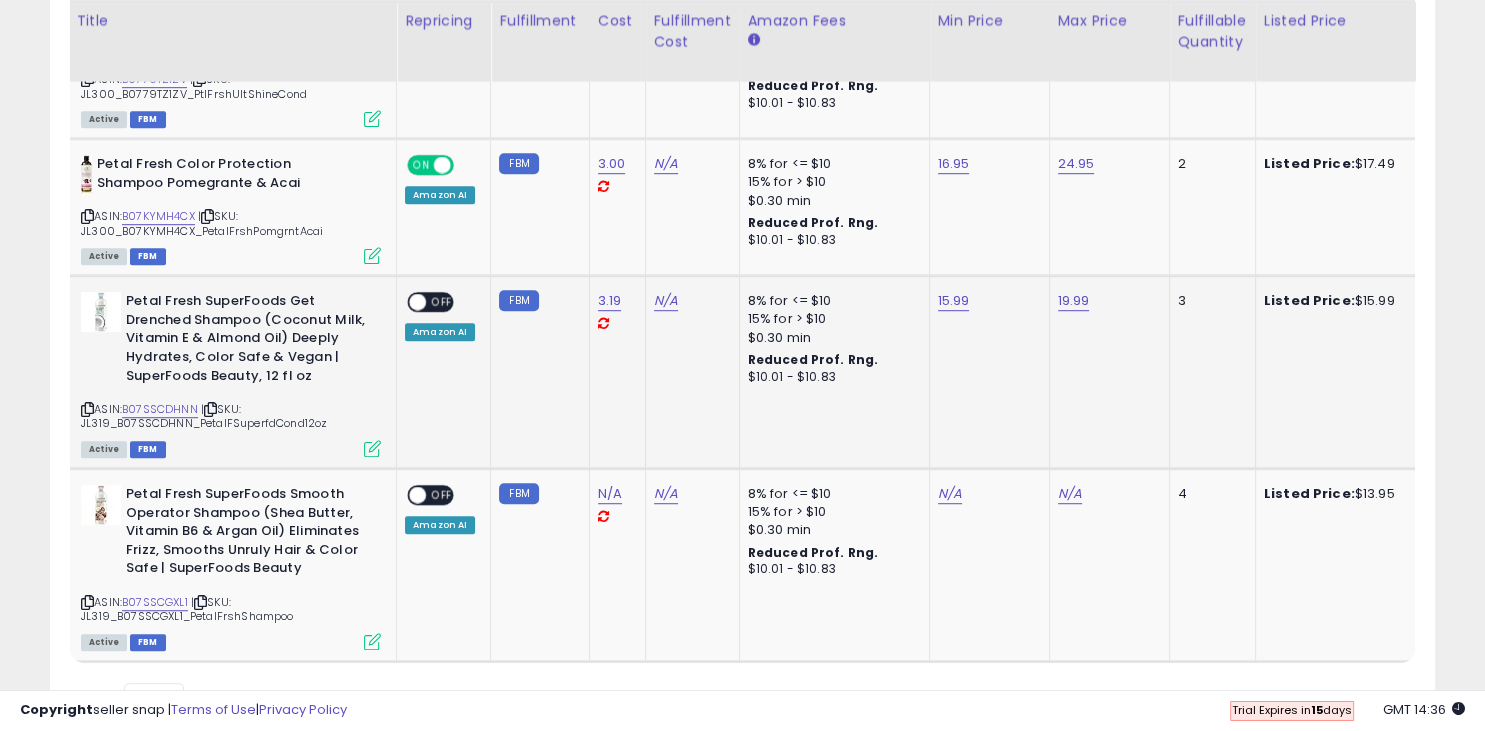 click at bounding box center (417, 302) 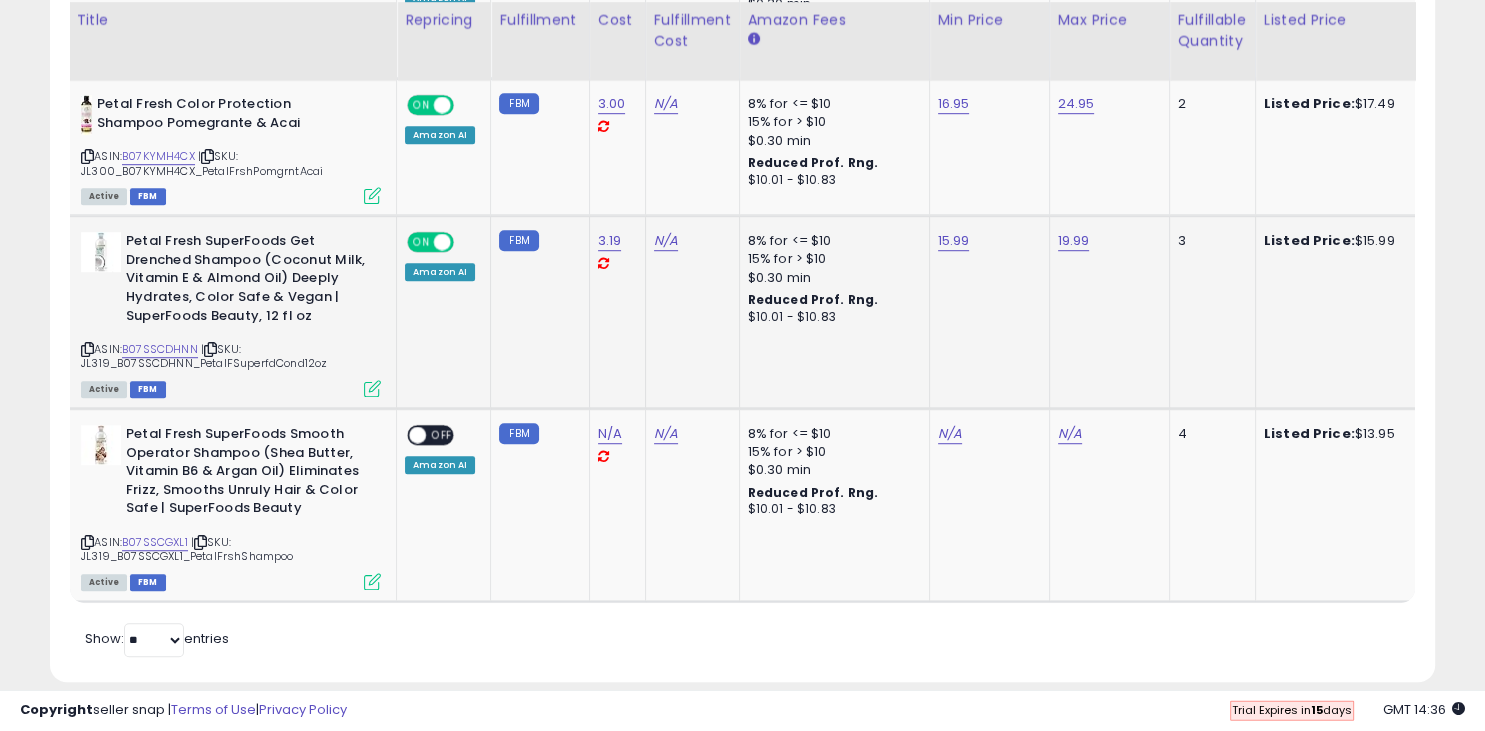scroll, scrollTop: 1265, scrollLeft: 0, axis: vertical 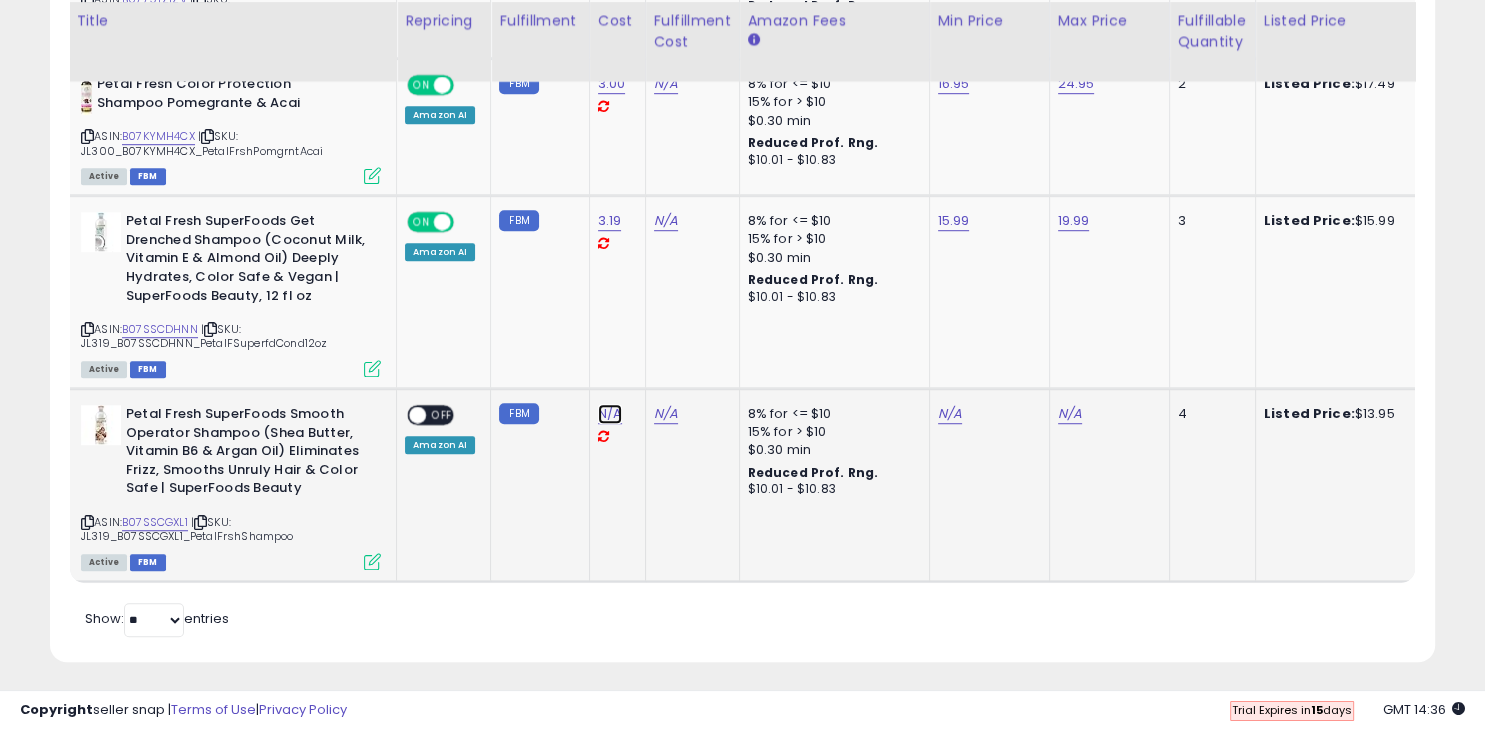 click on "N/A" at bounding box center [610, 414] 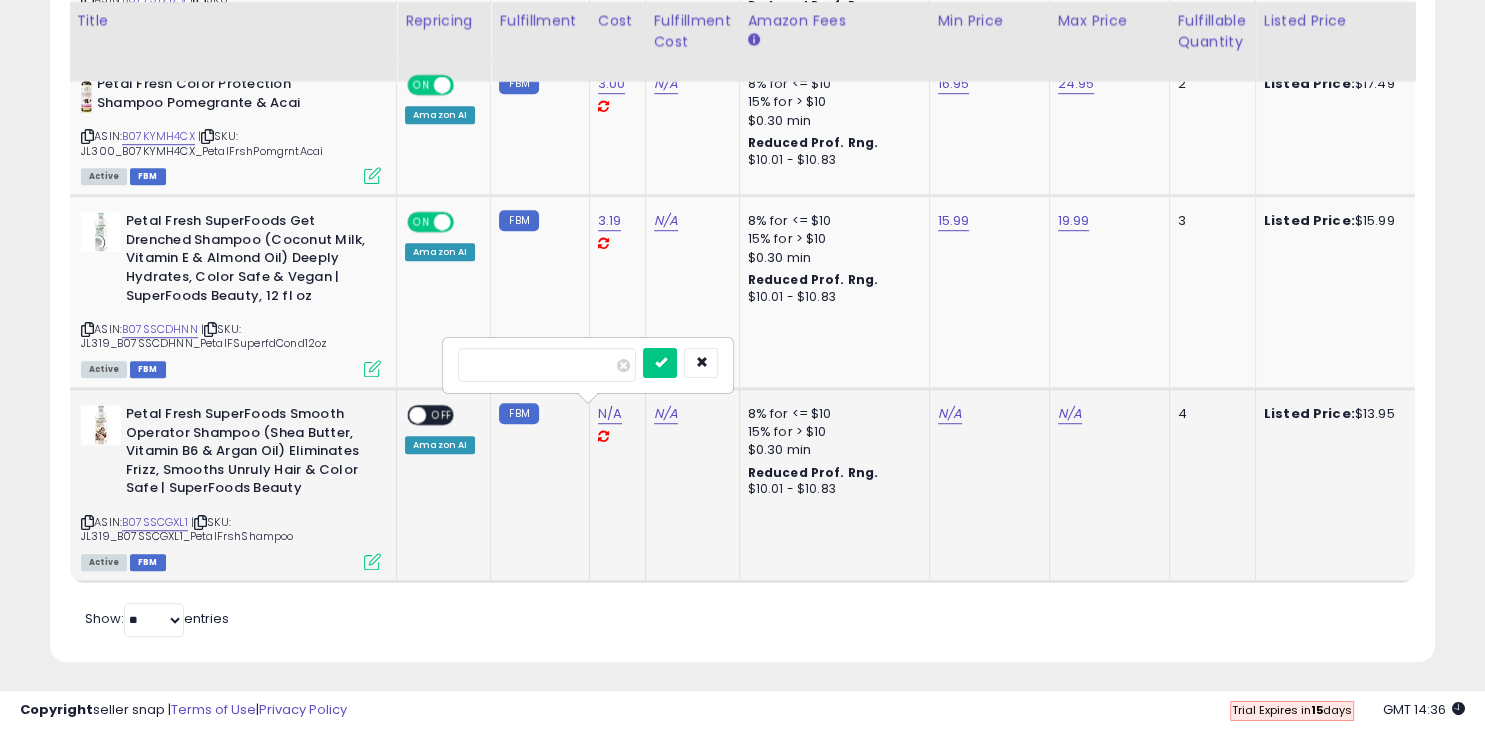 type on "****" 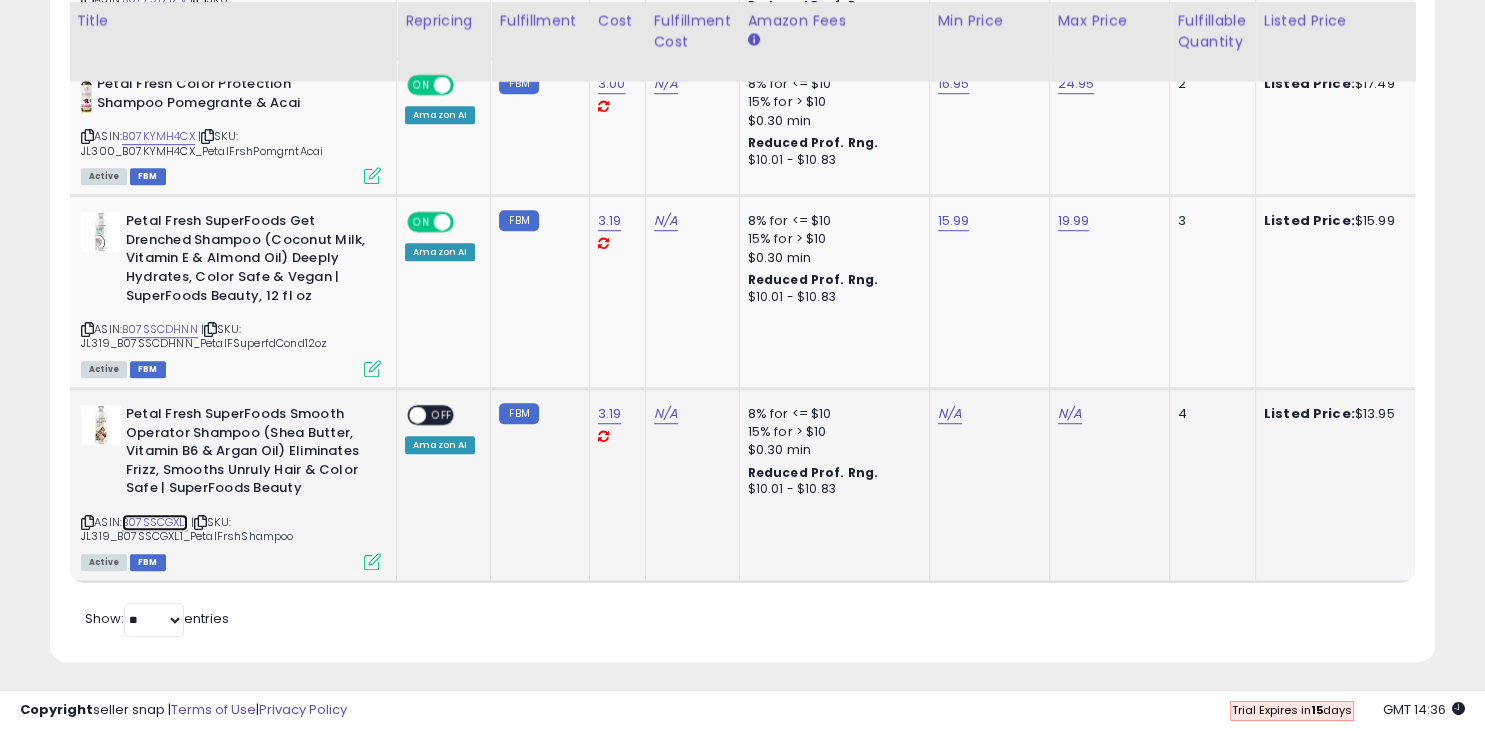 click on "B07SSCGXL1" at bounding box center (155, 522) 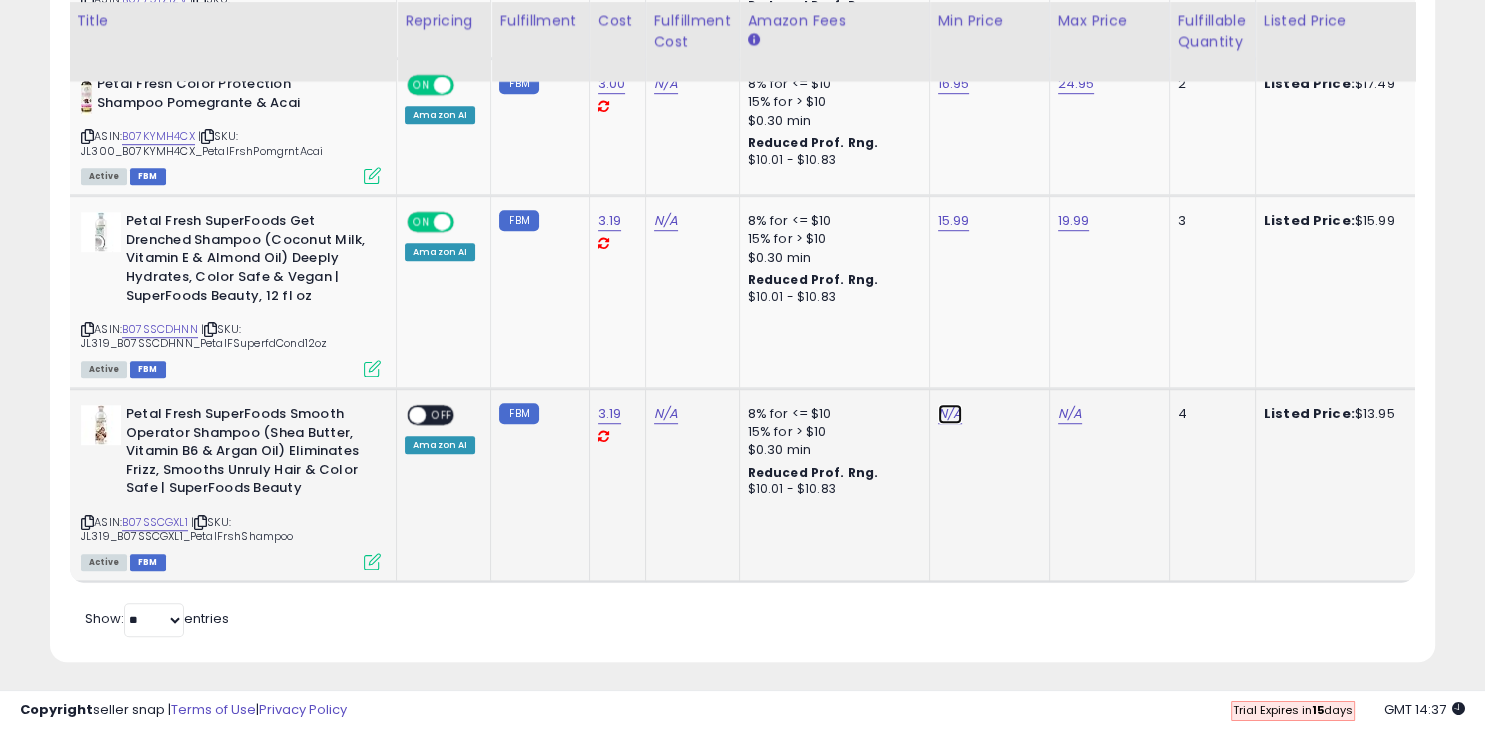 click on "N/A" at bounding box center (950, 414) 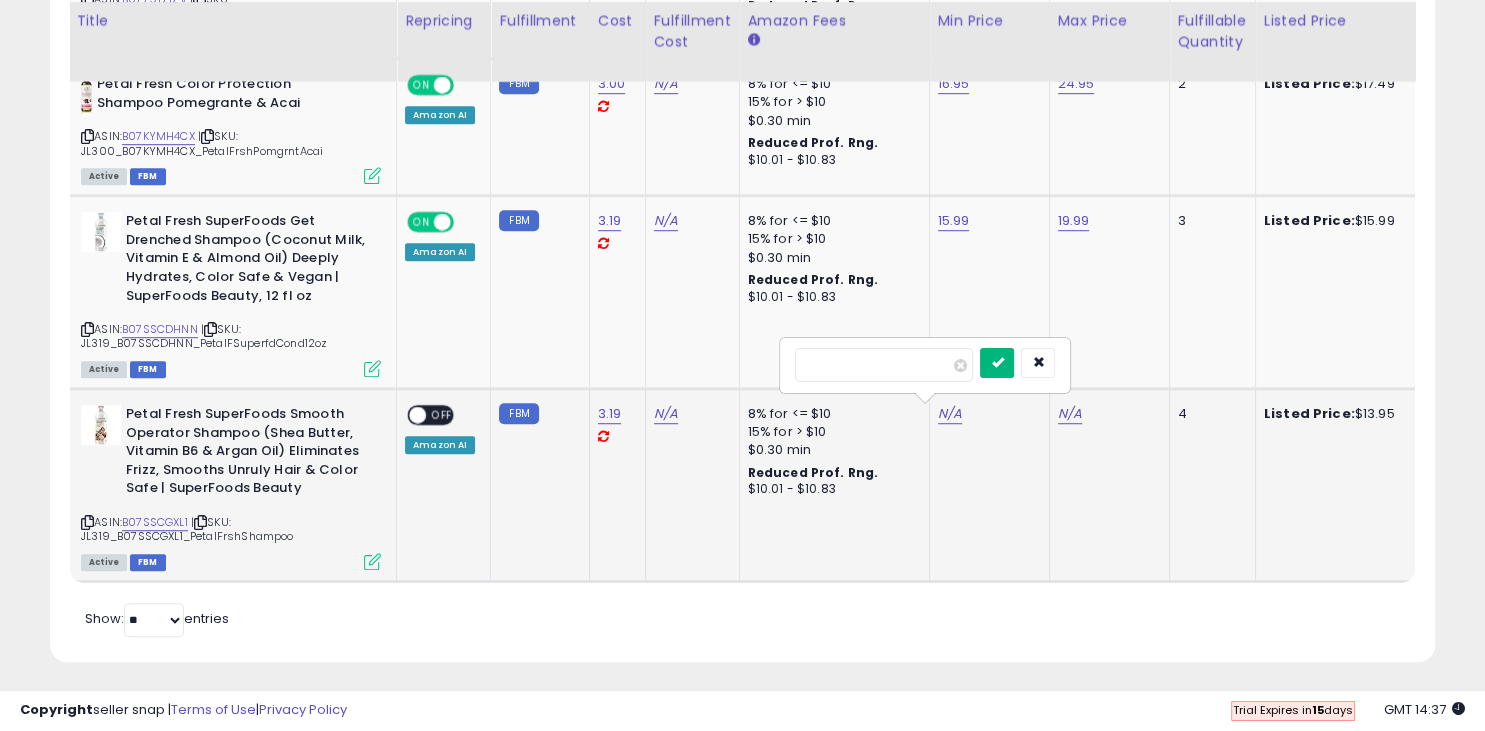 type on "*****" 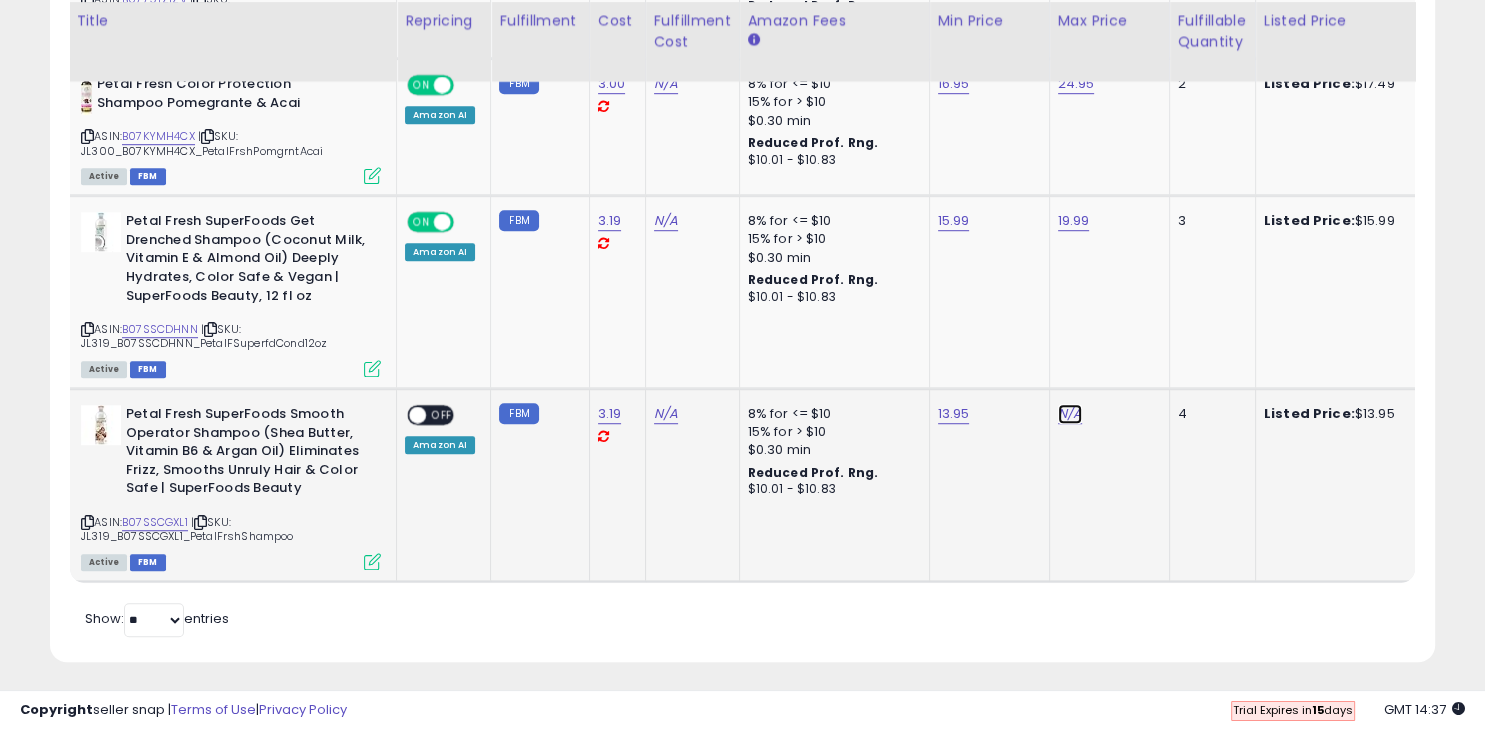 click on "N/A" at bounding box center (1070, 414) 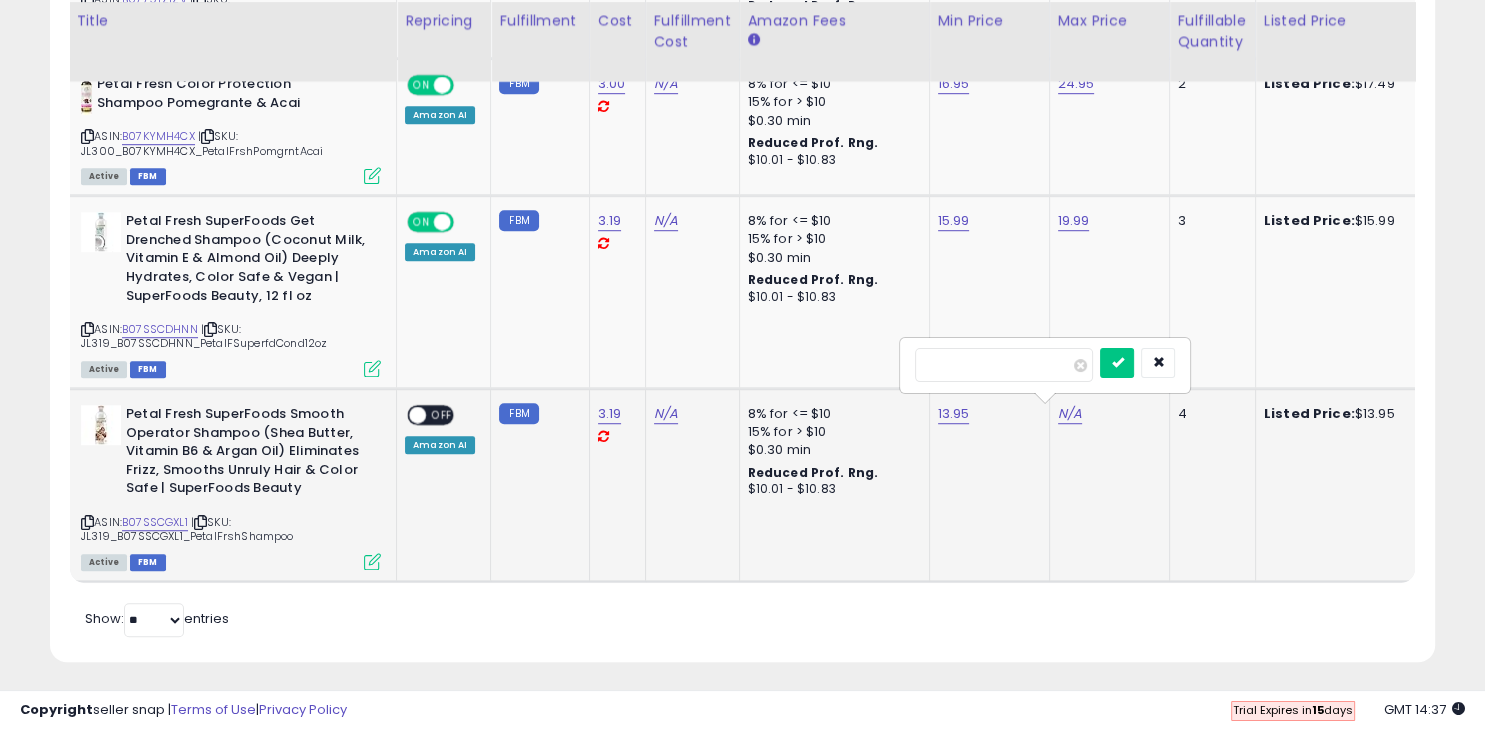 type on "*****" 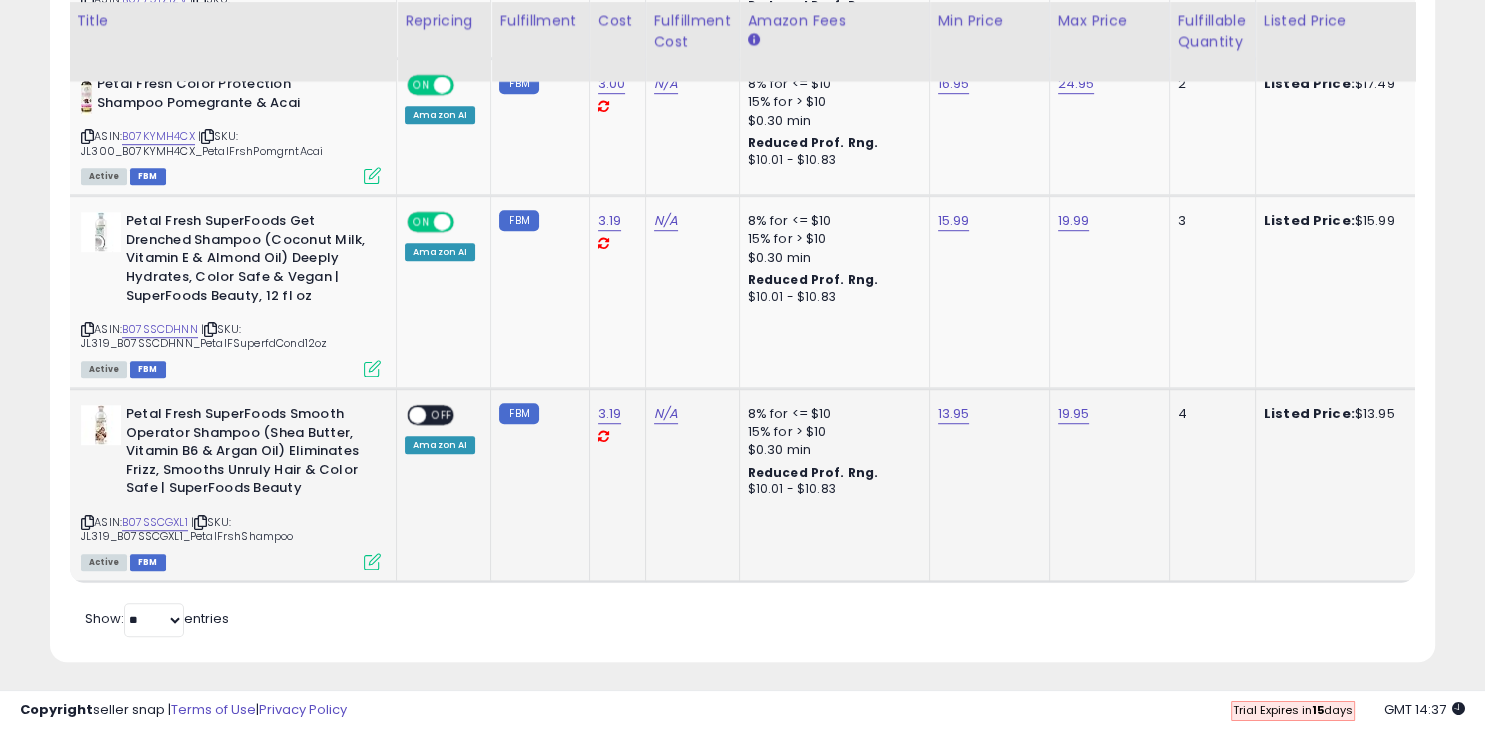 click on "OFF" at bounding box center (442, 415) 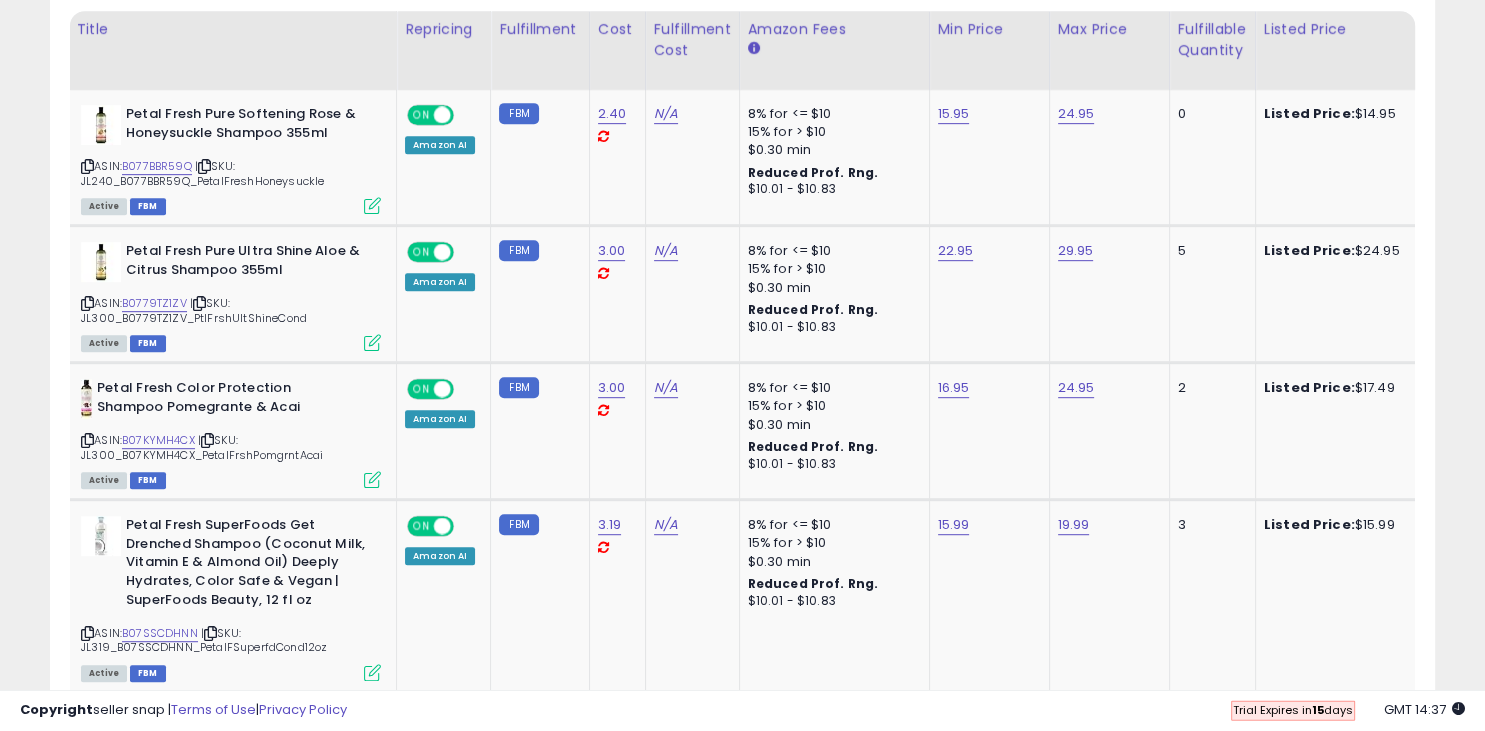 scroll, scrollTop: 947, scrollLeft: 0, axis: vertical 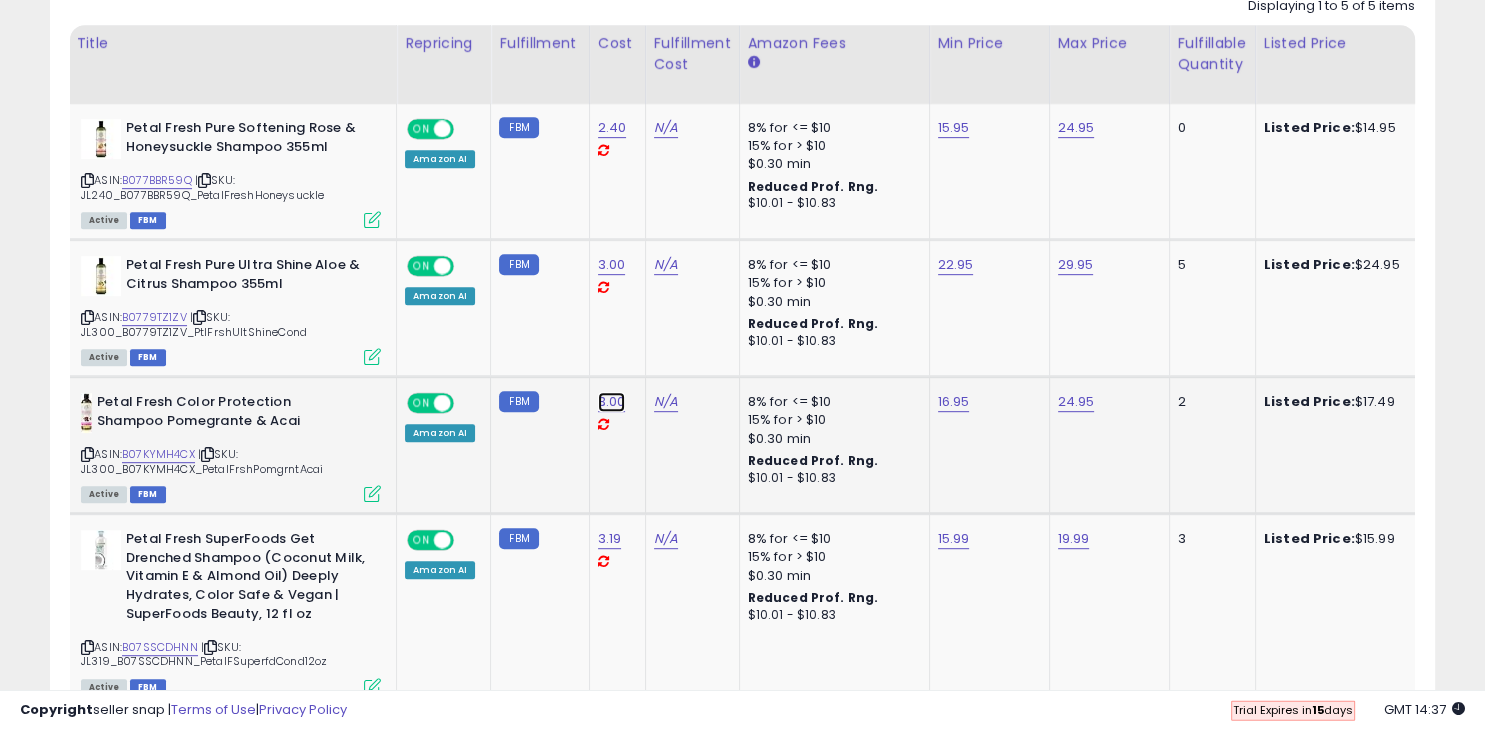 click on "3.00" at bounding box center (612, 128) 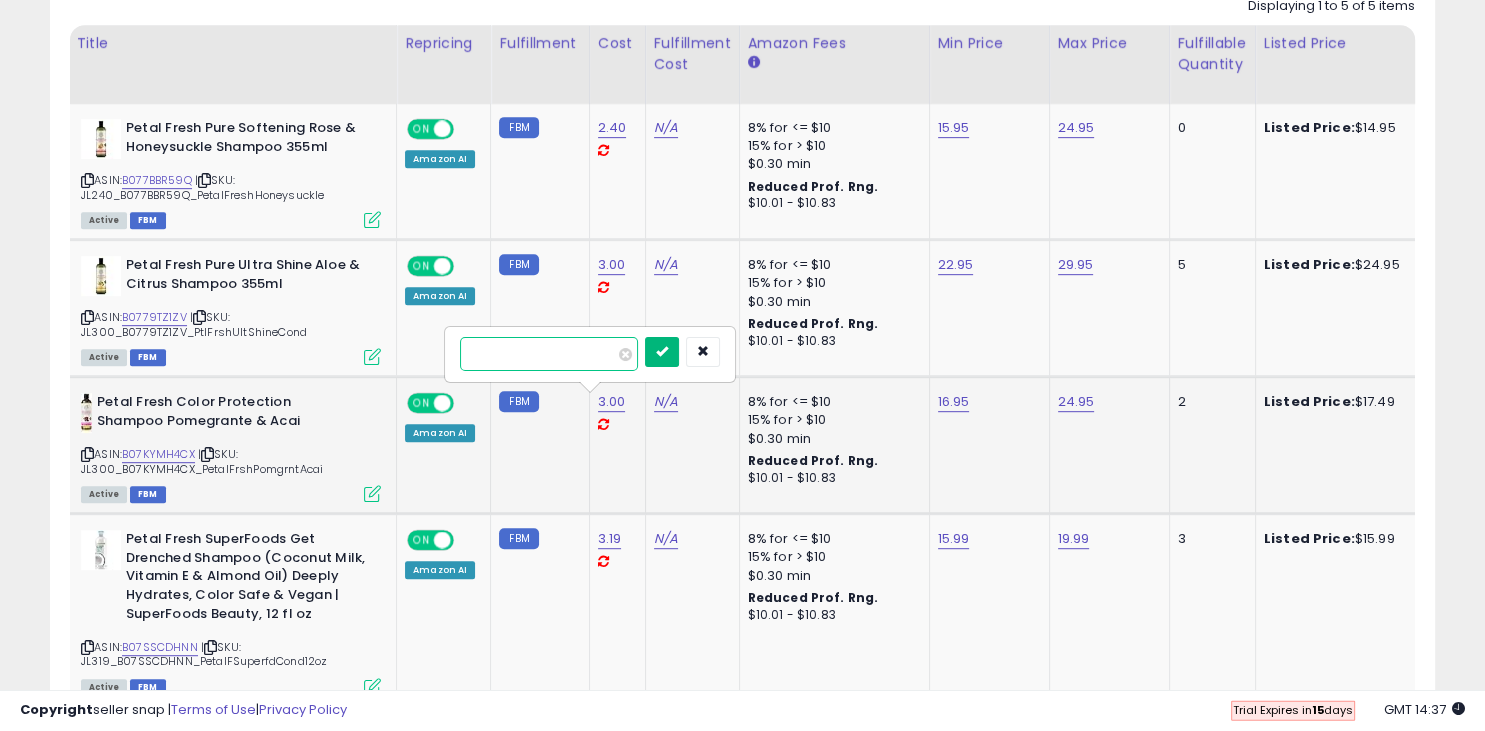 type on "****" 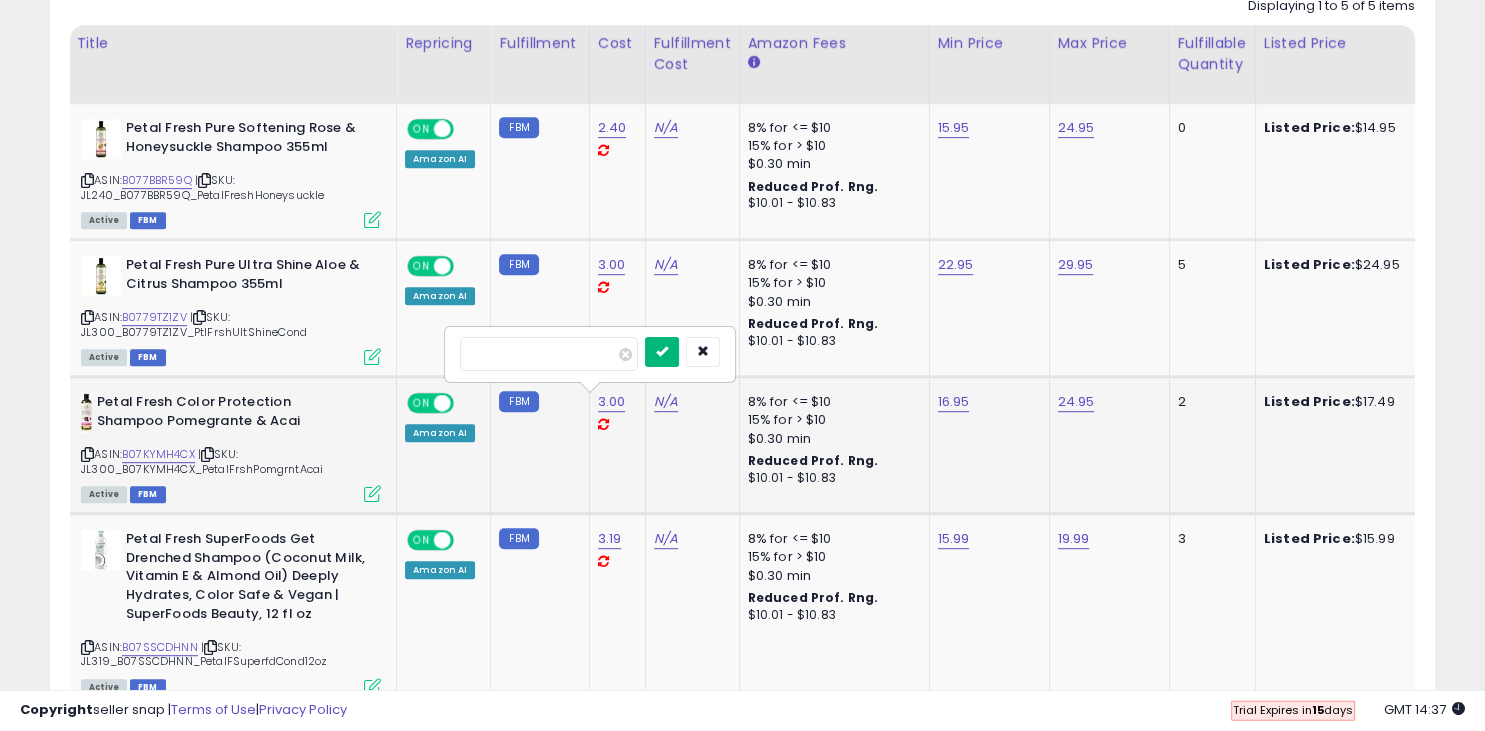 click at bounding box center (662, 351) 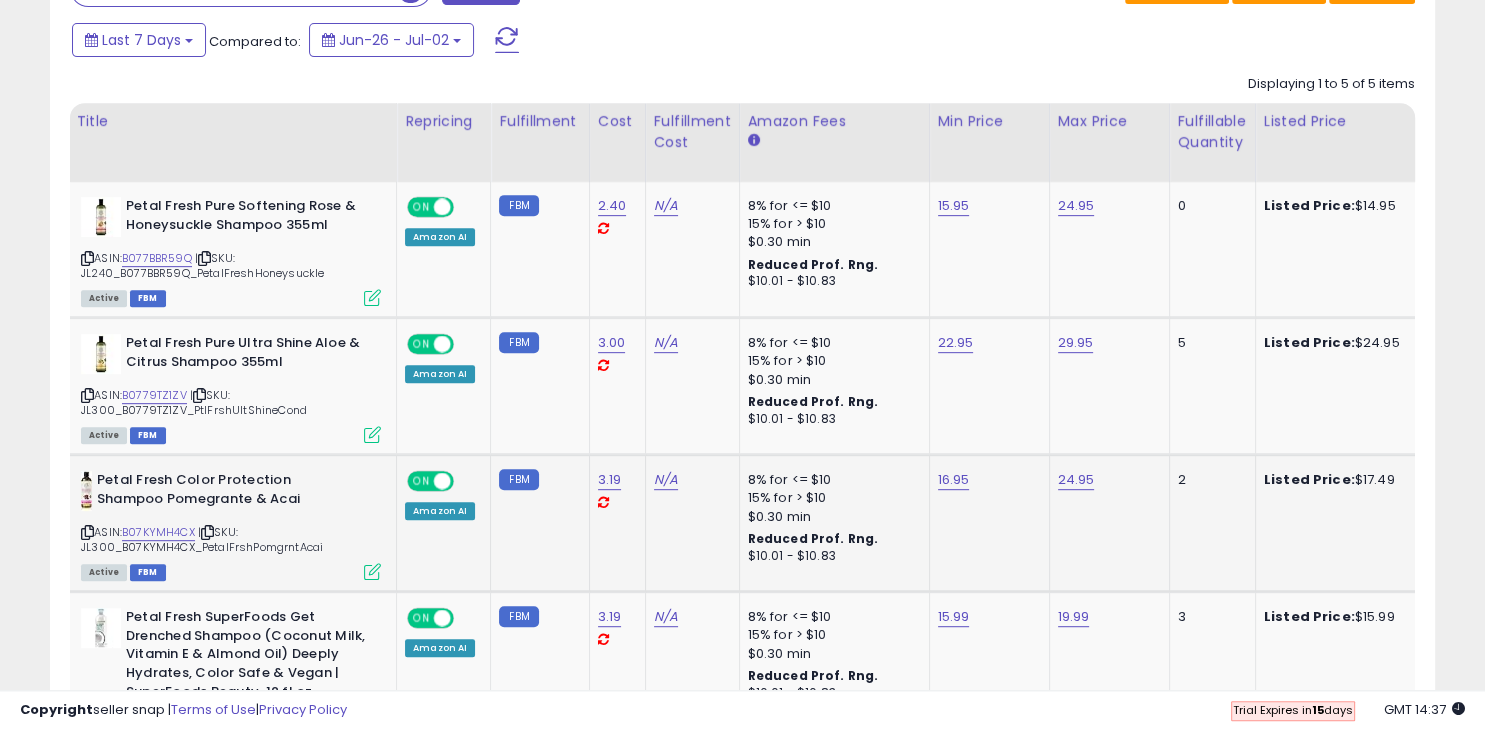 scroll, scrollTop: 868, scrollLeft: 0, axis: vertical 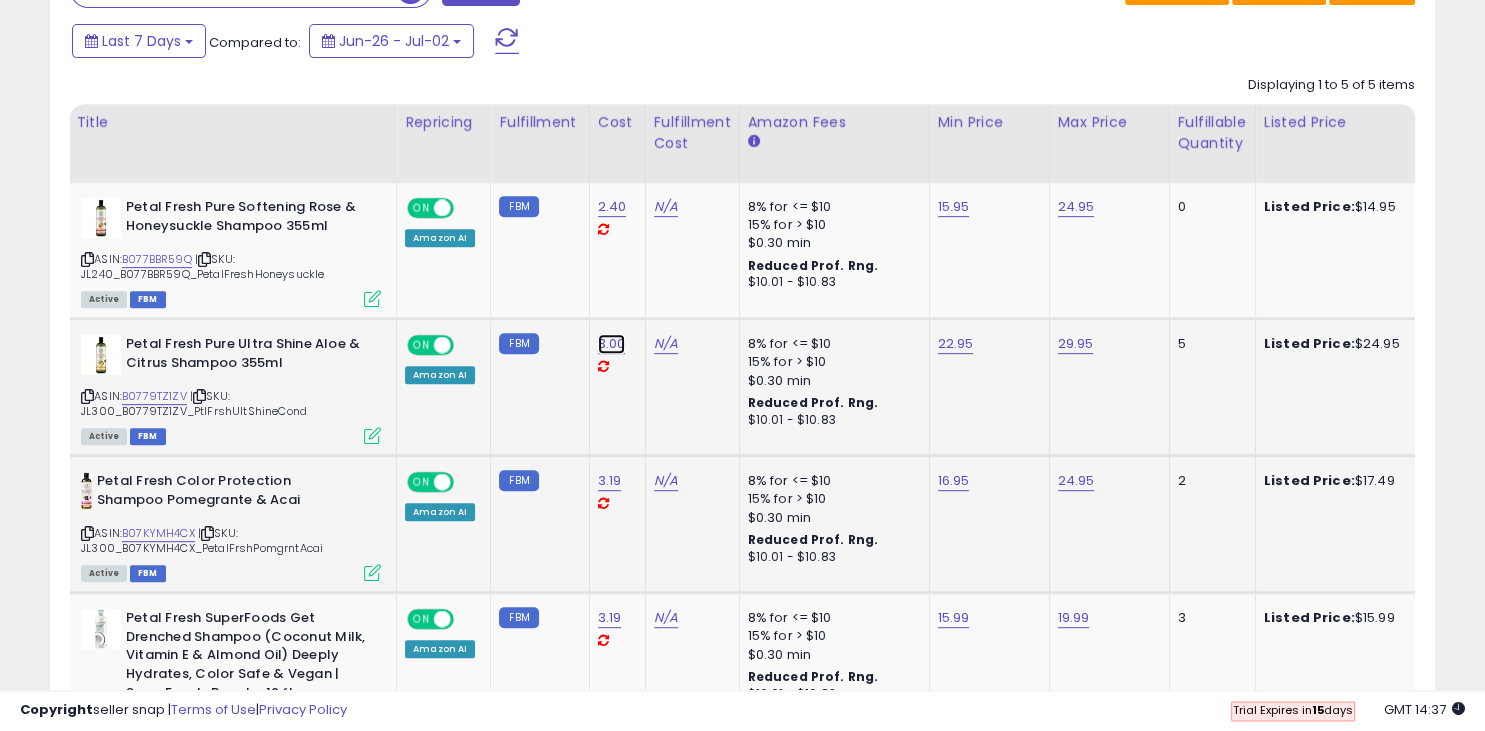 click on "3.00" at bounding box center [612, 207] 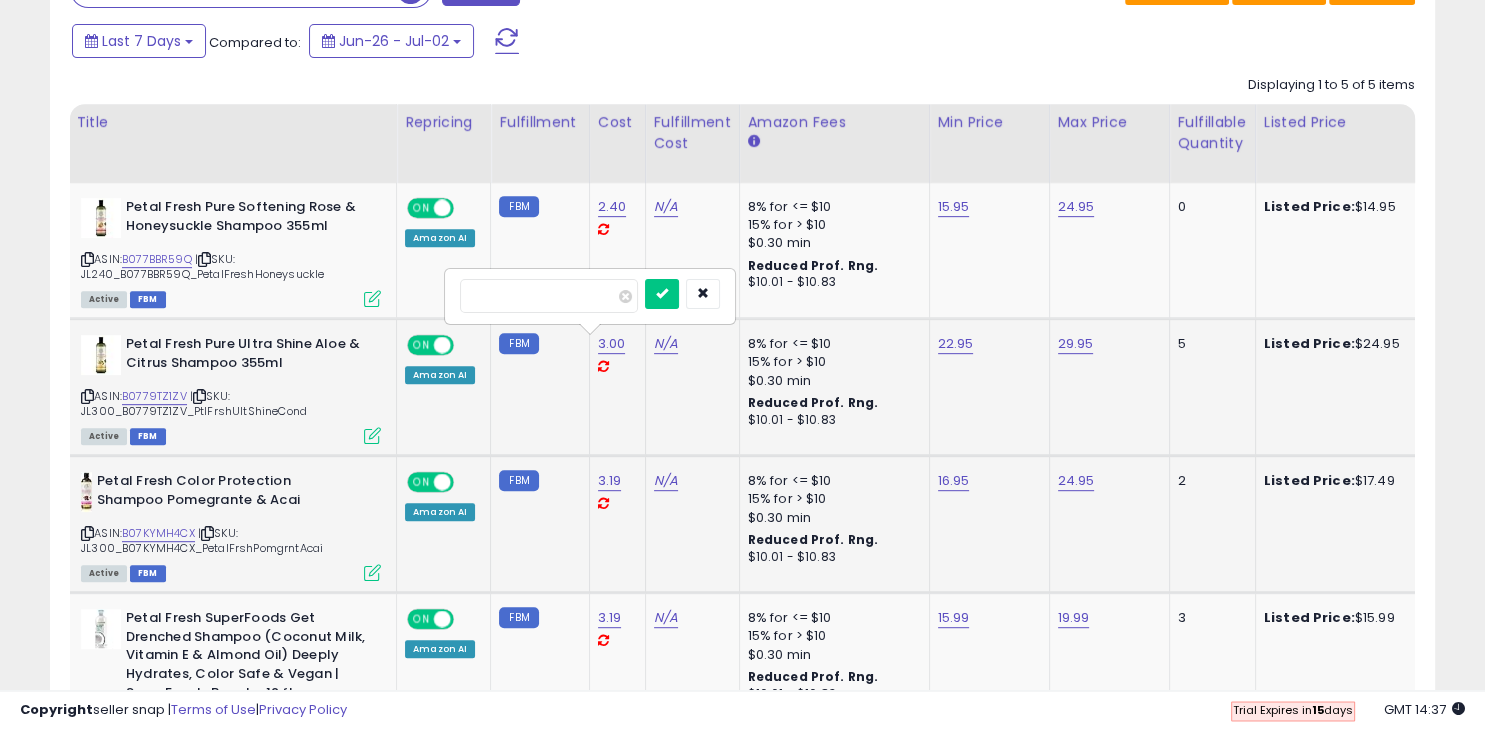 type on "****" 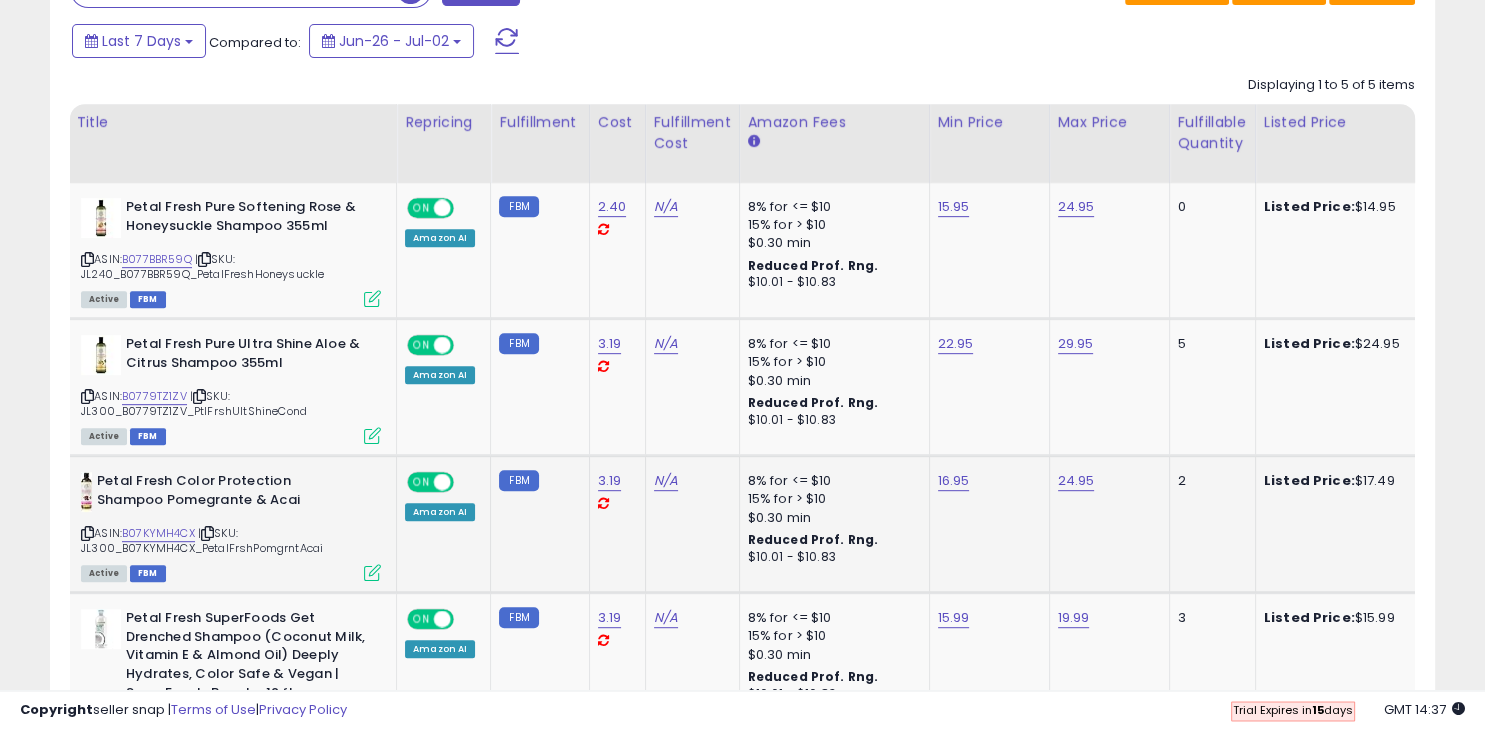 scroll, scrollTop: 0, scrollLeft: 122, axis: horizontal 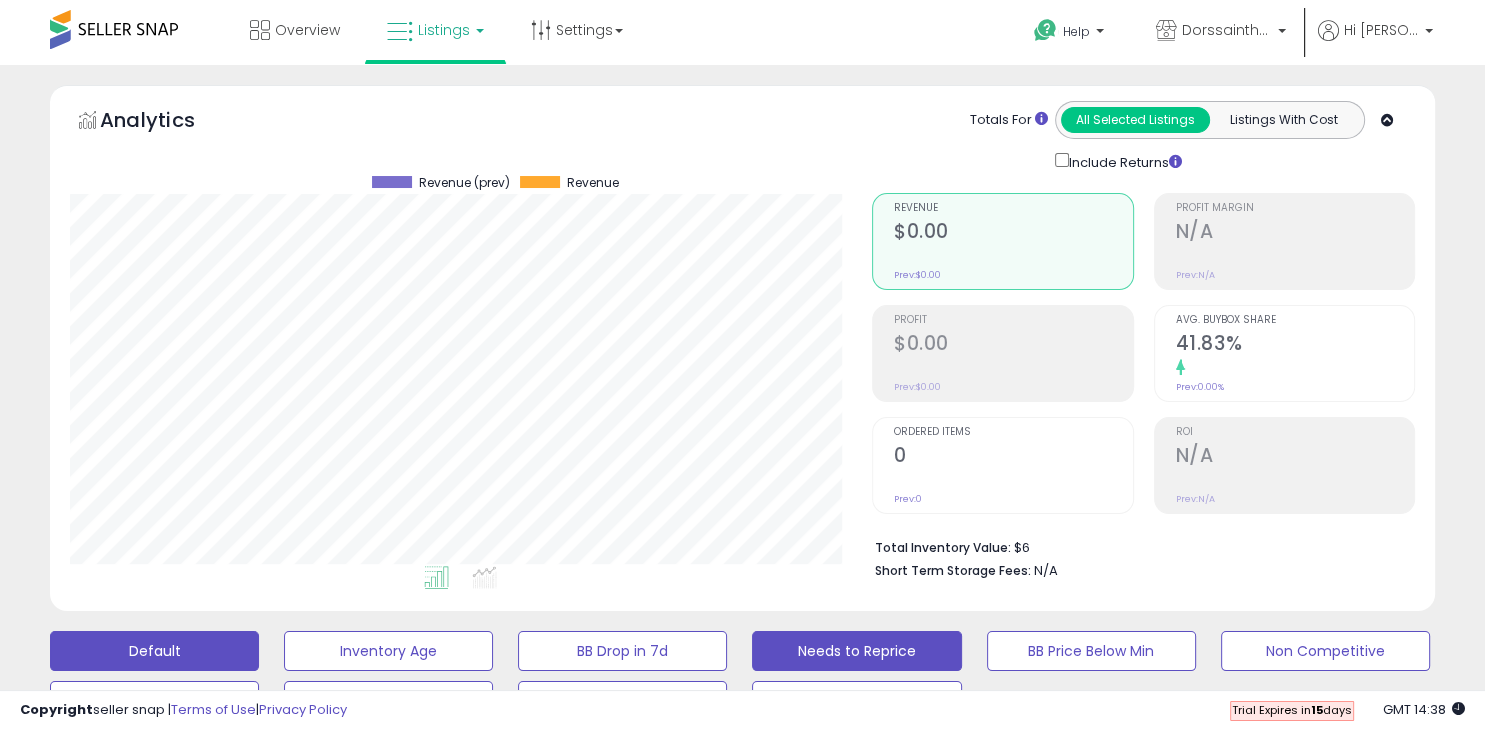click on "Needs to Reprice" at bounding box center (388, 651) 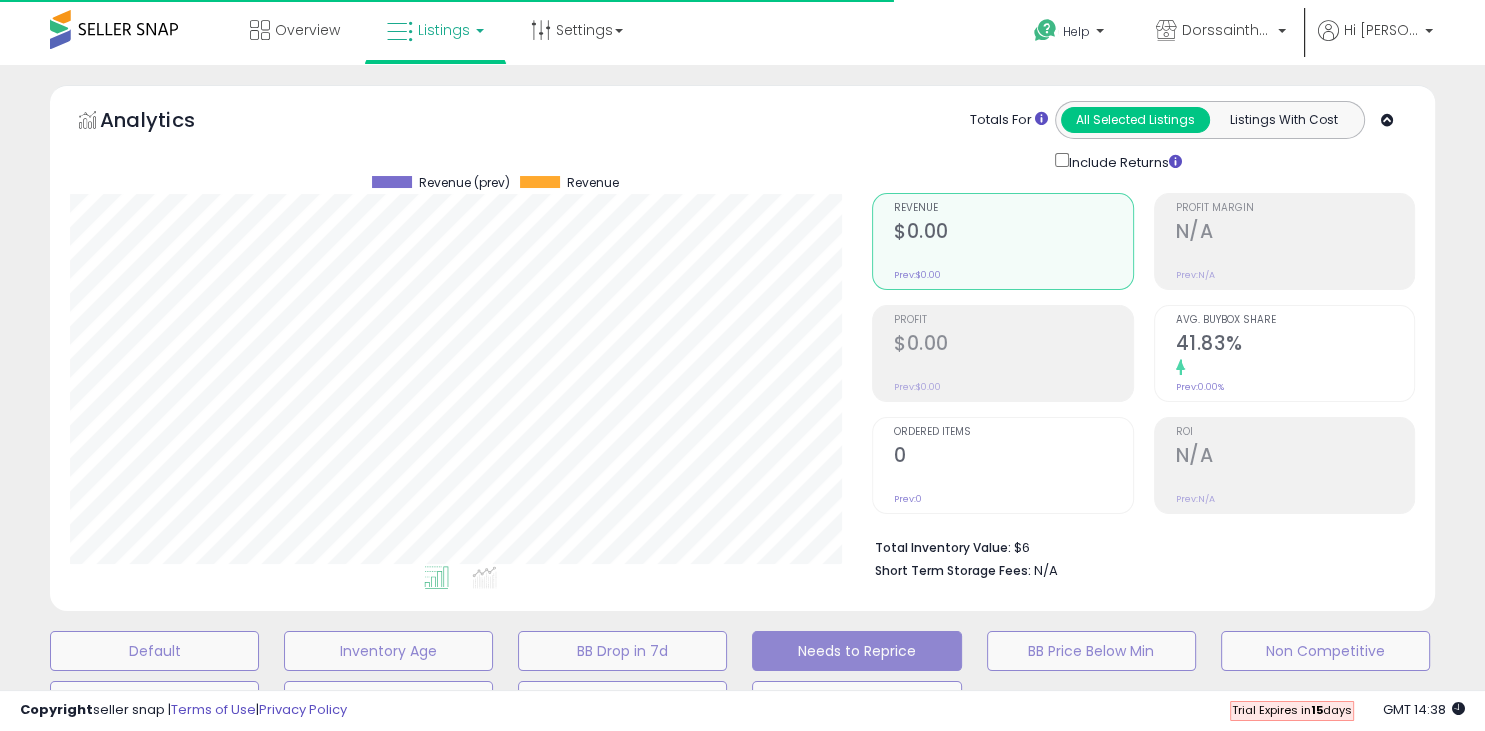type 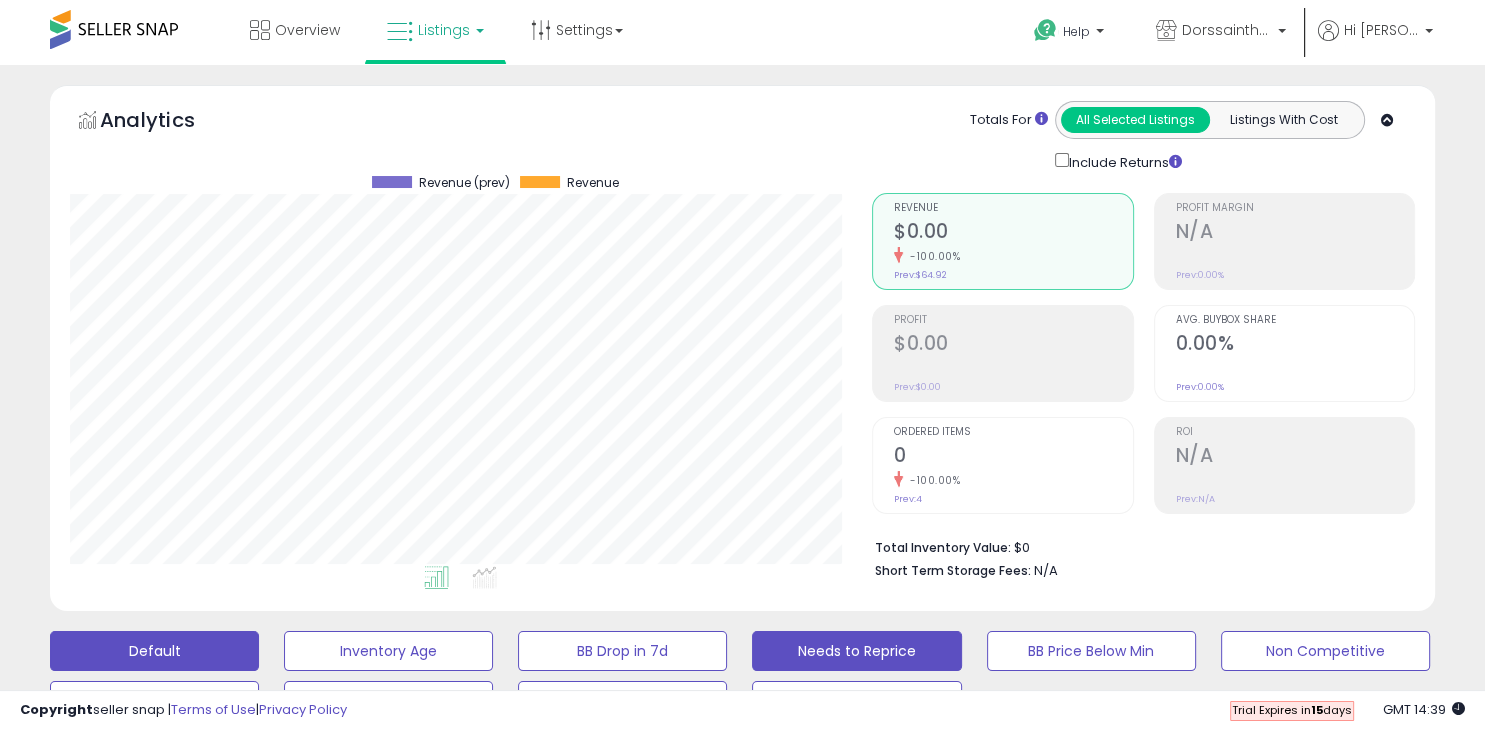 click on "Default" at bounding box center (154, 651) 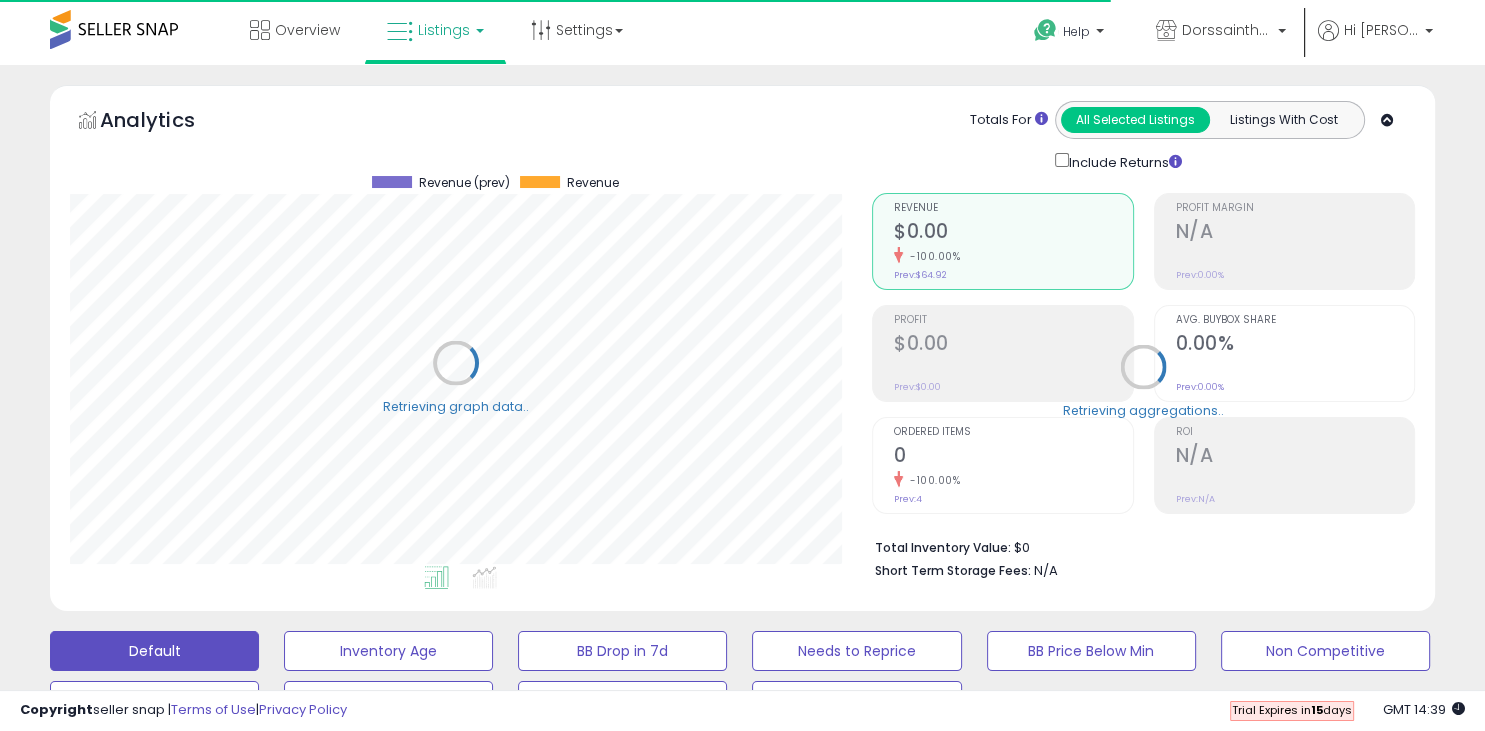 select on "**" 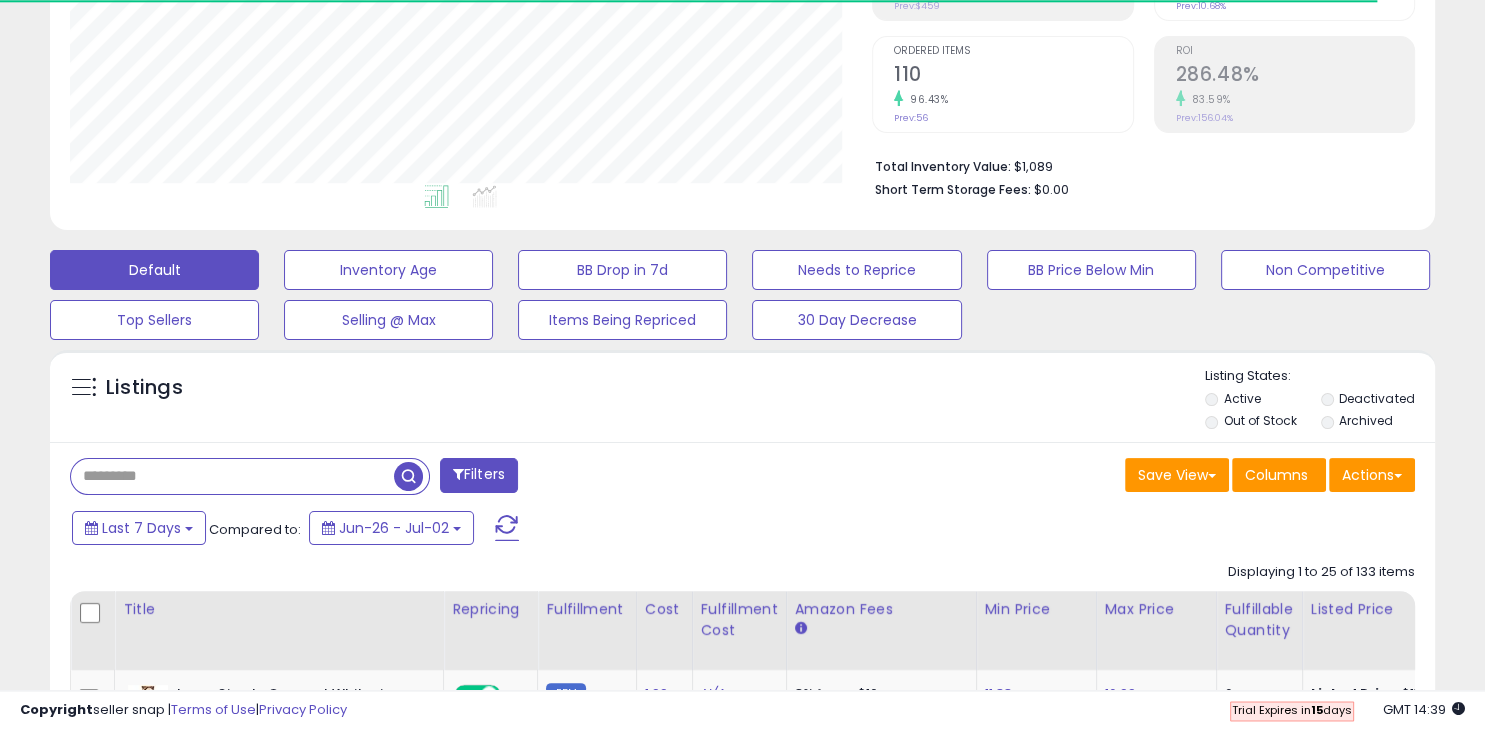 click at bounding box center (232, 476) 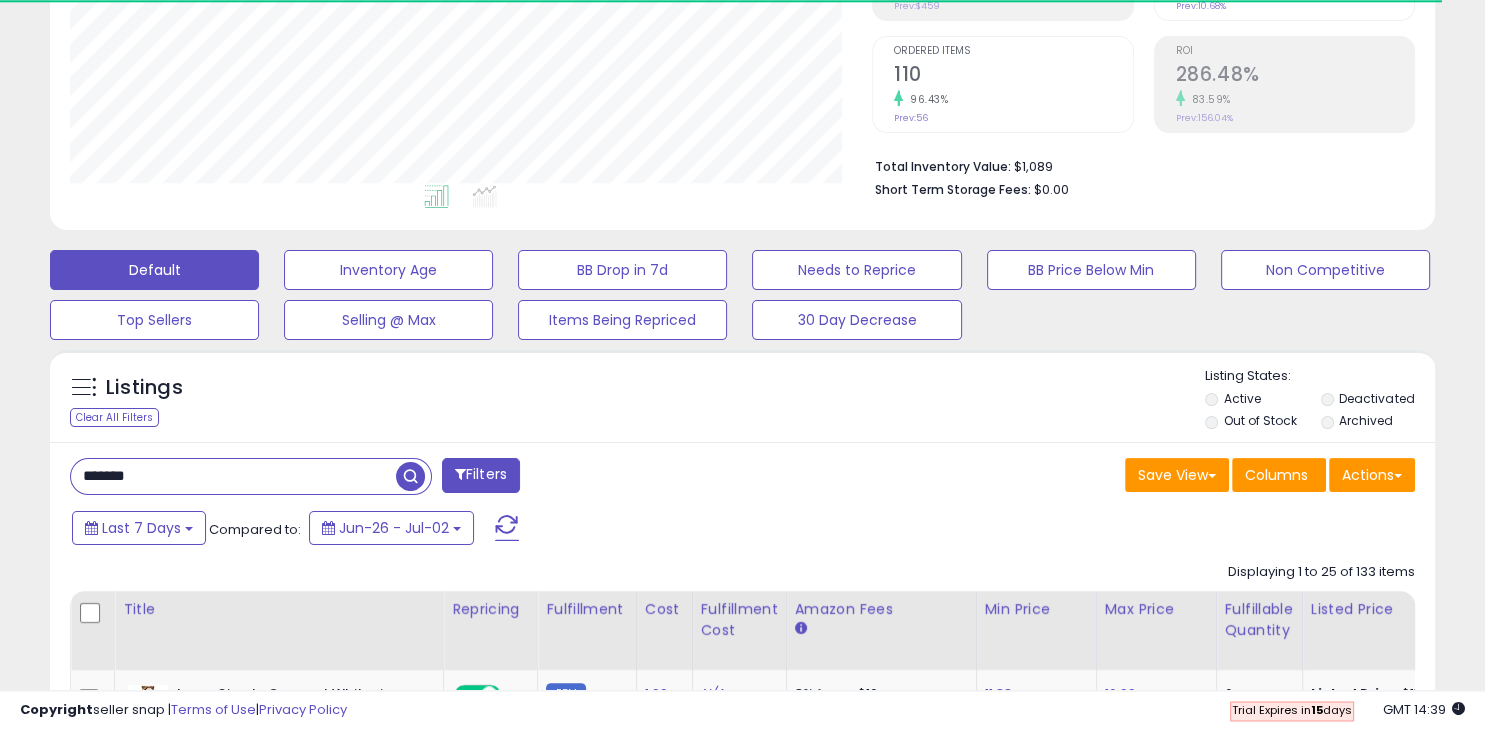 type on "*******" 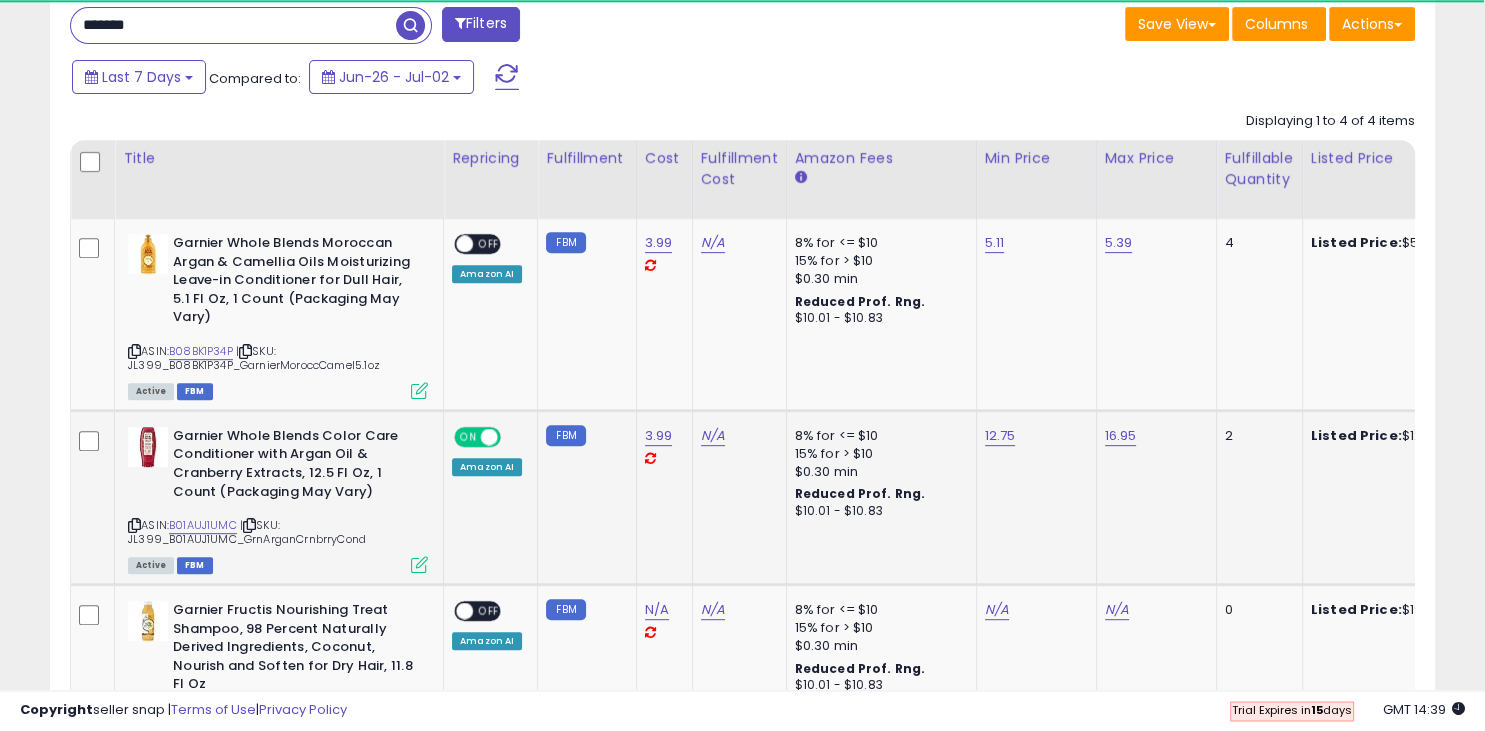 scroll, scrollTop: 0, scrollLeft: 40, axis: horizontal 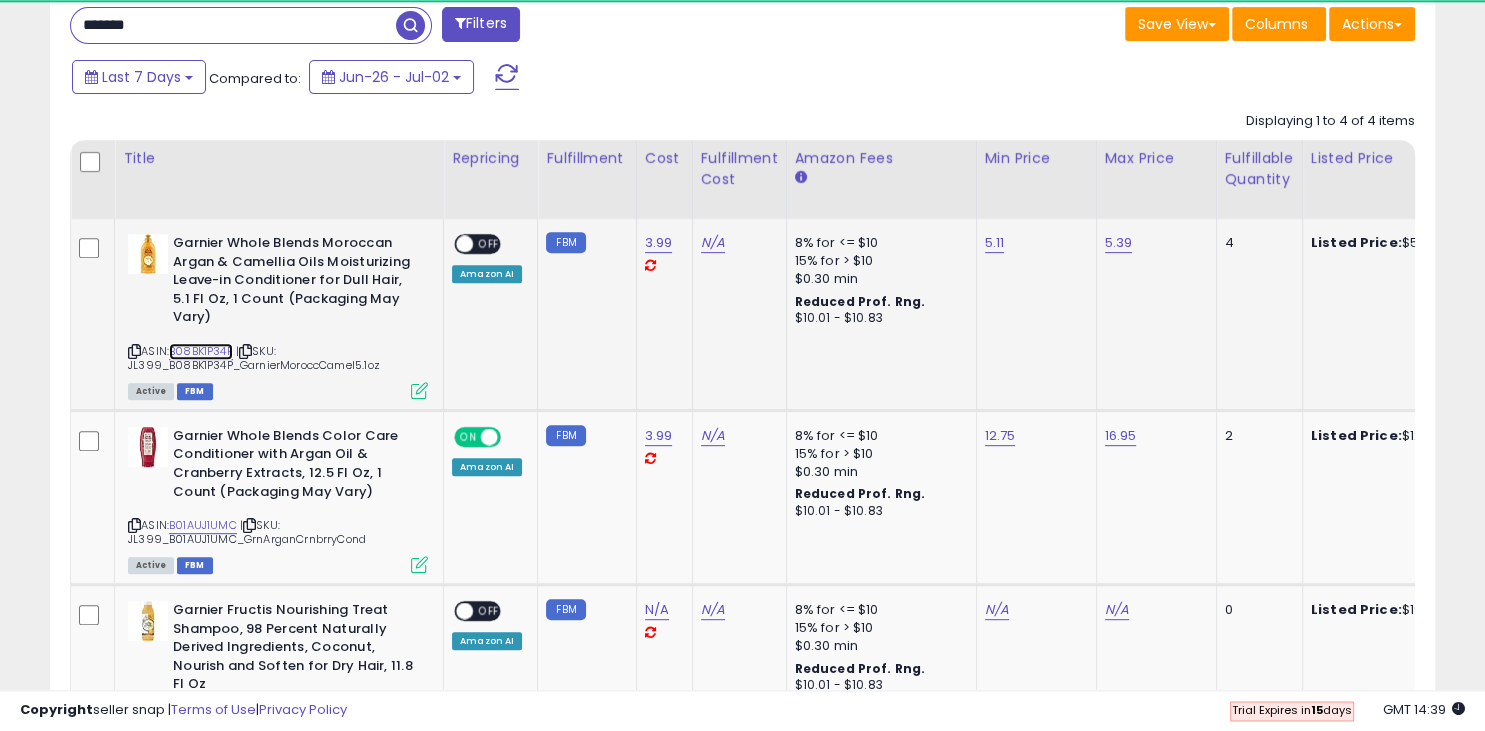 click on "B08BK1P34P" at bounding box center [201, 351] 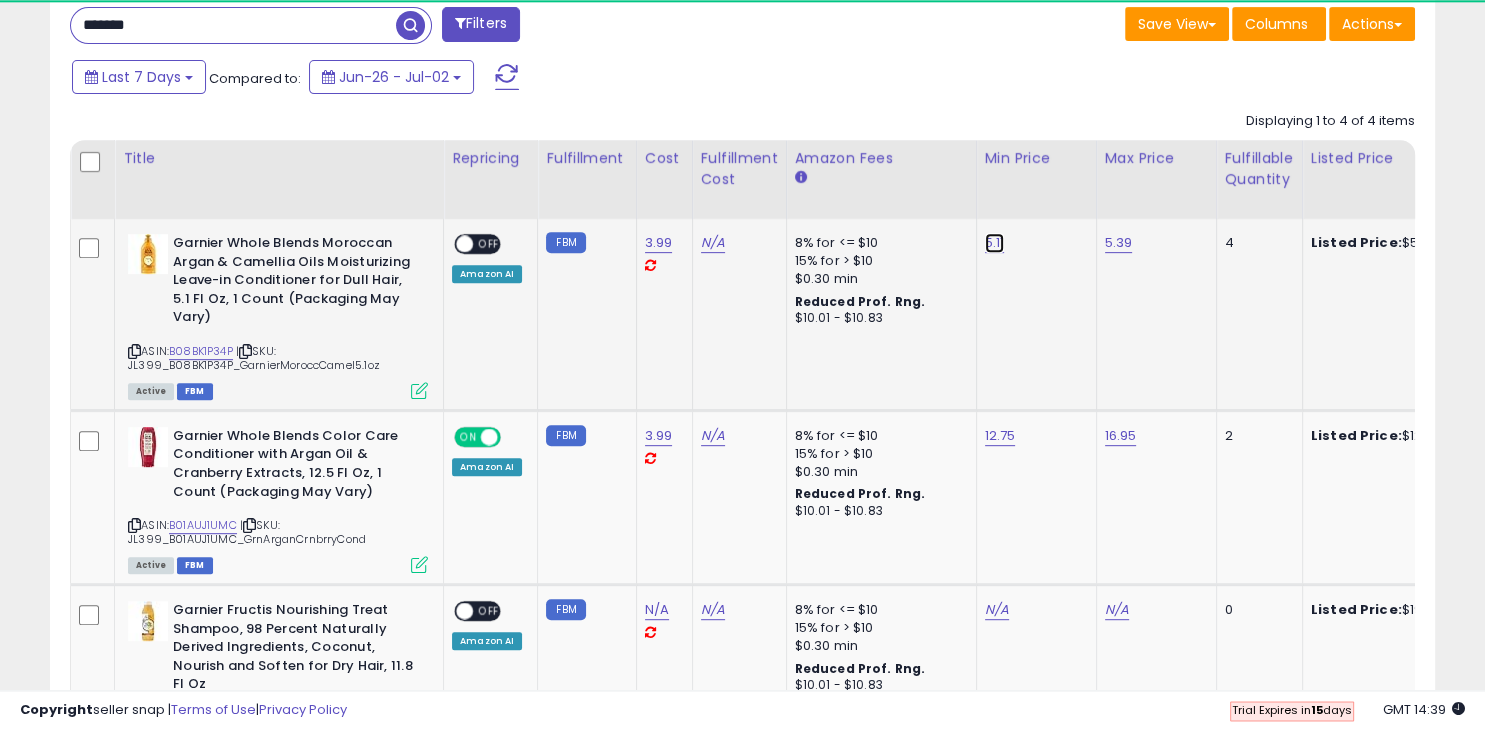 click on "5.11" at bounding box center [995, 243] 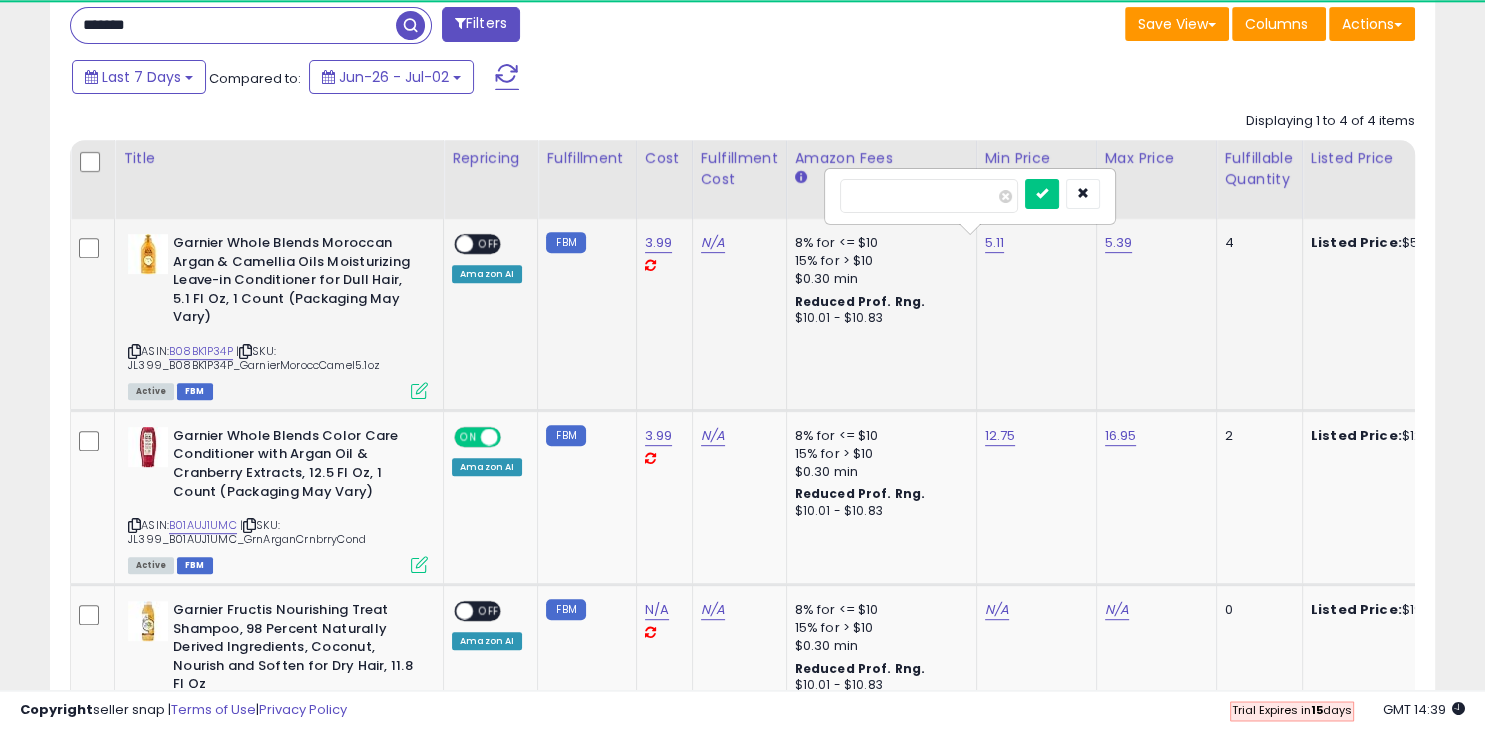 click on "****" at bounding box center (929, 196) 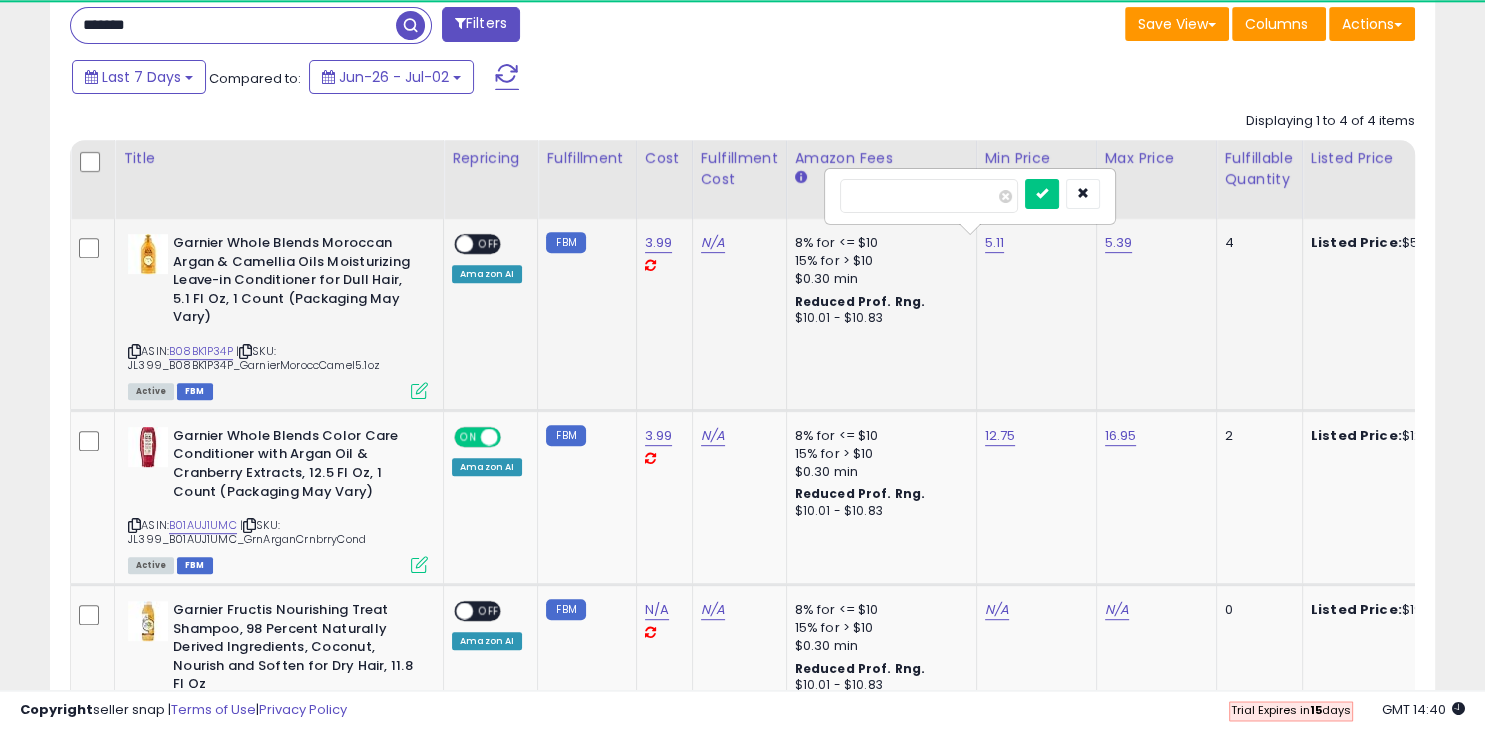 type on "*****" 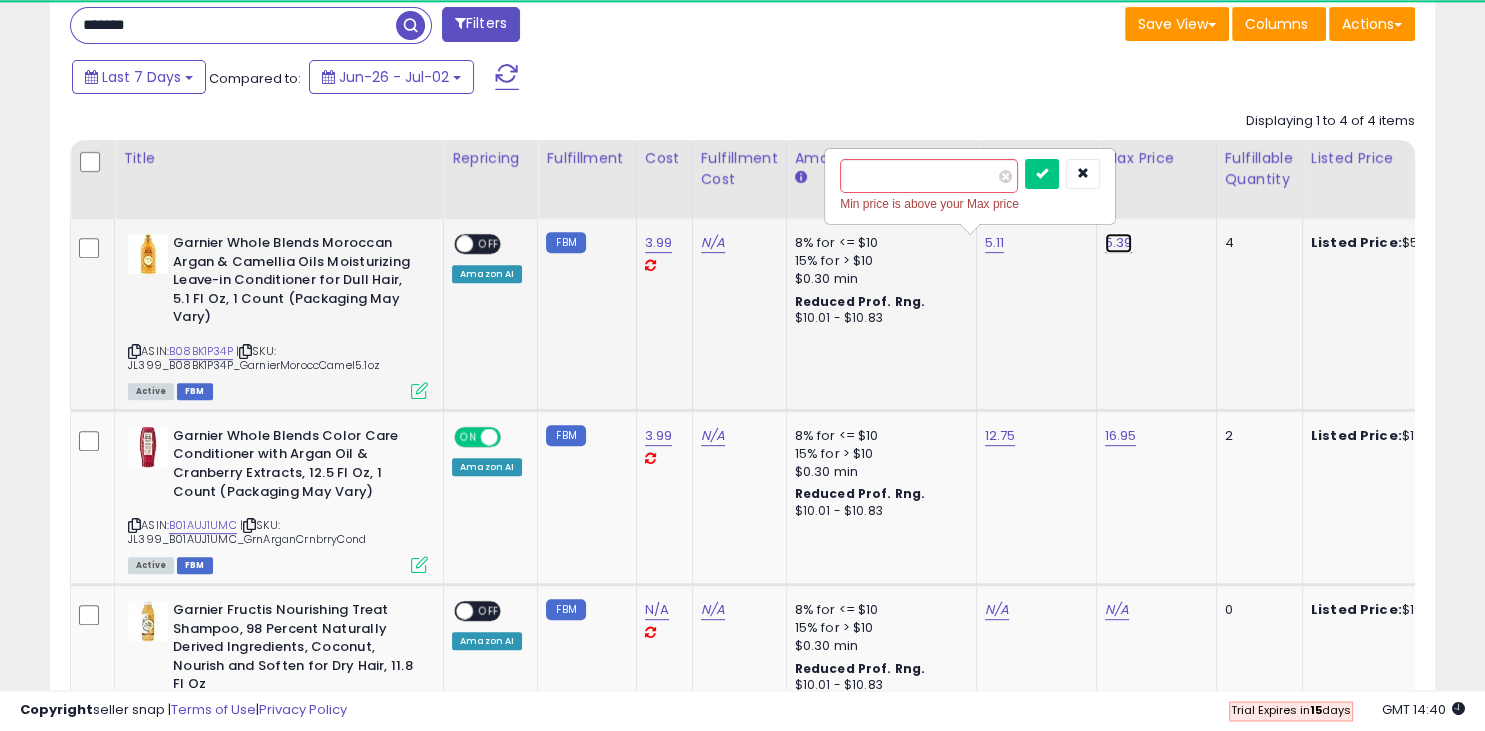 click on "5.39" at bounding box center (1119, 243) 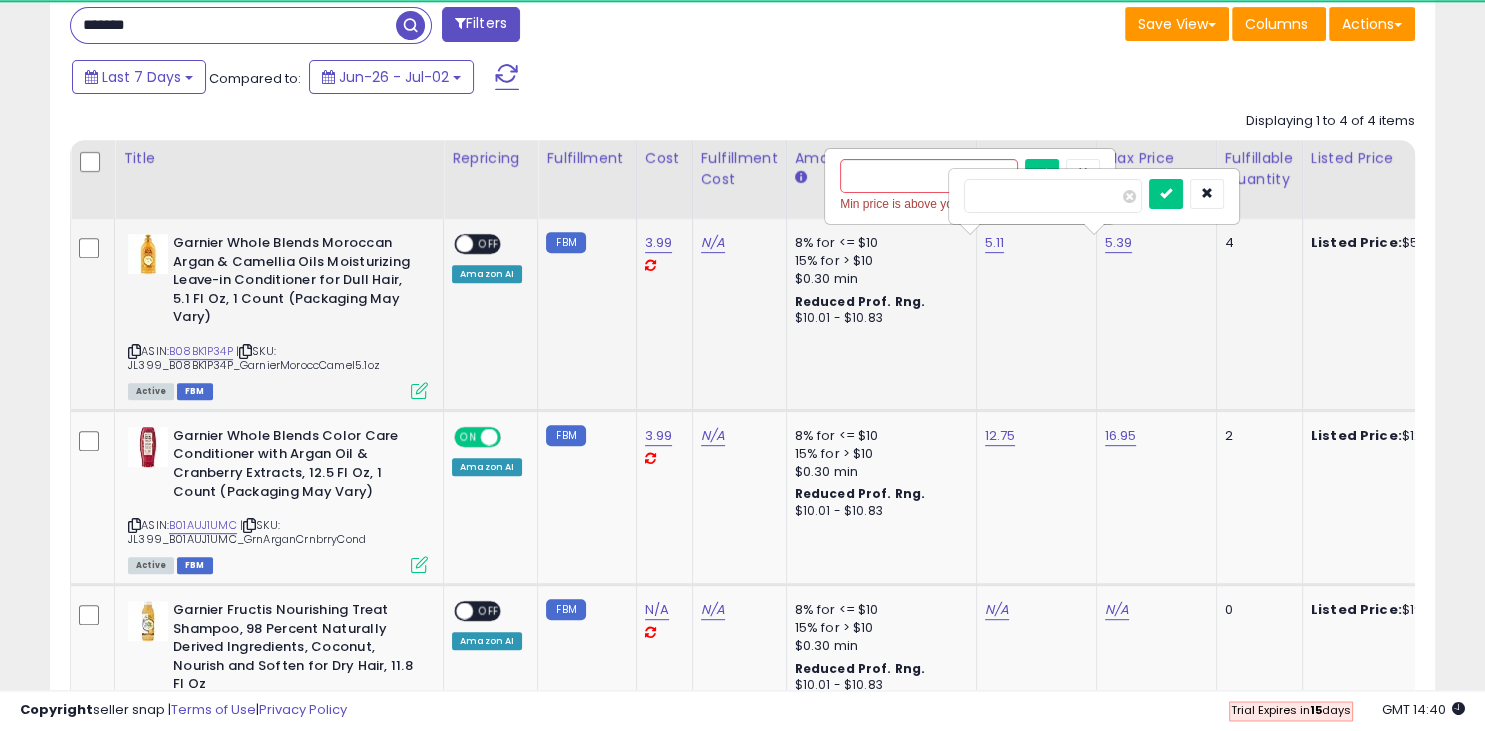 type on "*" 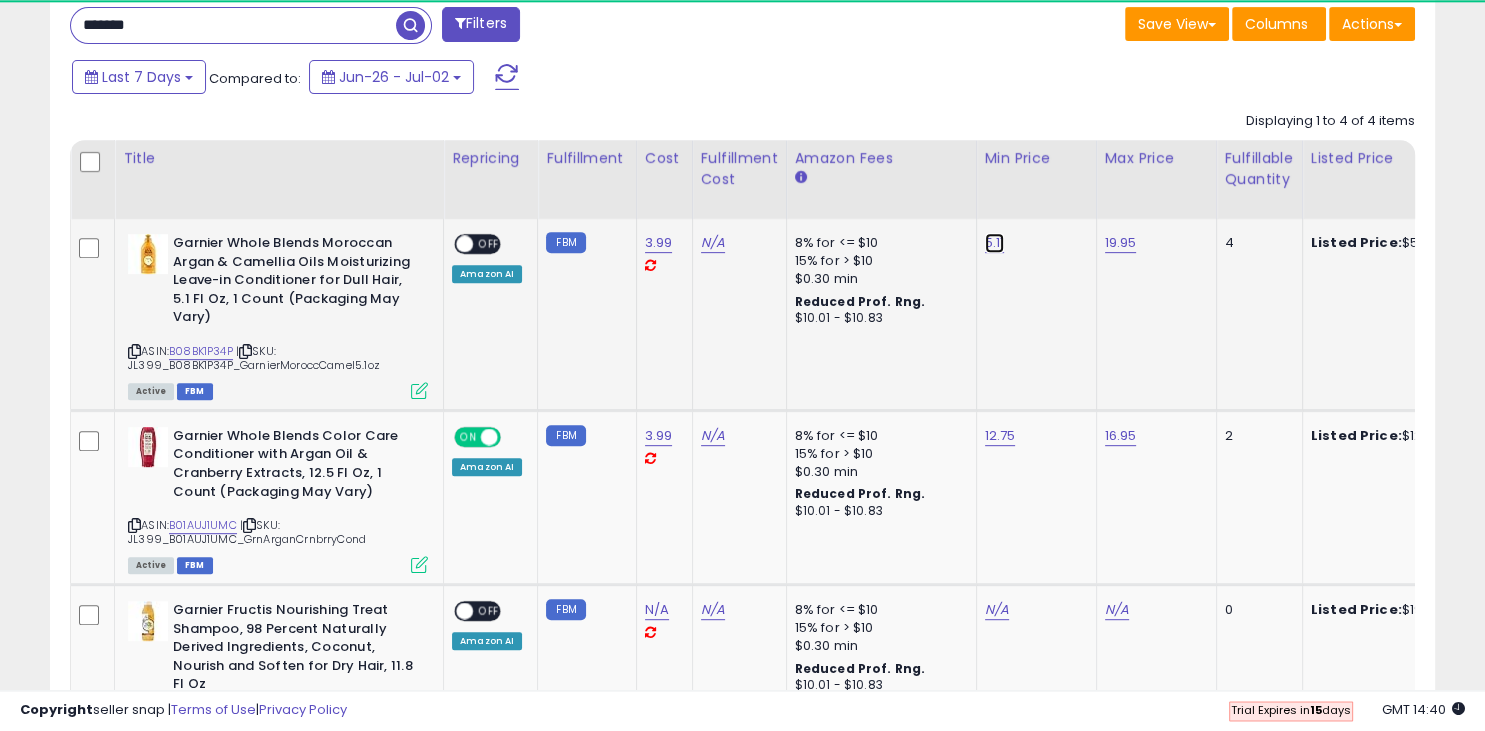 click on "5.11" at bounding box center [995, 243] 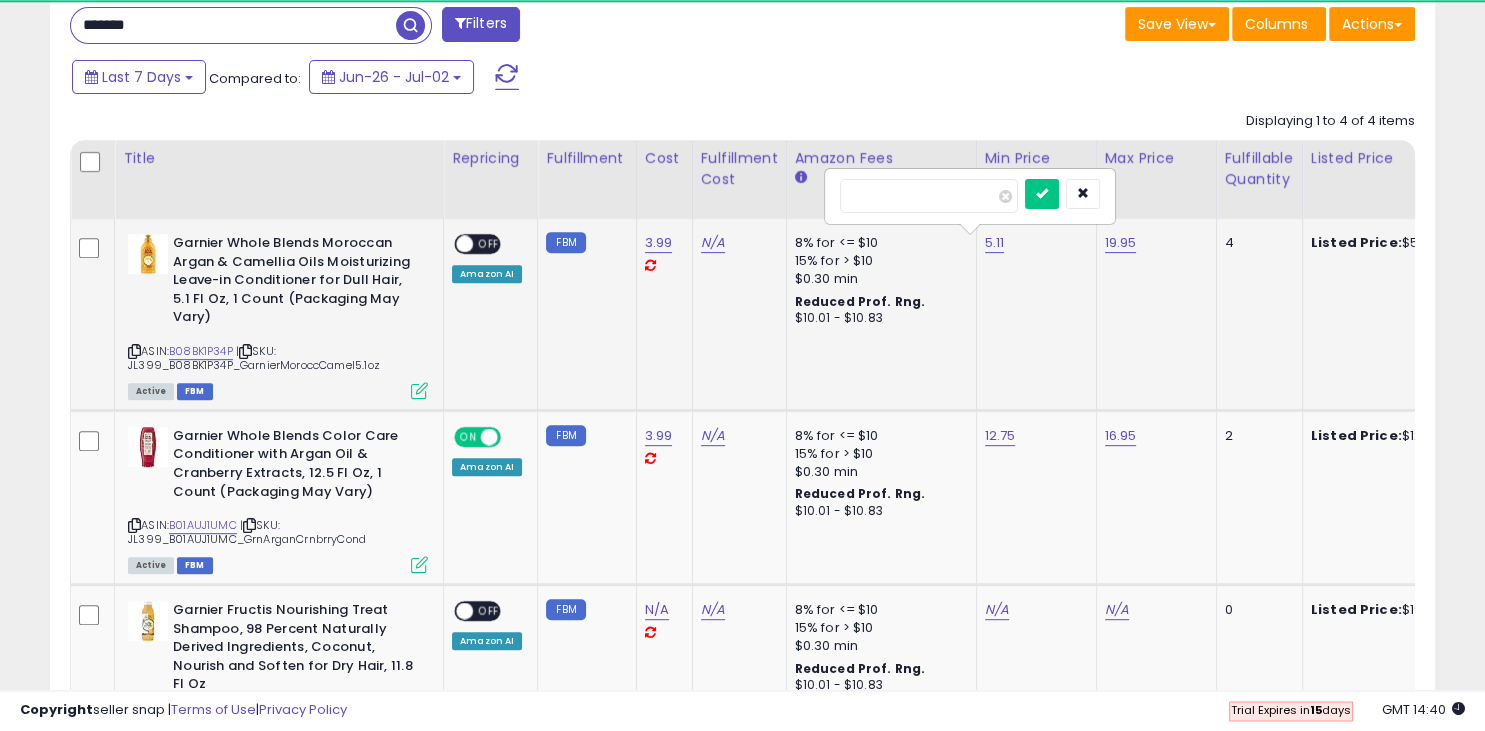 type on "*" 